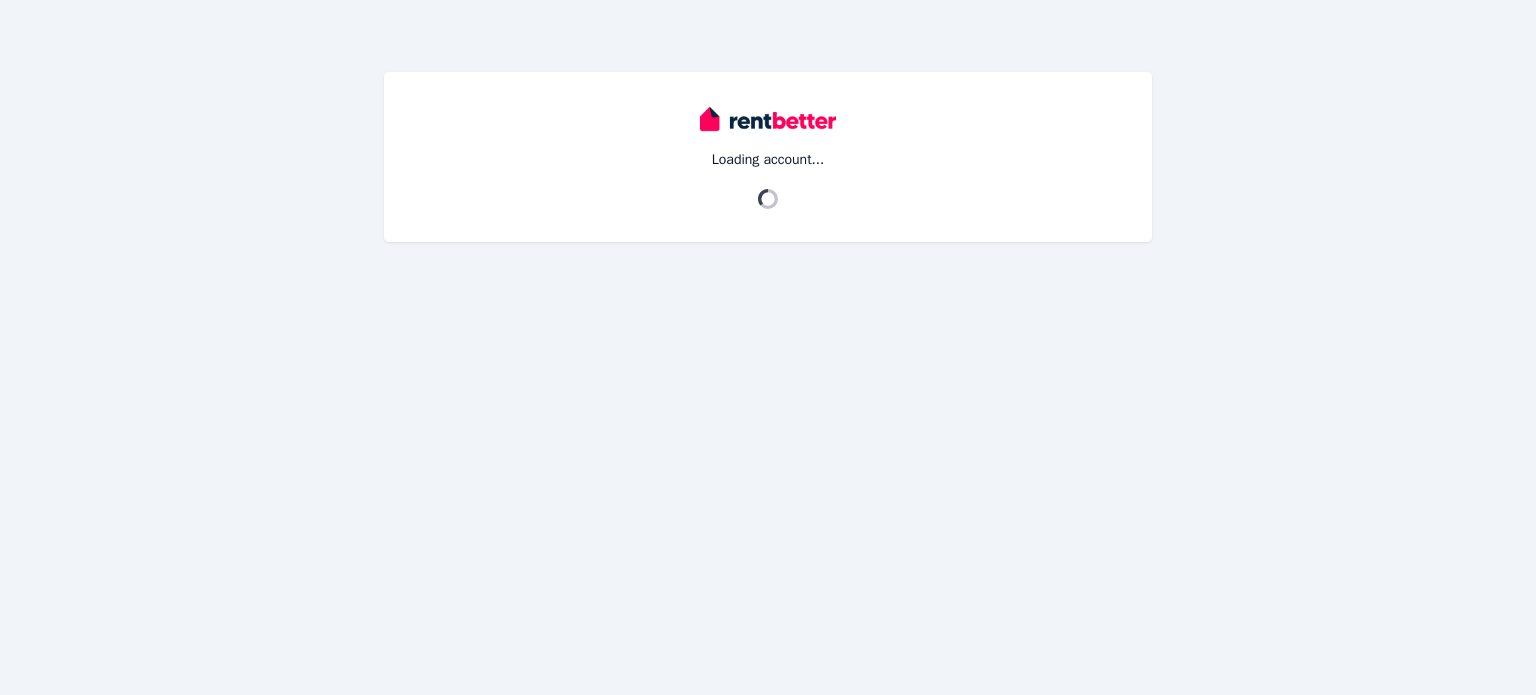scroll, scrollTop: 0, scrollLeft: 0, axis: both 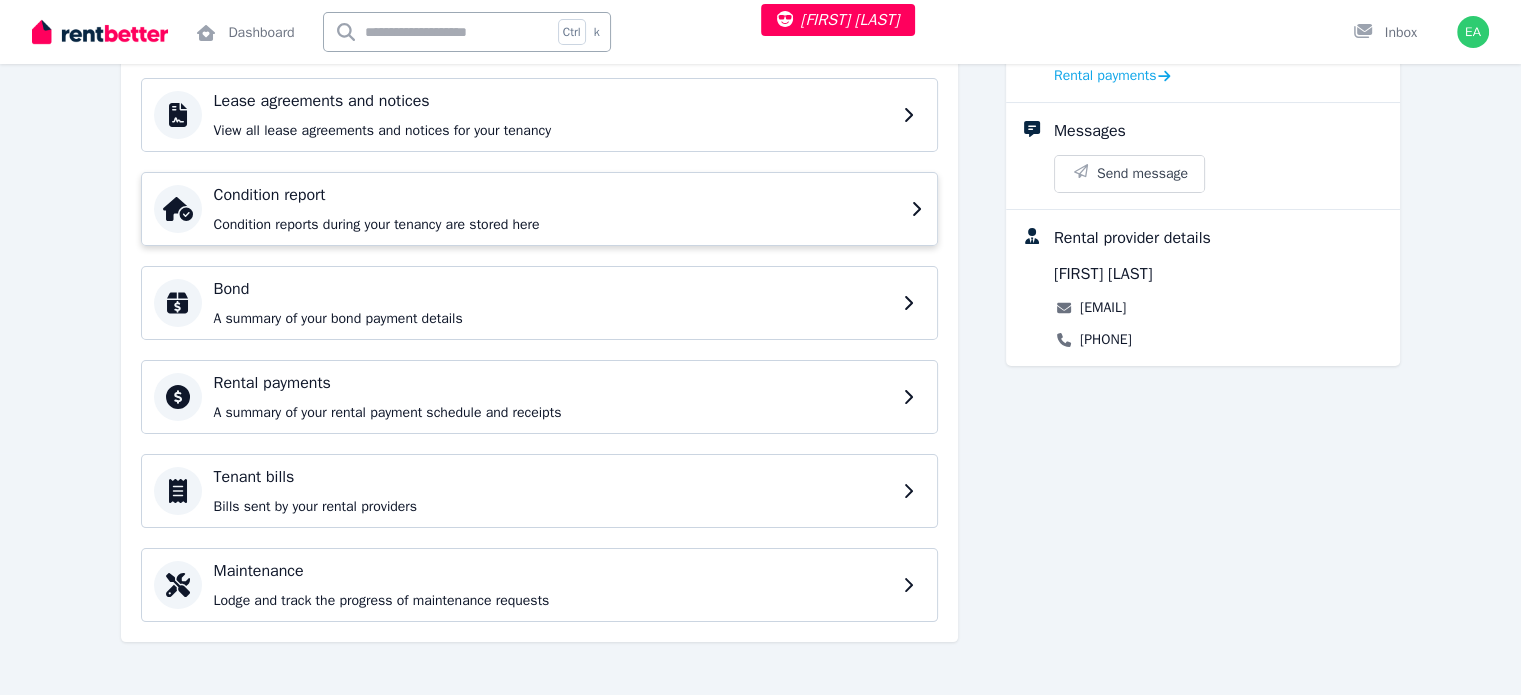 click on "Condition report Condition reports during your tenancy are stored here" at bounding box center [556, 209] 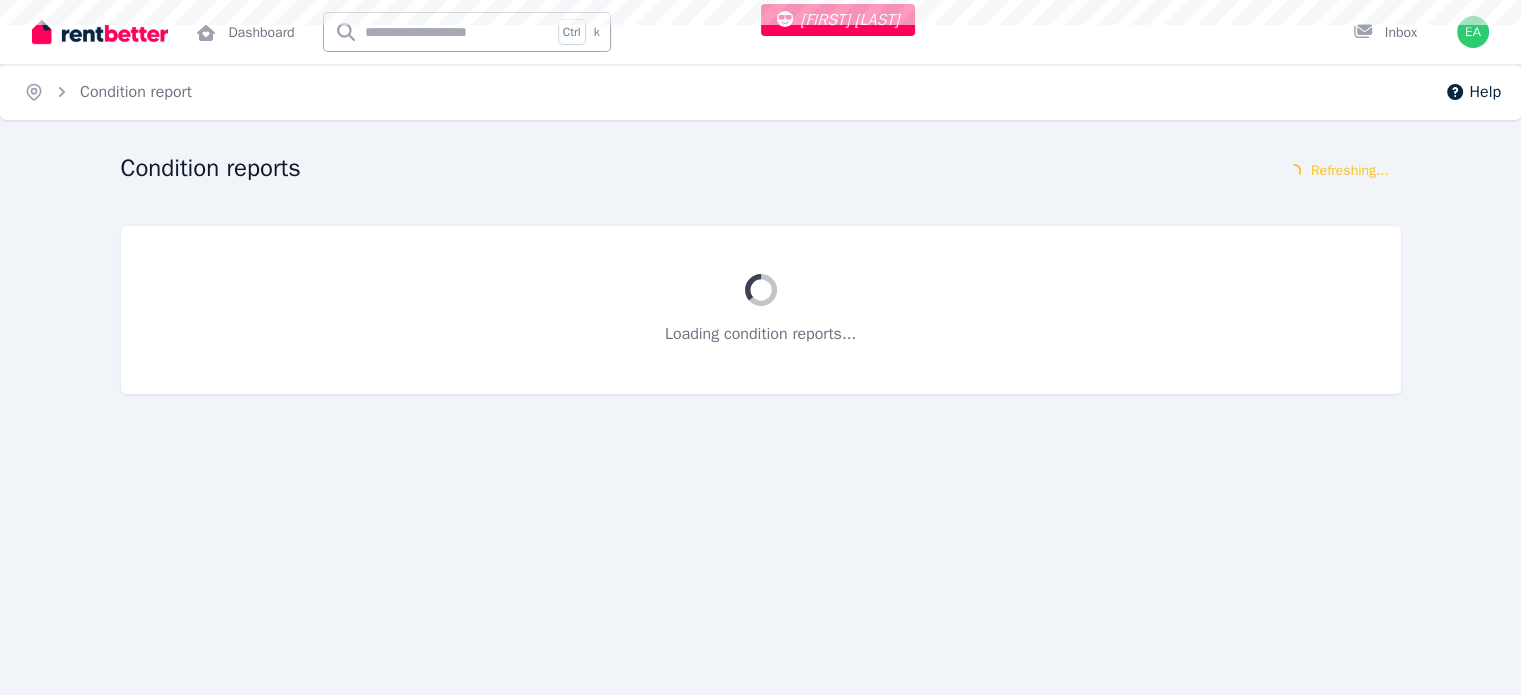scroll, scrollTop: 0, scrollLeft: 0, axis: both 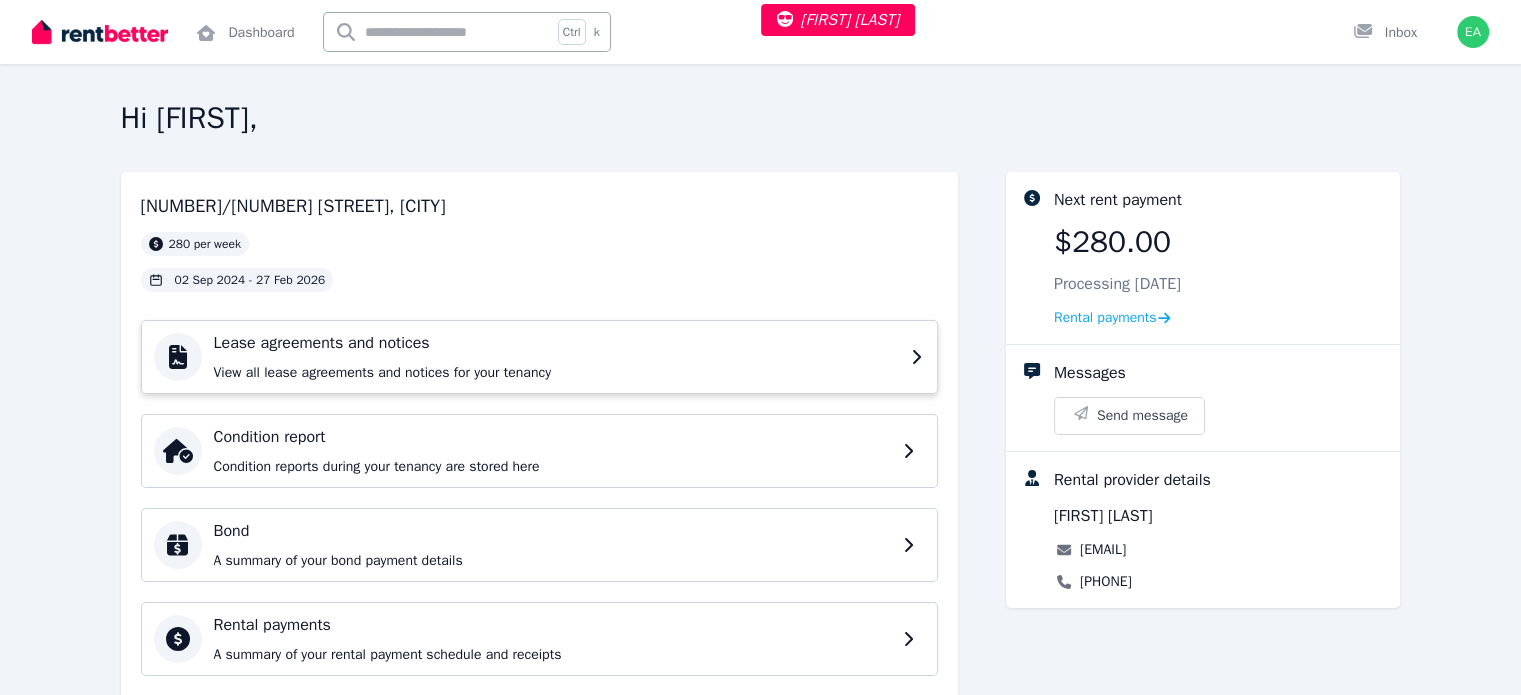 click on "Lease agreements and notices View all lease agreements and notices for your tenancy" at bounding box center (556, 357) 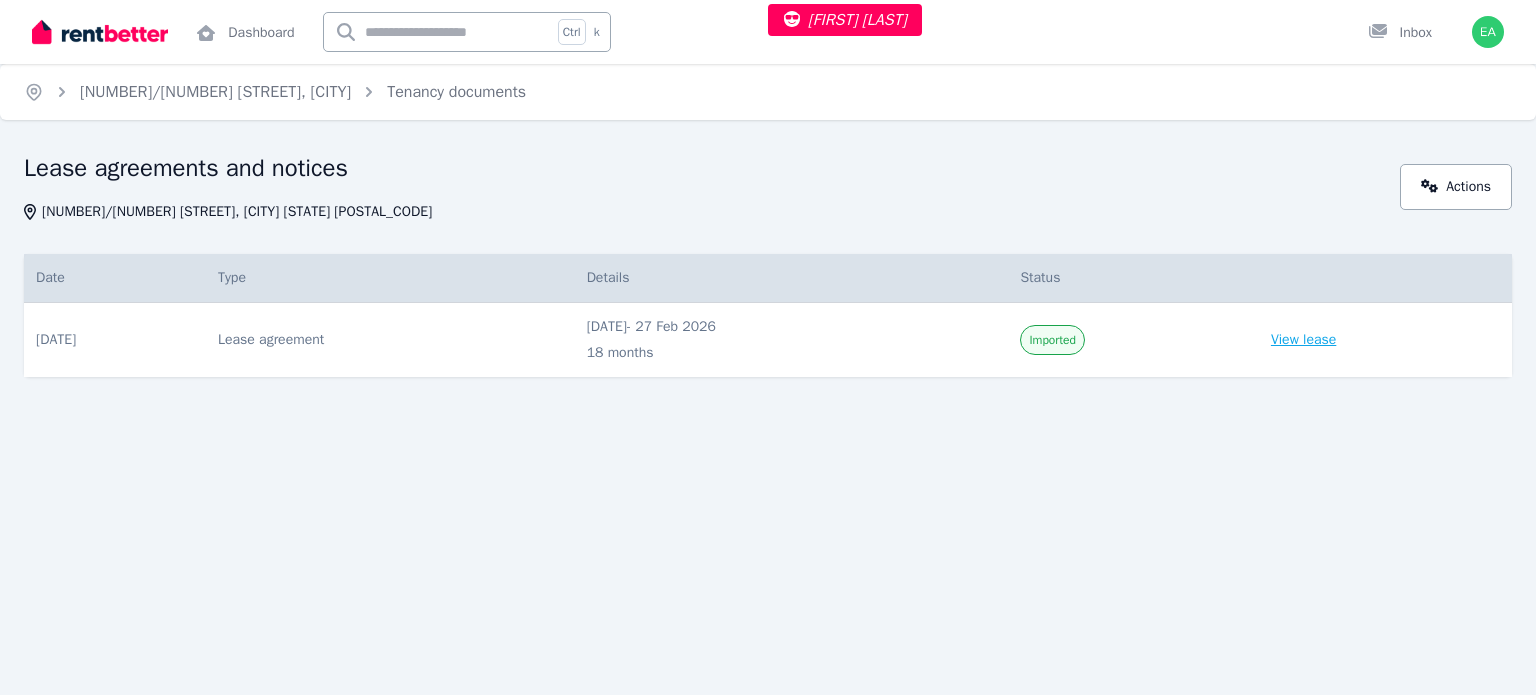 click on "View lease" at bounding box center [1303, 340] 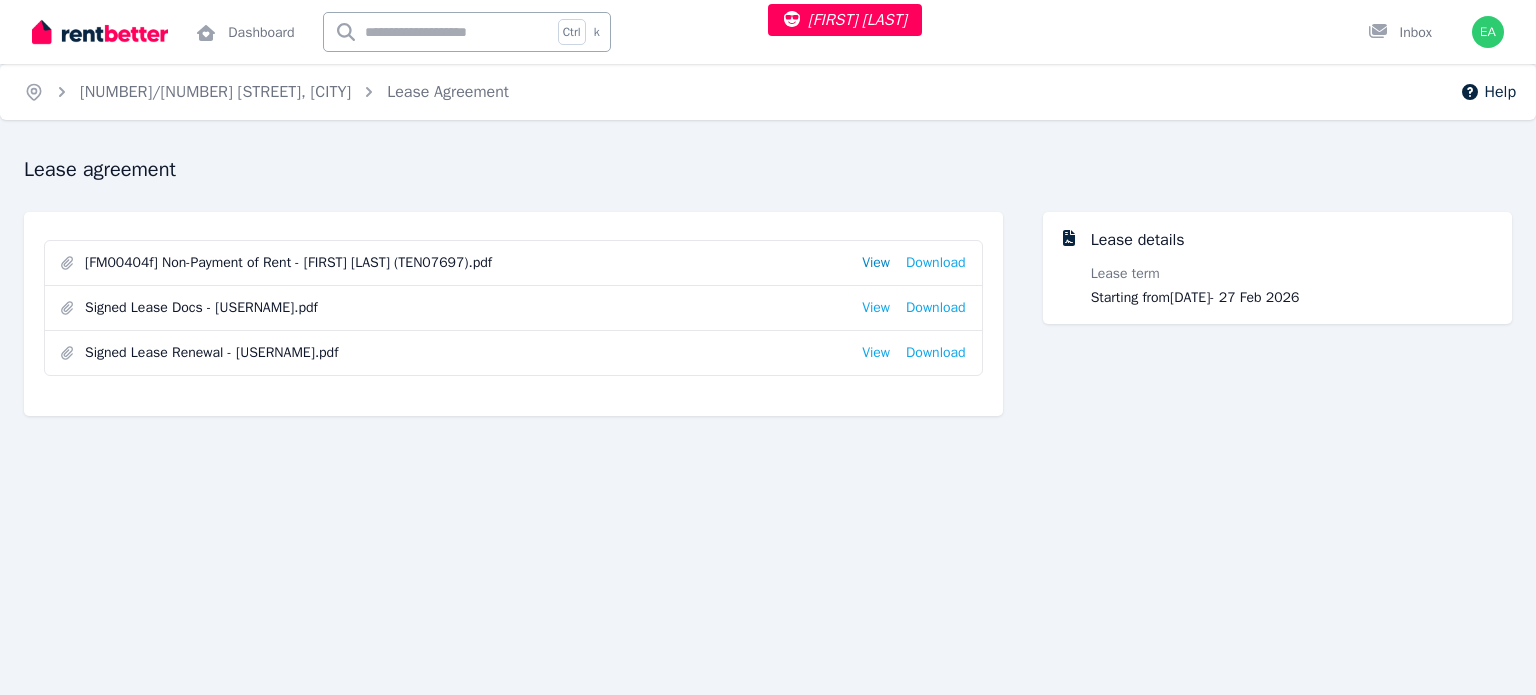 click on "View" at bounding box center (876, 263) 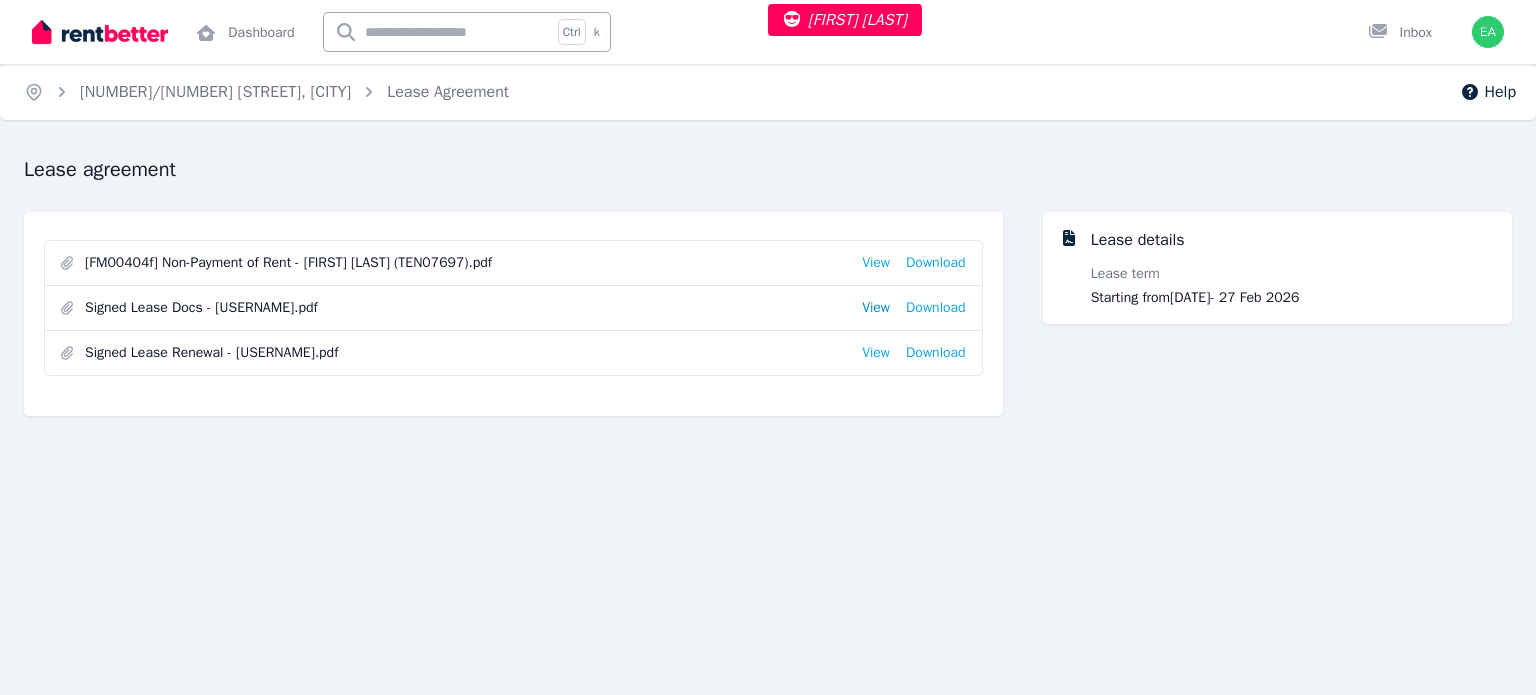 click on "View" at bounding box center (876, 308) 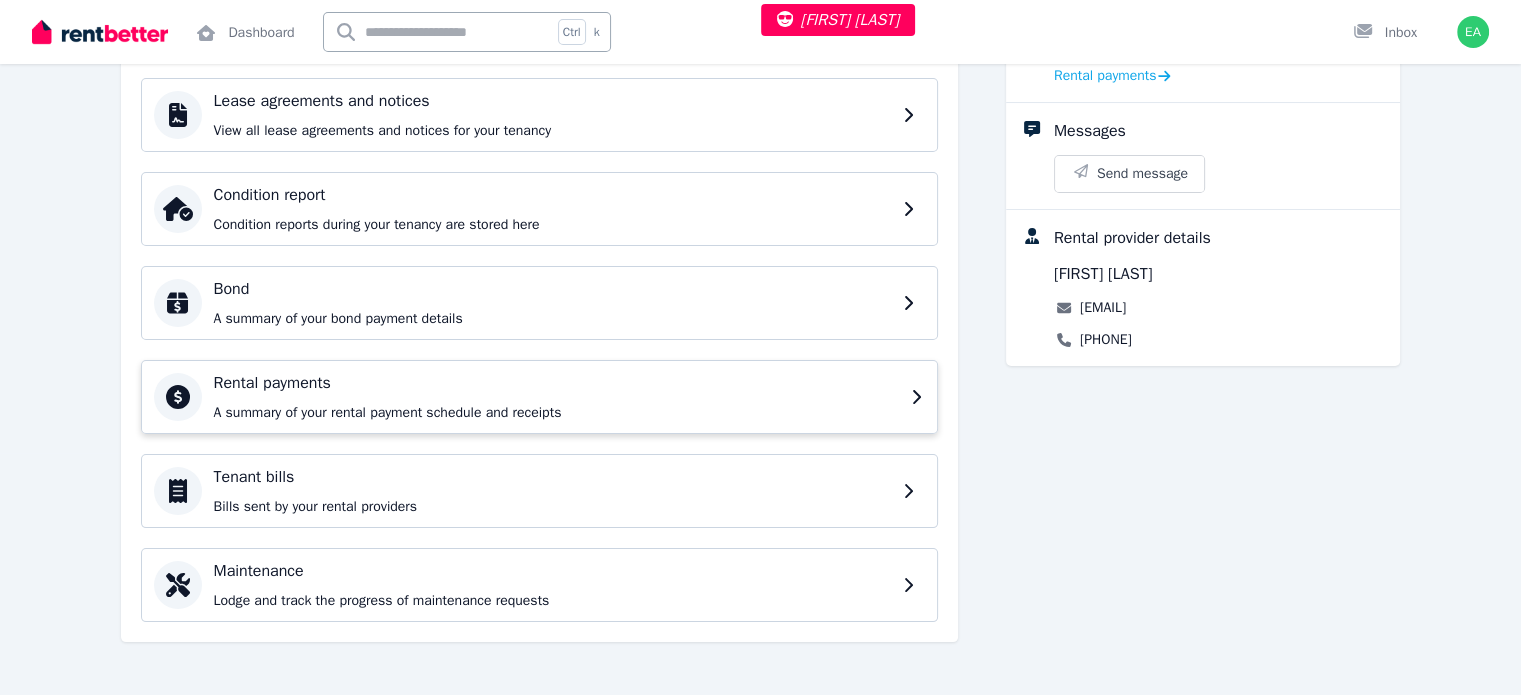scroll, scrollTop: 42, scrollLeft: 0, axis: vertical 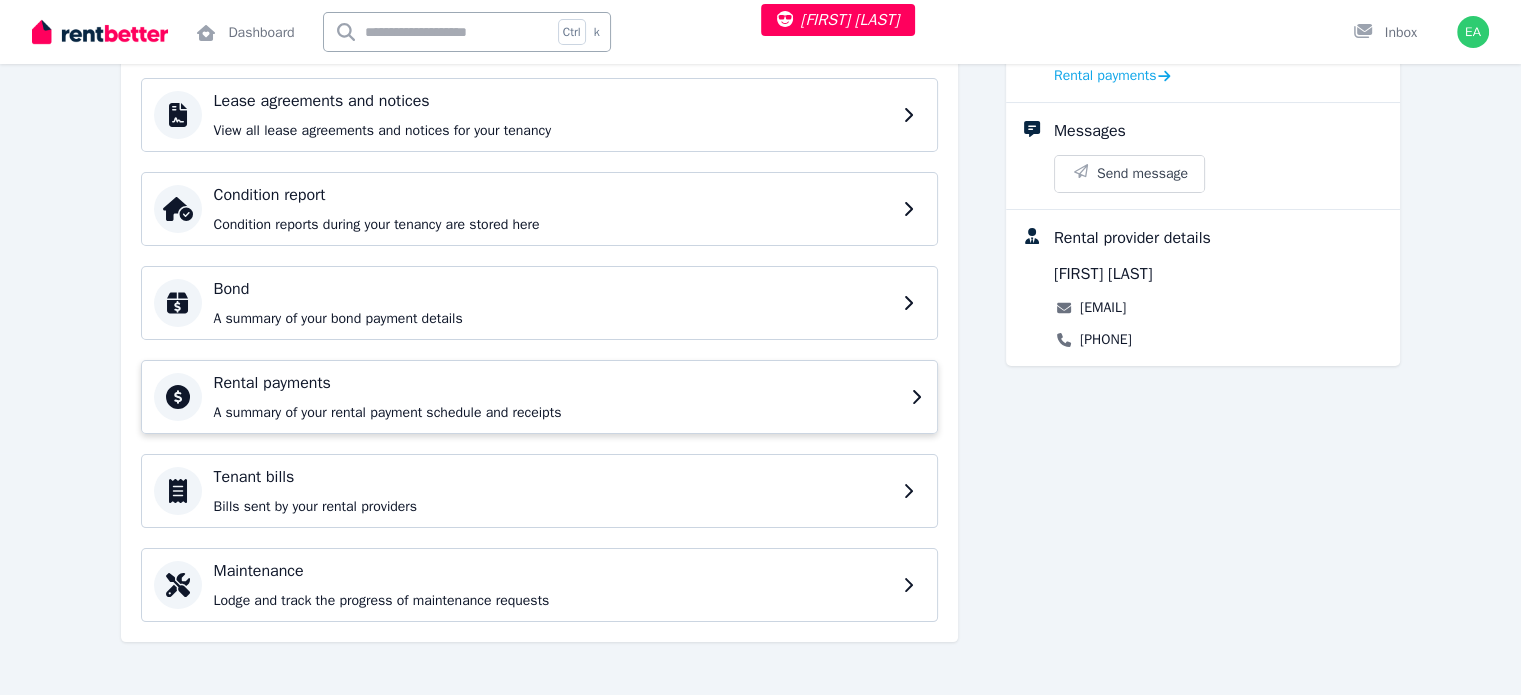 click on "Rental payments A summary of your rental payment schedule and receipts" at bounding box center (556, 397) 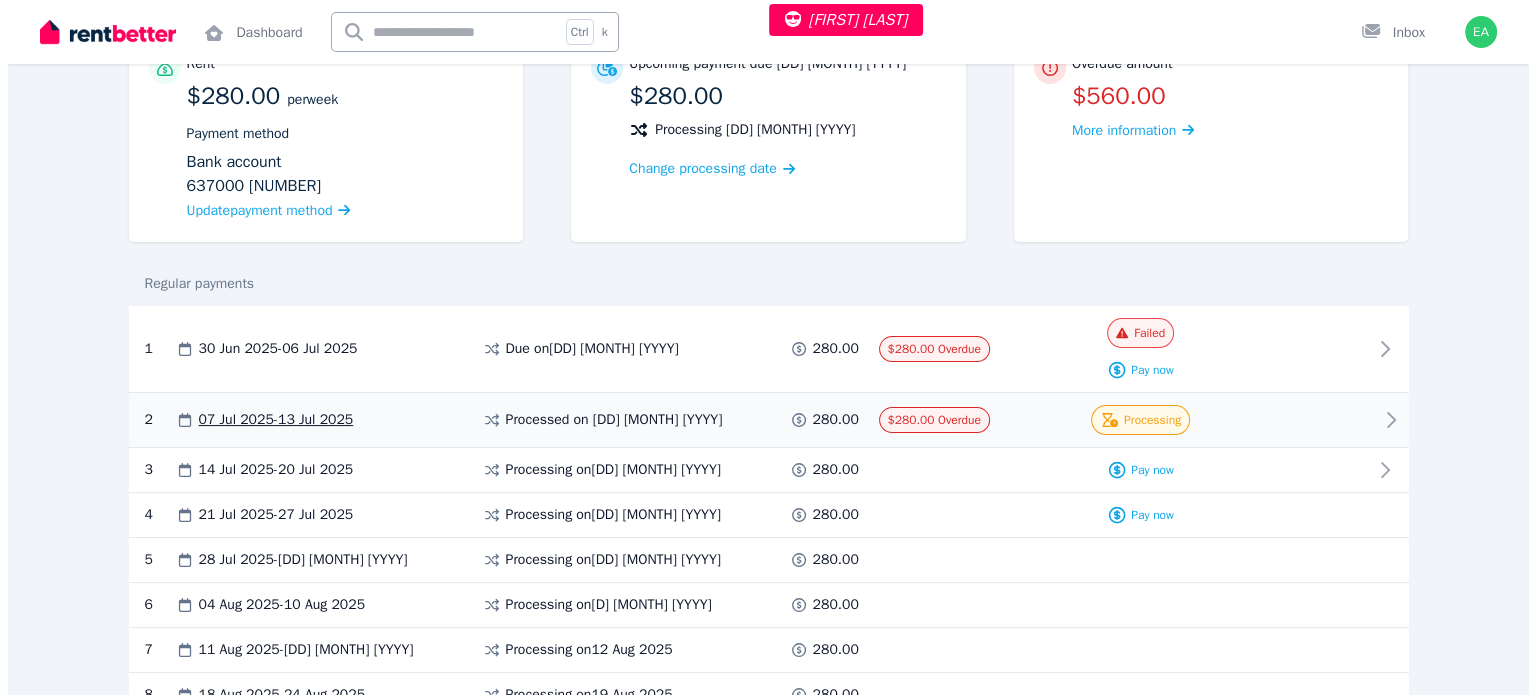 scroll, scrollTop: 0, scrollLeft: 0, axis: both 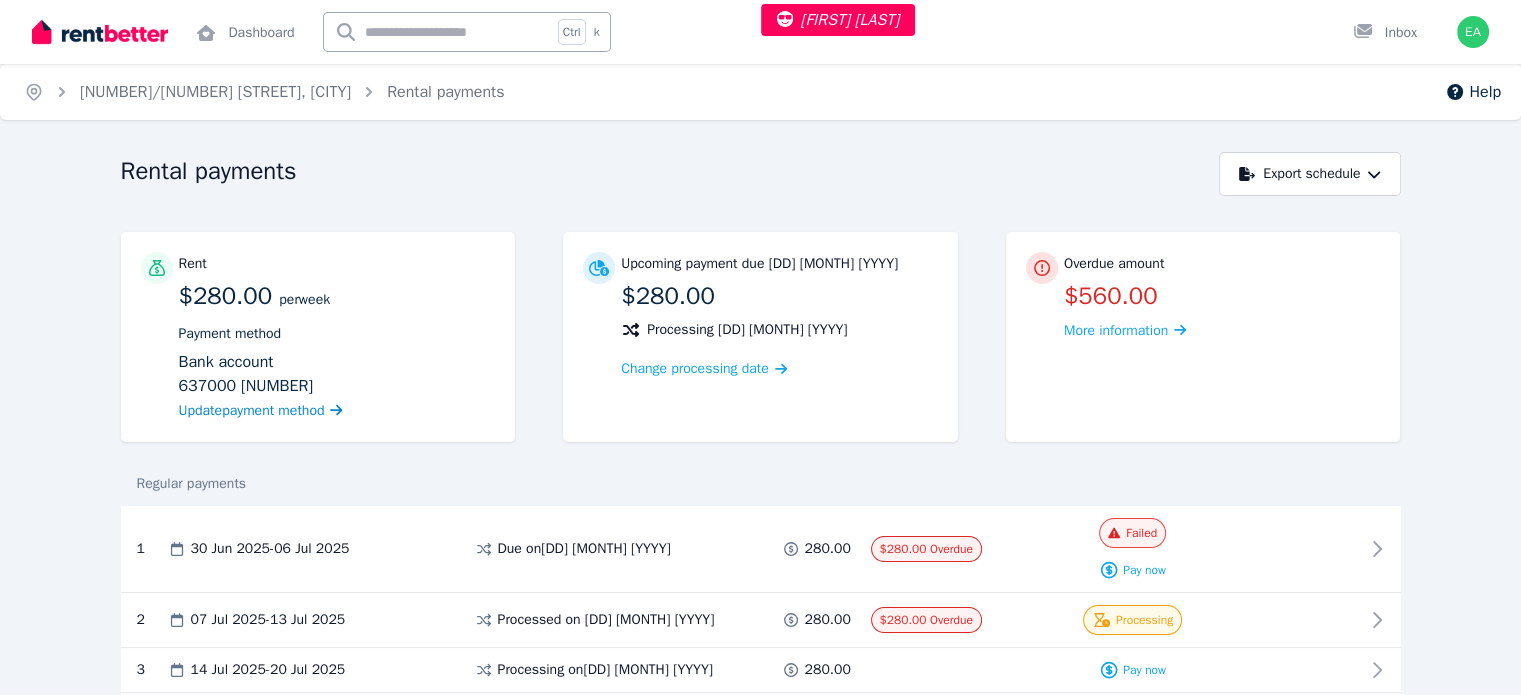 click on "Update  payment method" at bounding box center [252, 410] 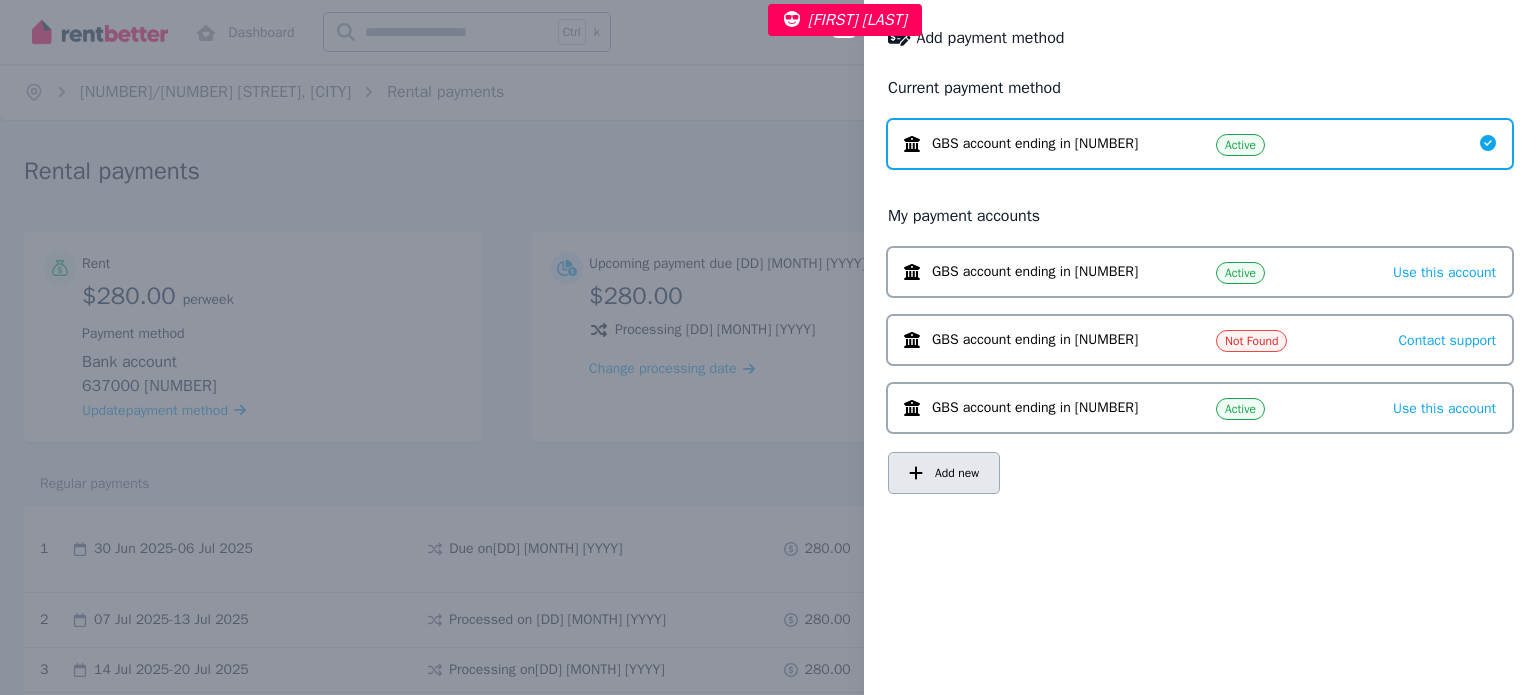 click on "Add new" at bounding box center (944, 473) 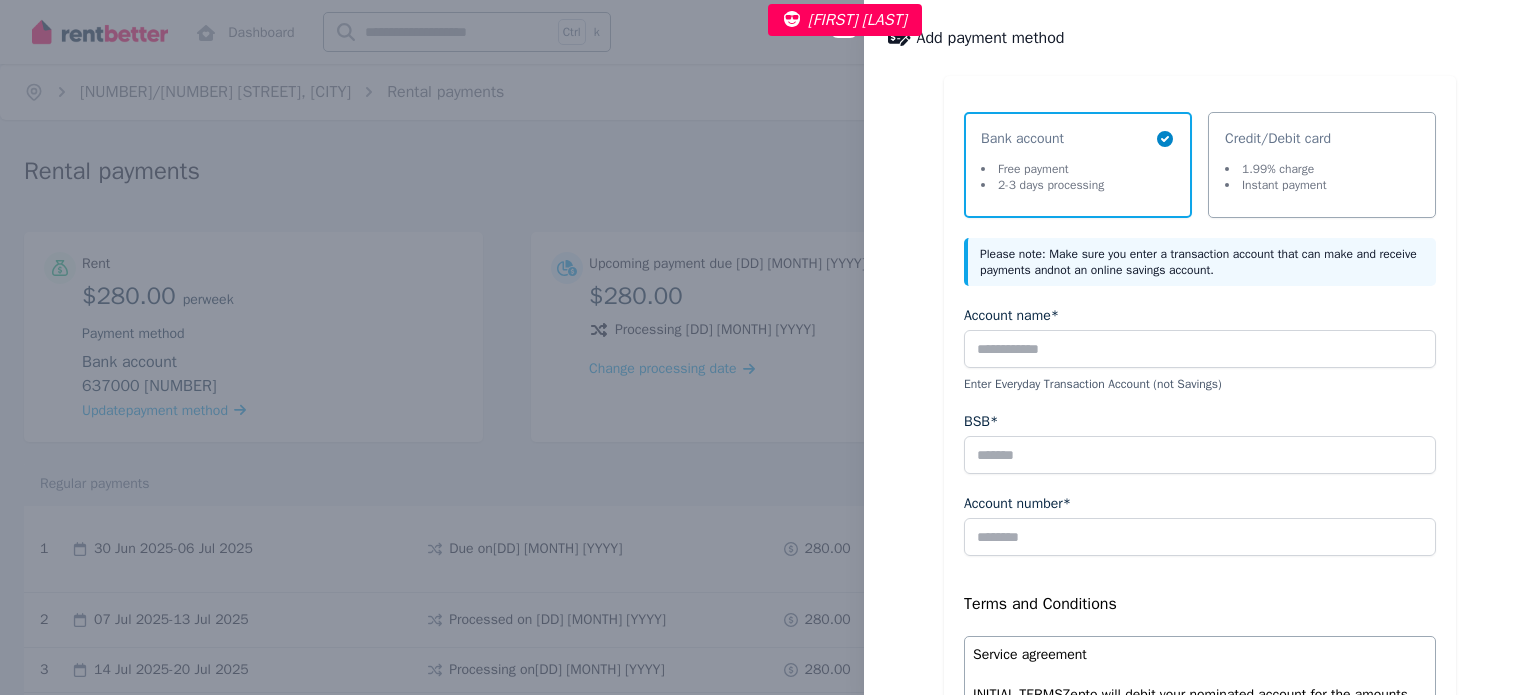 click on "Credit/Debit card 1.99% charge Instant payment" at bounding box center [1312, 165] 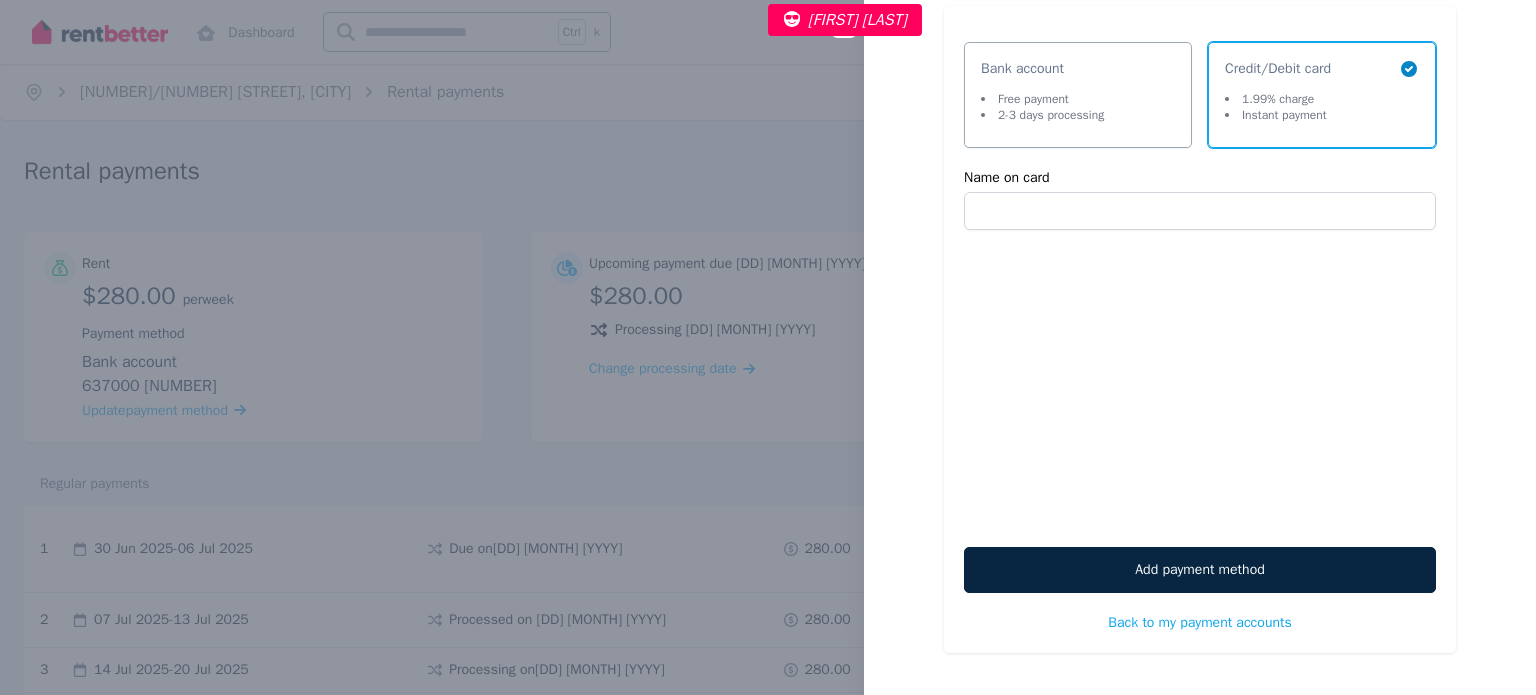 scroll, scrollTop: 0, scrollLeft: 0, axis: both 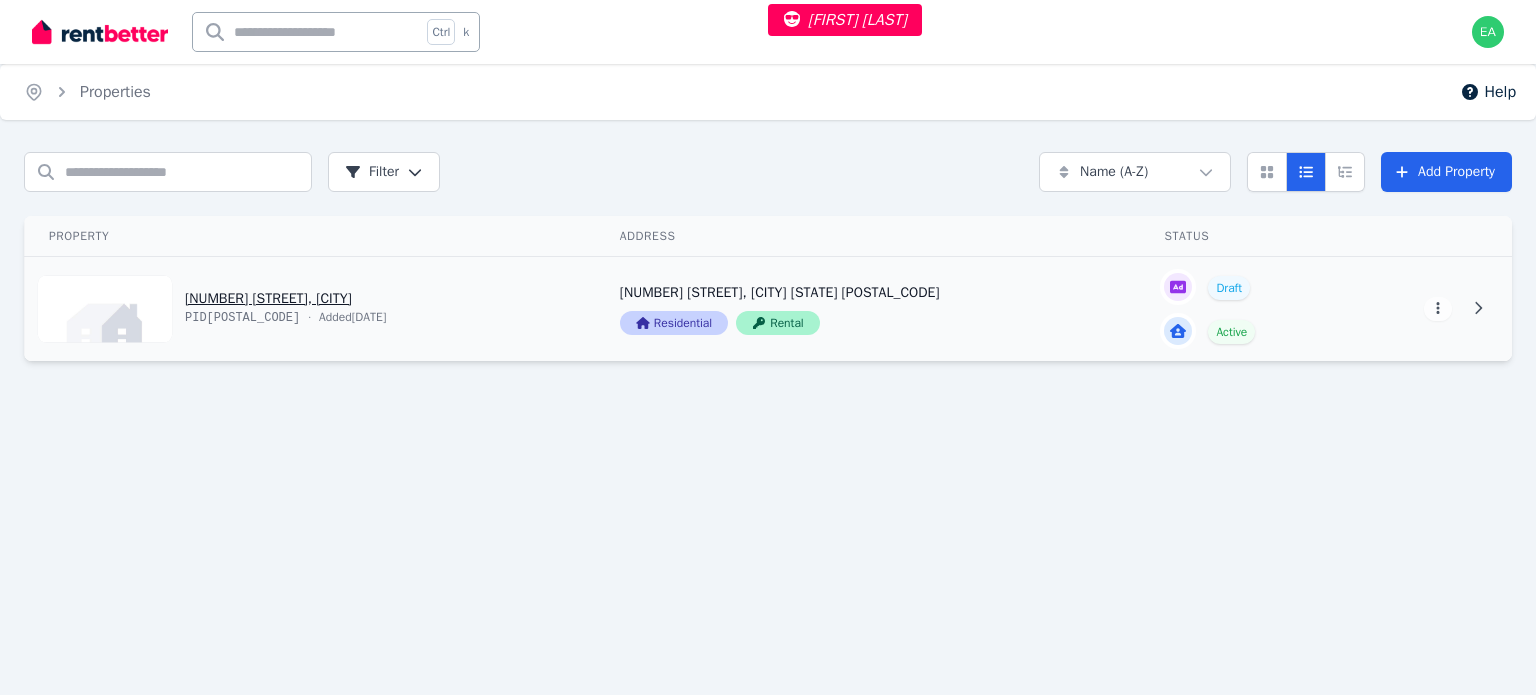 click on "View property details" at bounding box center [310, 309] 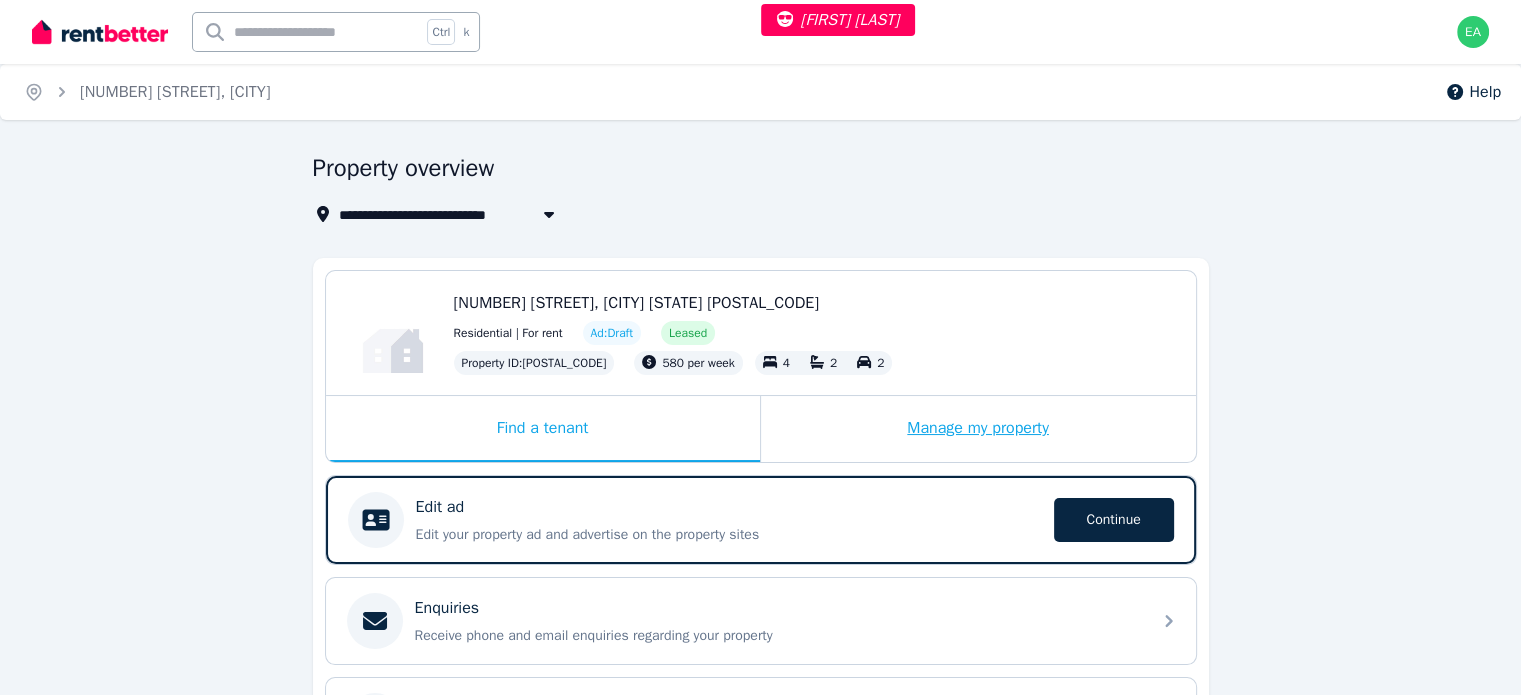 click on "Manage my property" at bounding box center (978, 429) 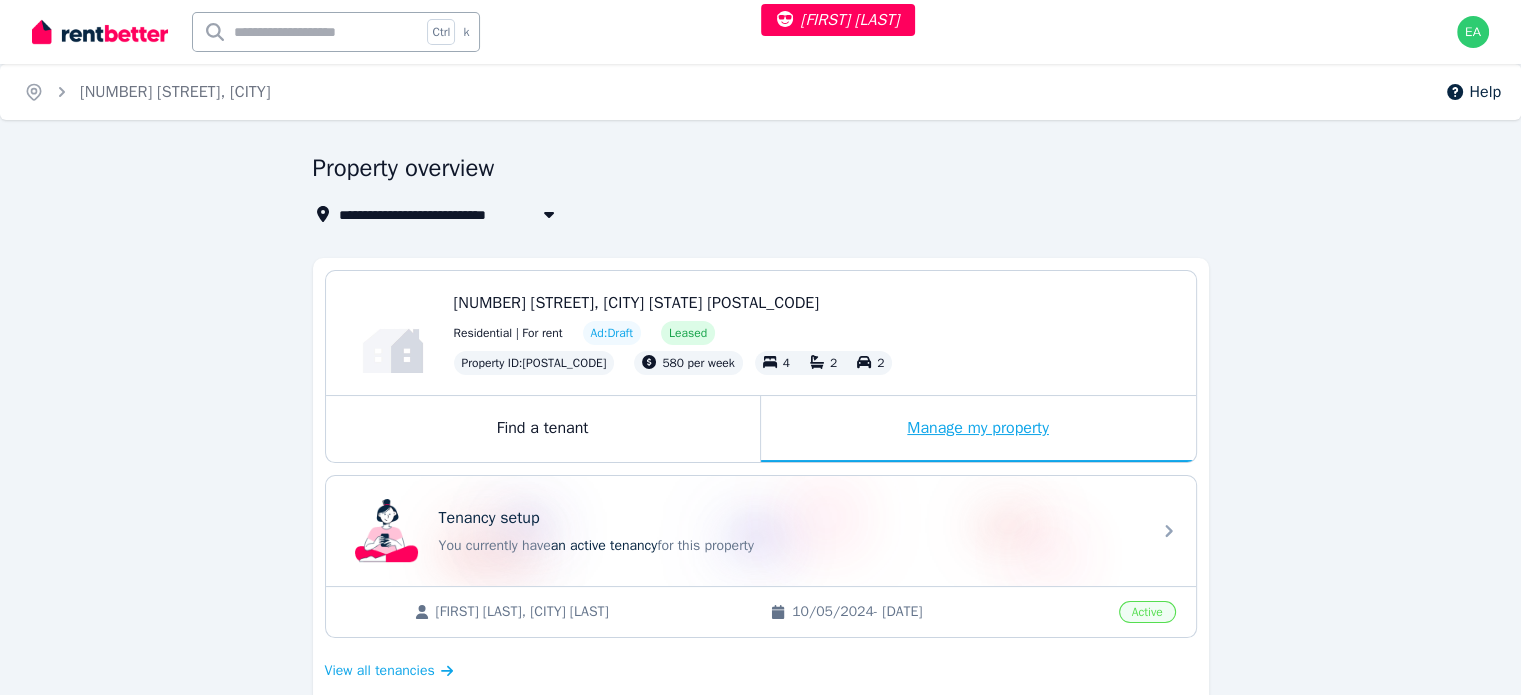 scroll, scrollTop: 400, scrollLeft: 0, axis: vertical 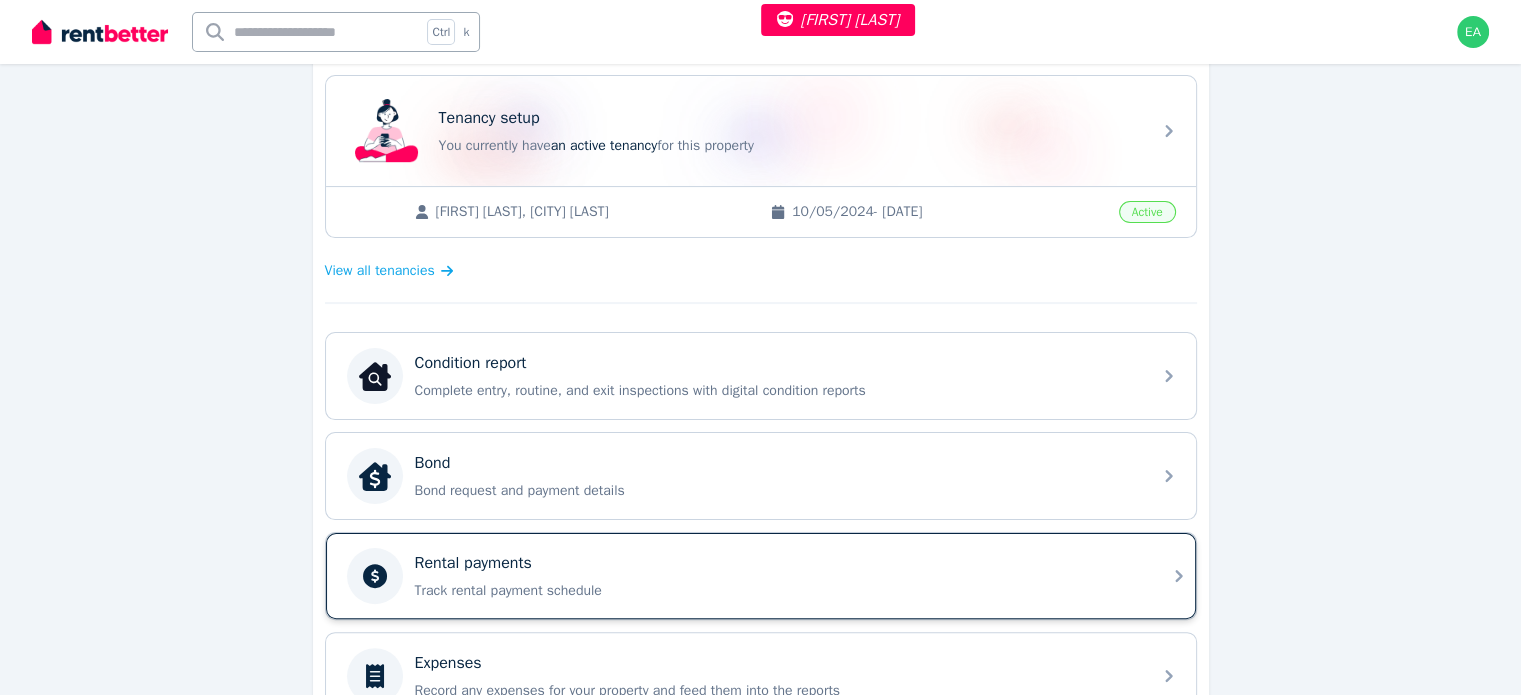 click on "Rental payments Track rental payment schedule" at bounding box center (777, 576) 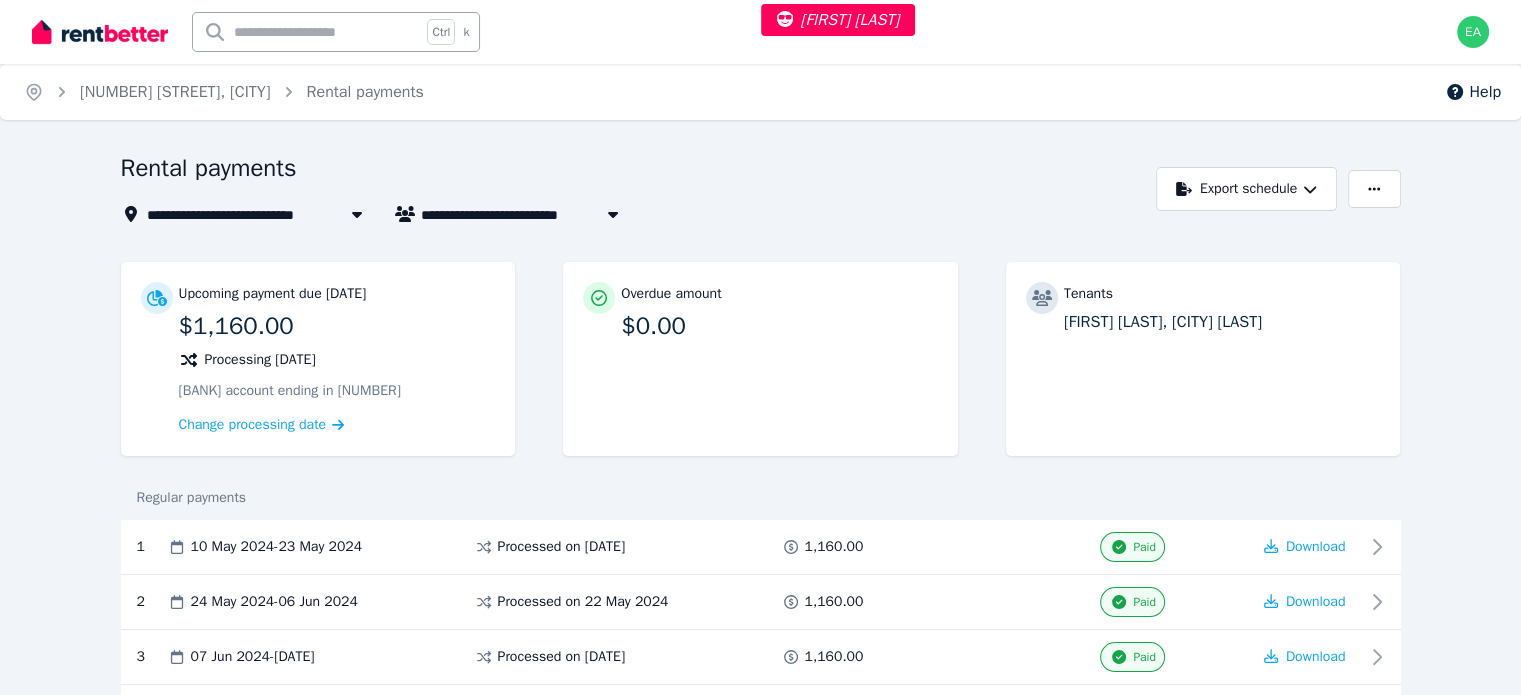 scroll, scrollTop: 100, scrollLeft: 0, axis: vertical 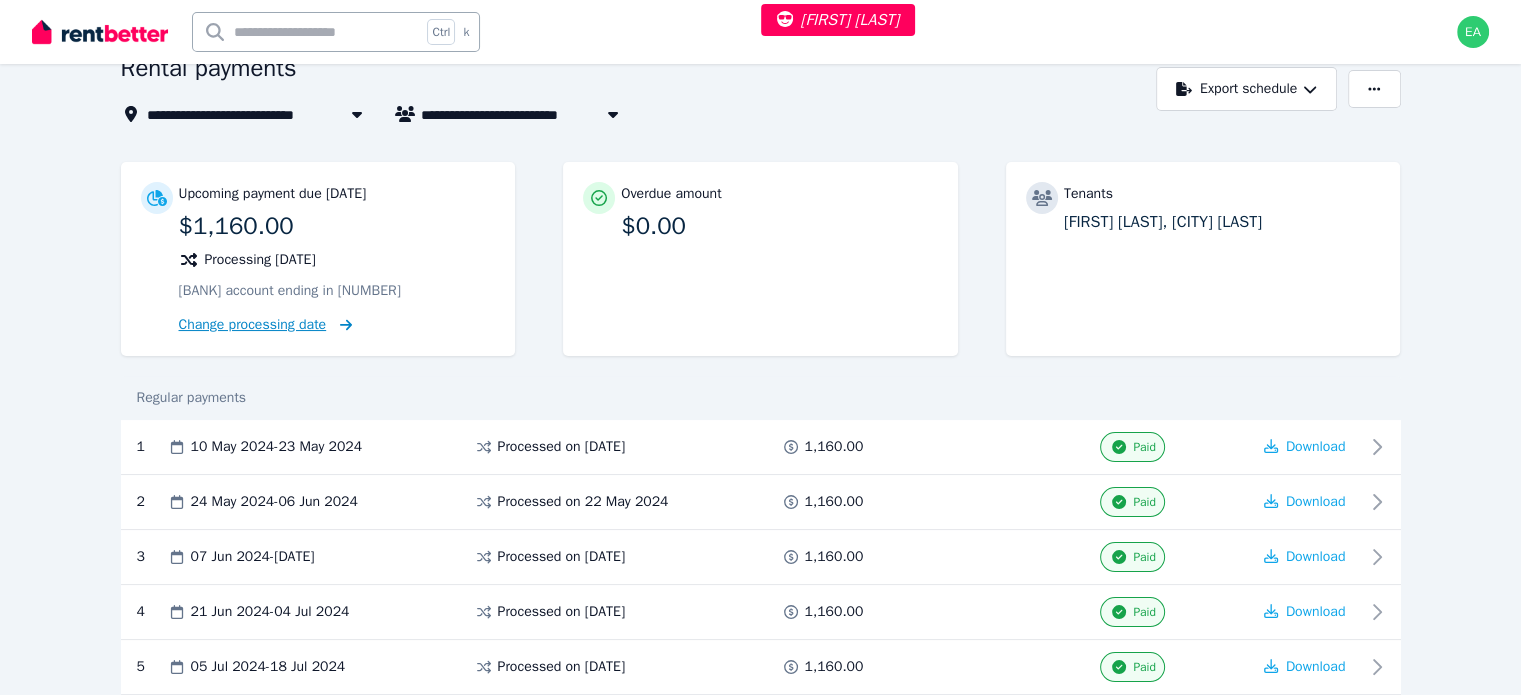 click on "Change processing date" at bounding box center (253, 325) 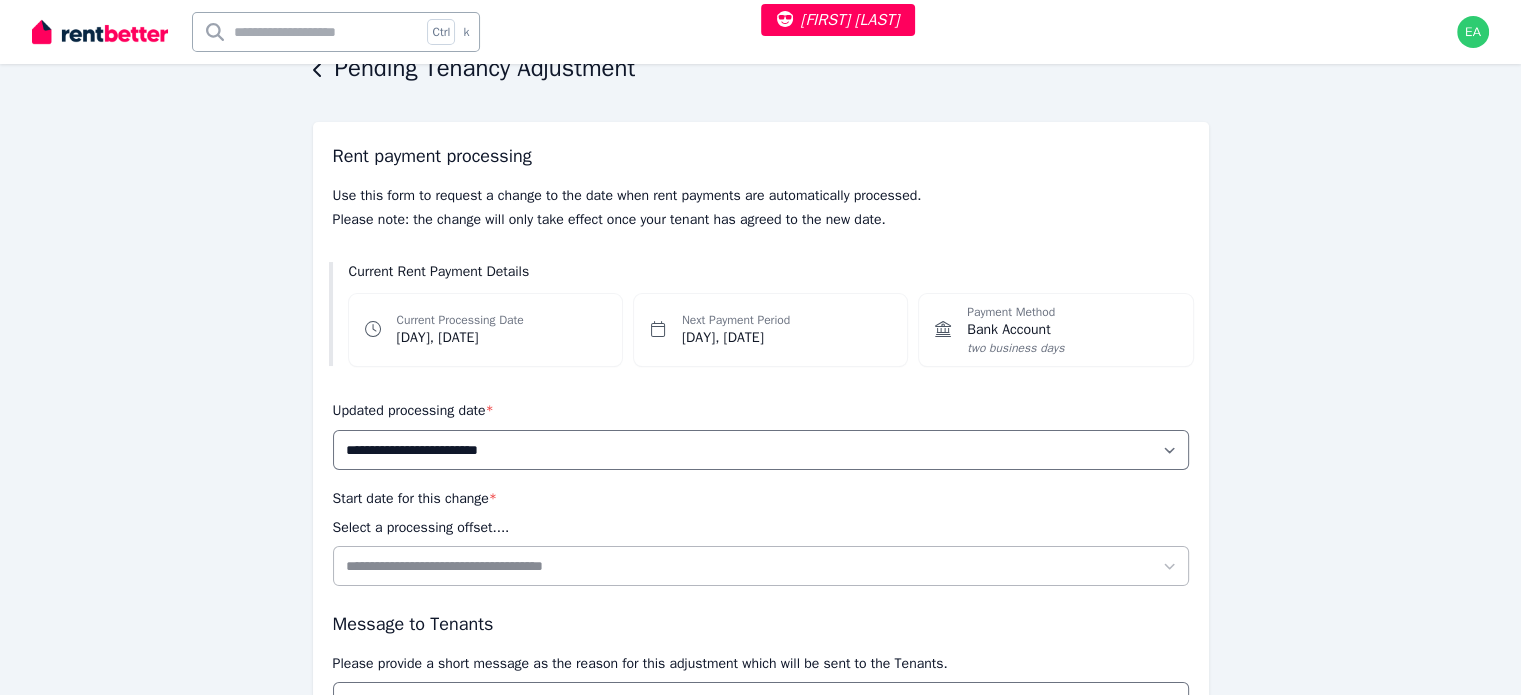 scroll, scrollTop: 200, scrollLeft: 0, axis: vertical 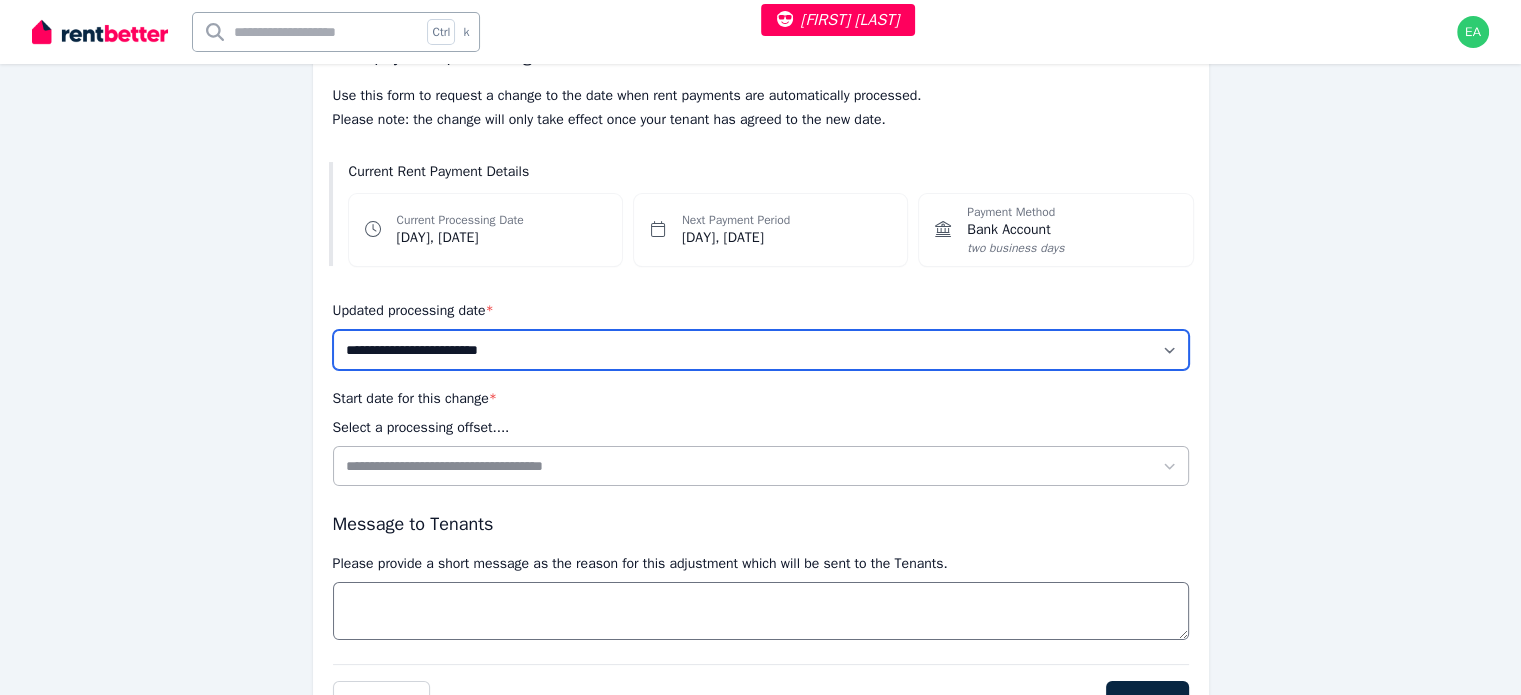 click on "**********" at bounding box center [761, 350] 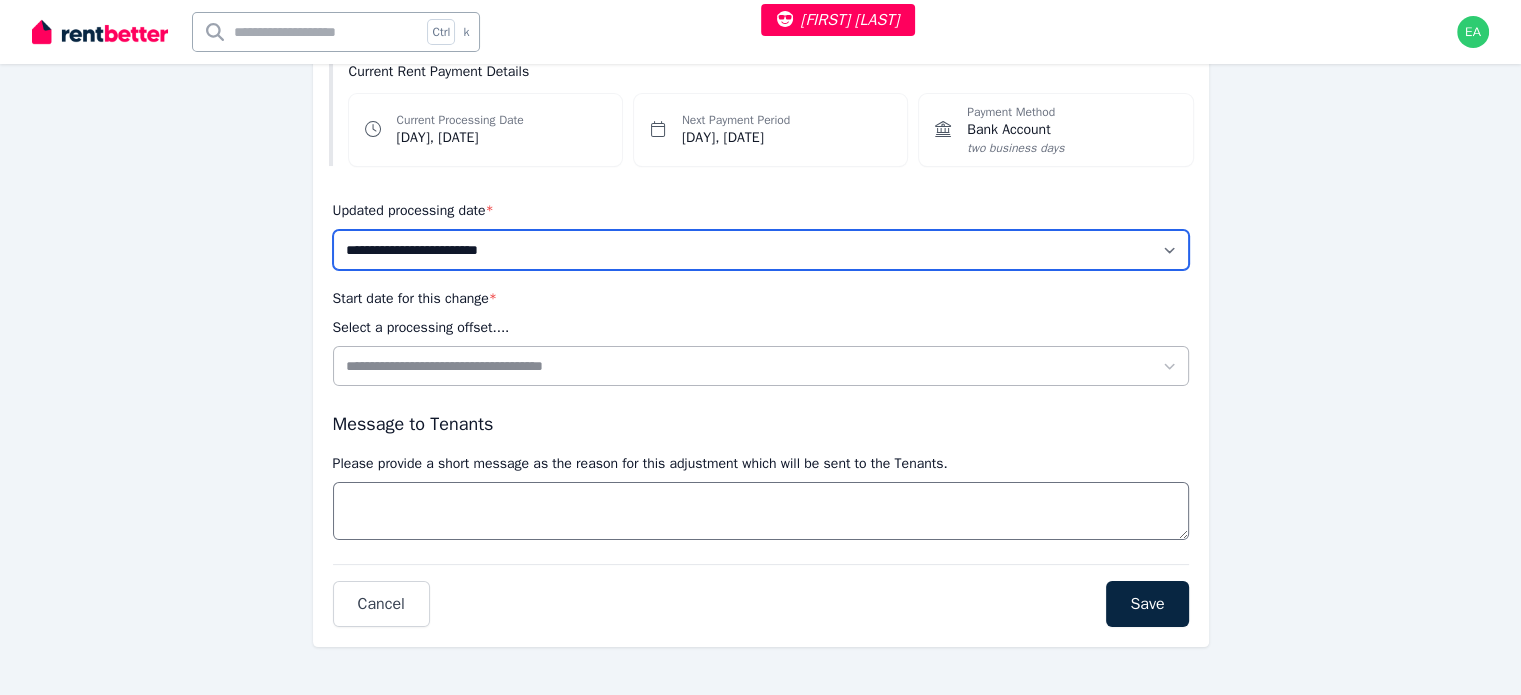 scroll, scrollTop: 307, scrollLeft: 0, axis: vertical 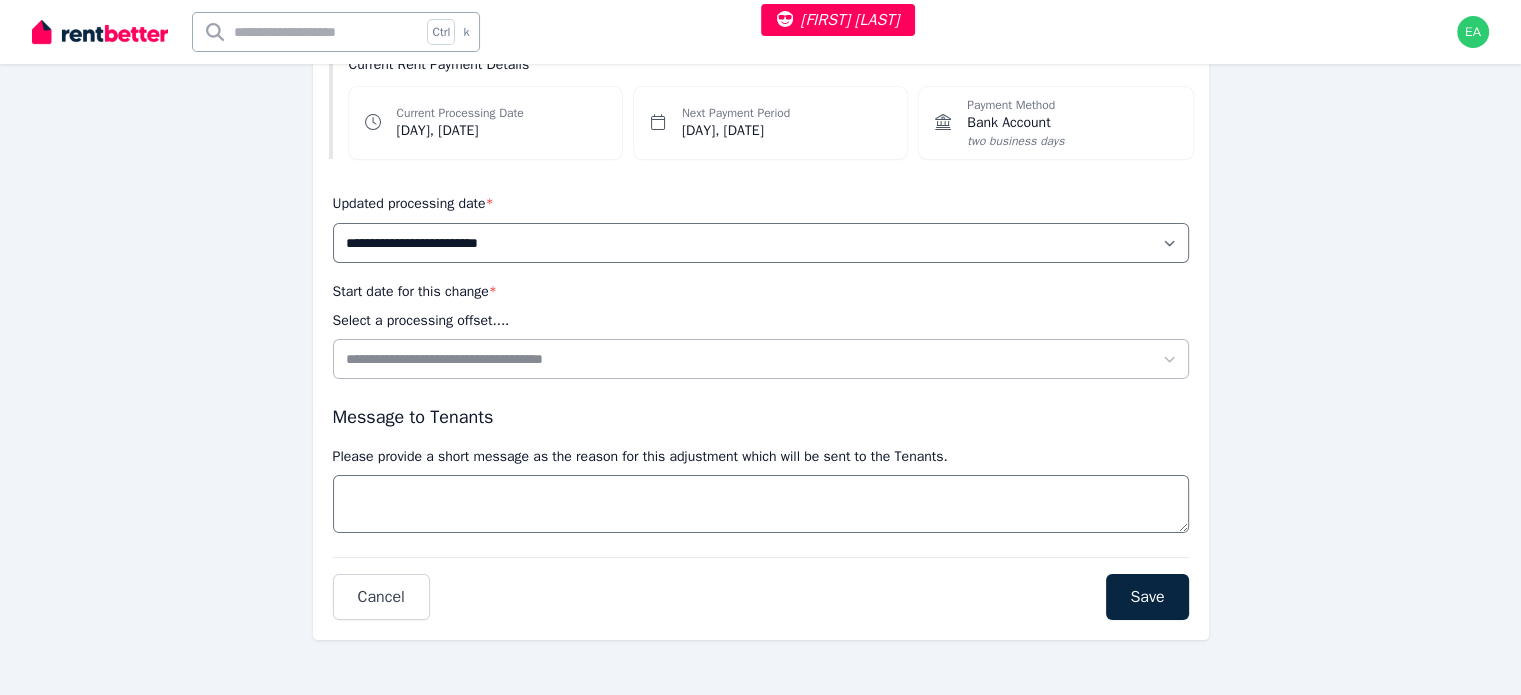 click on "**********" at bounding box center [760, 270] 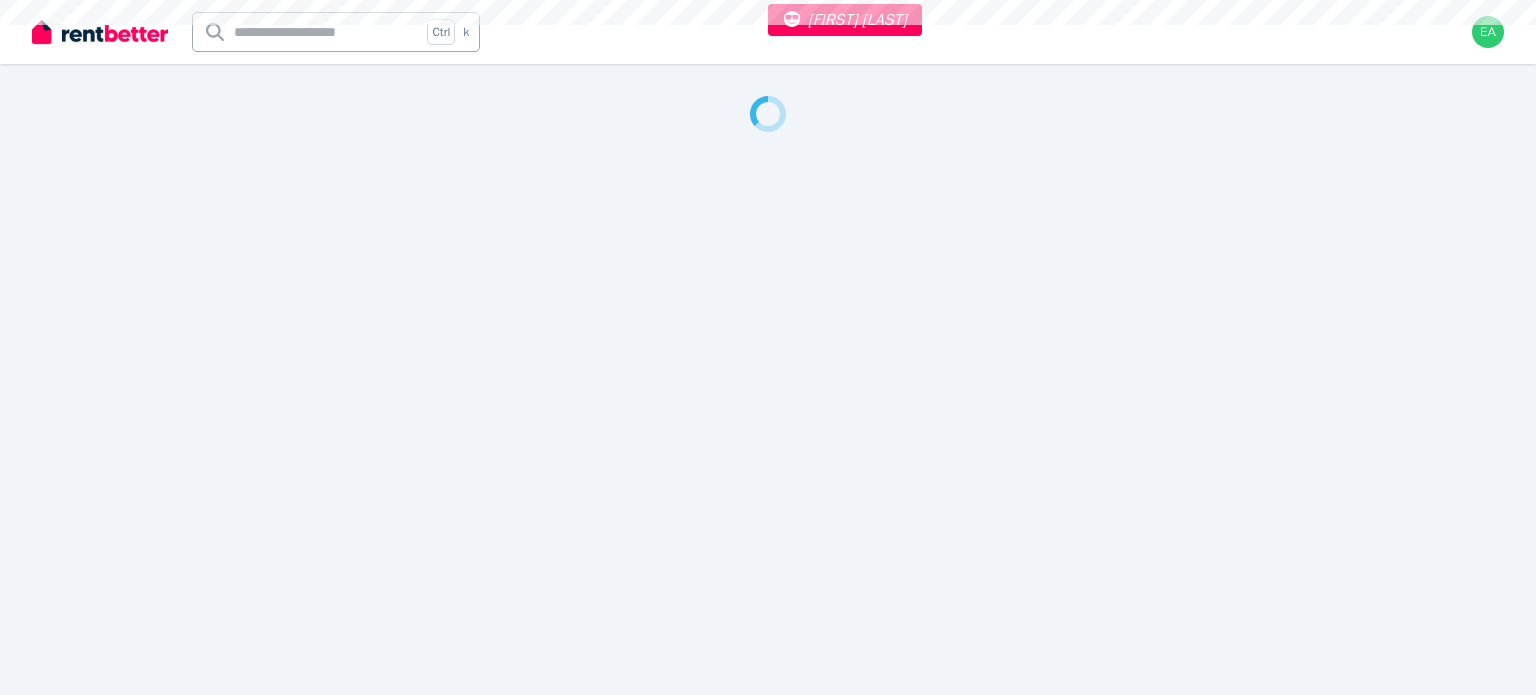 select on "***" 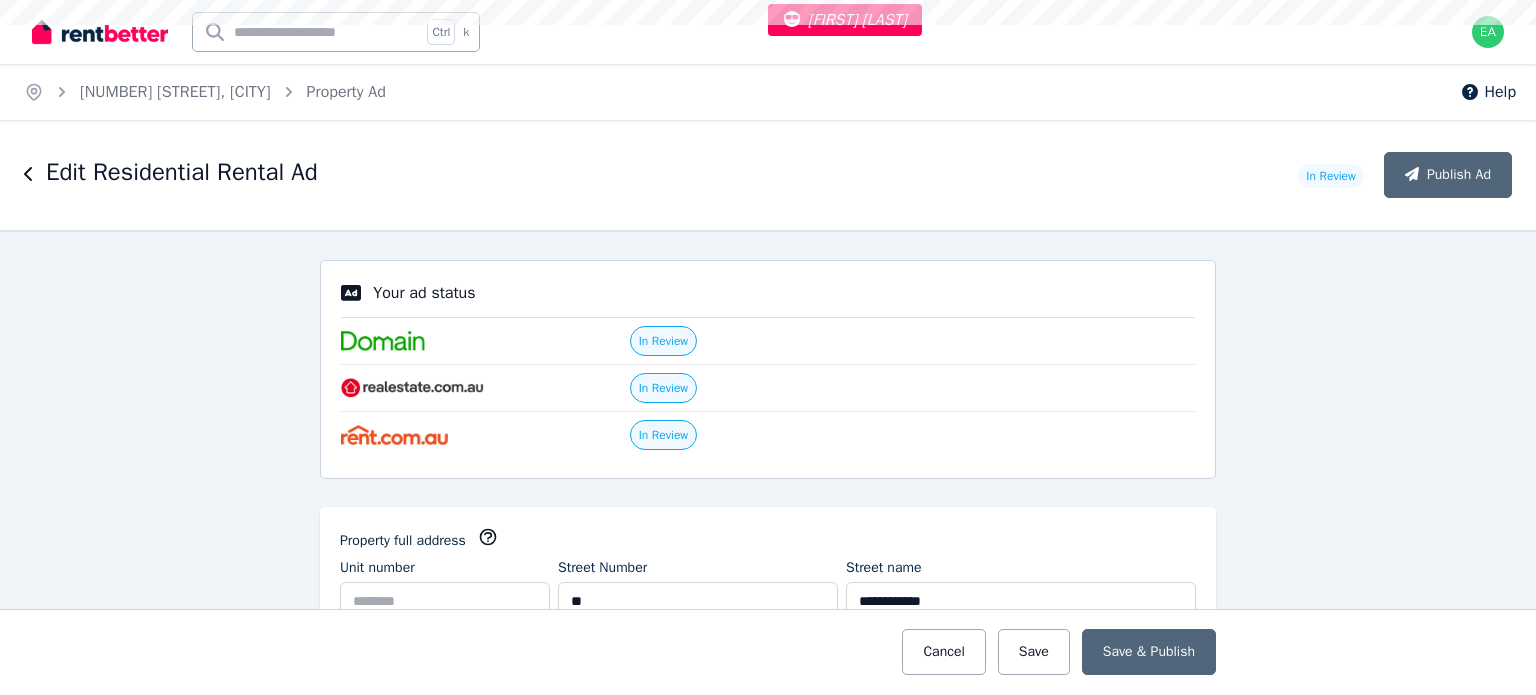 scroll, scrollTop: 0, scrollLeft: 0, axis: both 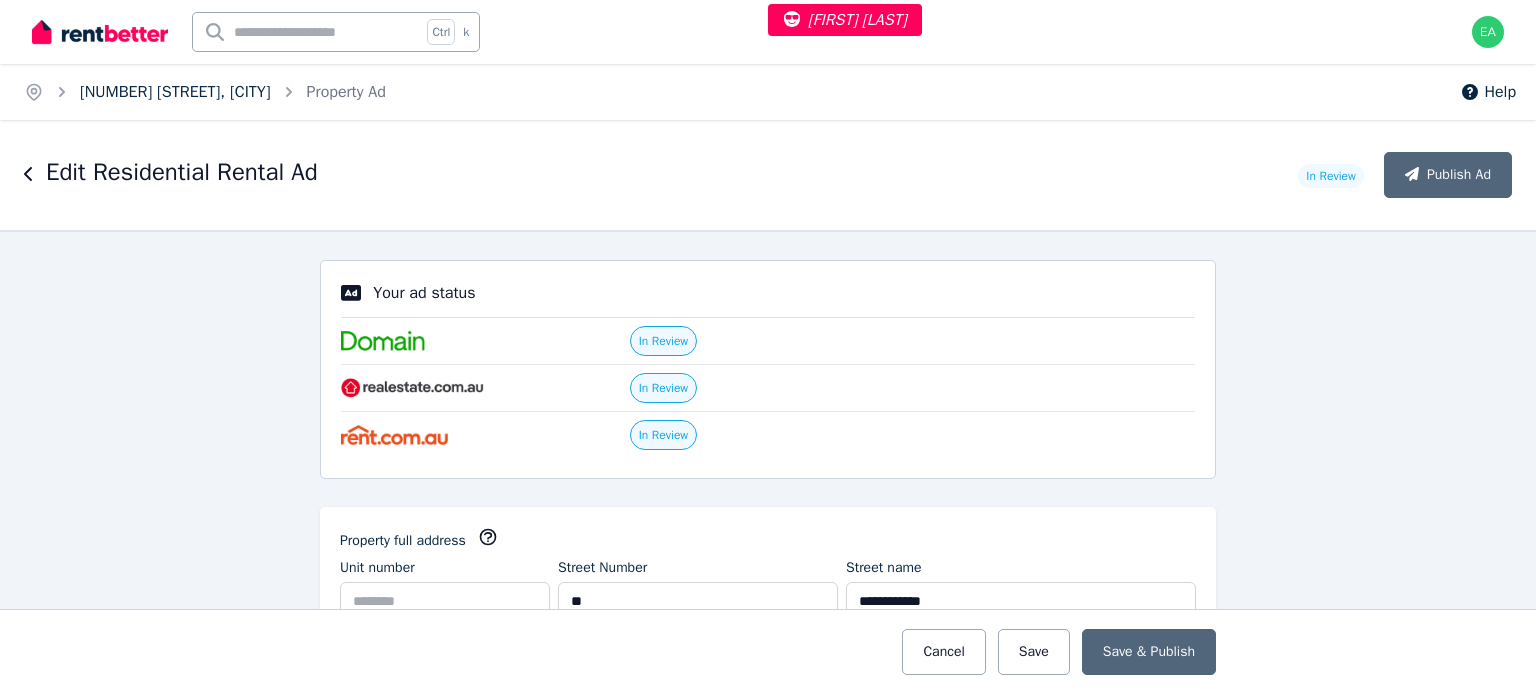 click on "11 Toorongo Cct, Truganina" at bounding box center [175, 92] 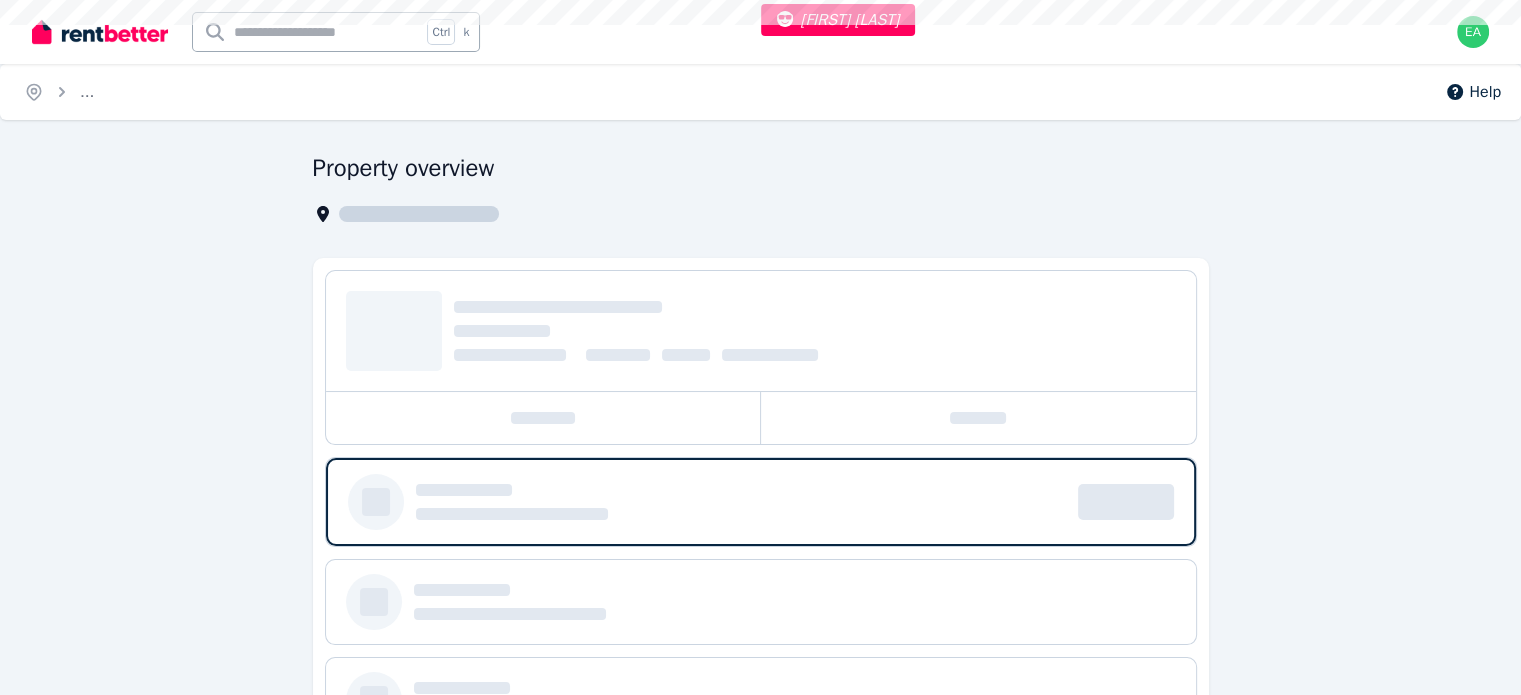 scroll, scrollTop: 200, scrollLeft: 0, axis: vertical 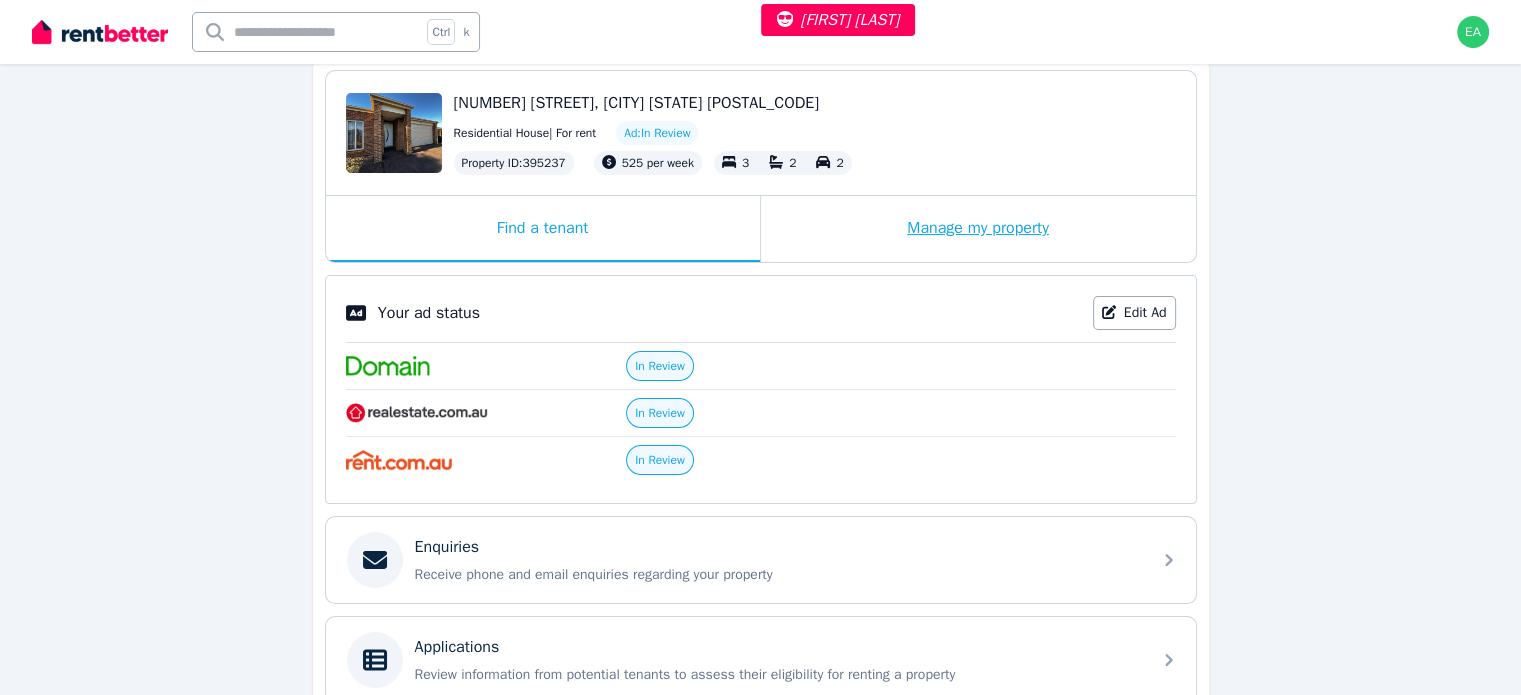 click on "Manage my property" at bounding box center (978, 229) 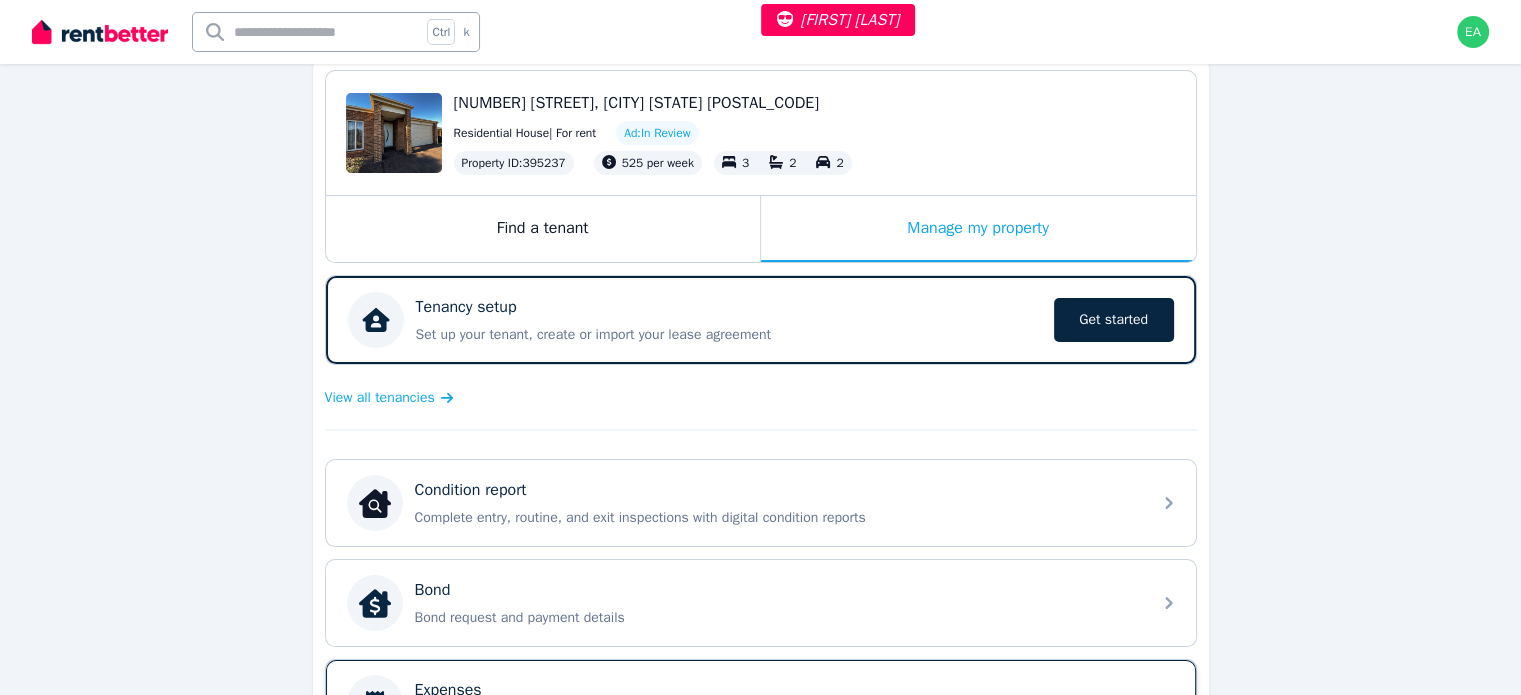 scroll, scrollTop: 632, scrollLeft: 0, axis: vertical 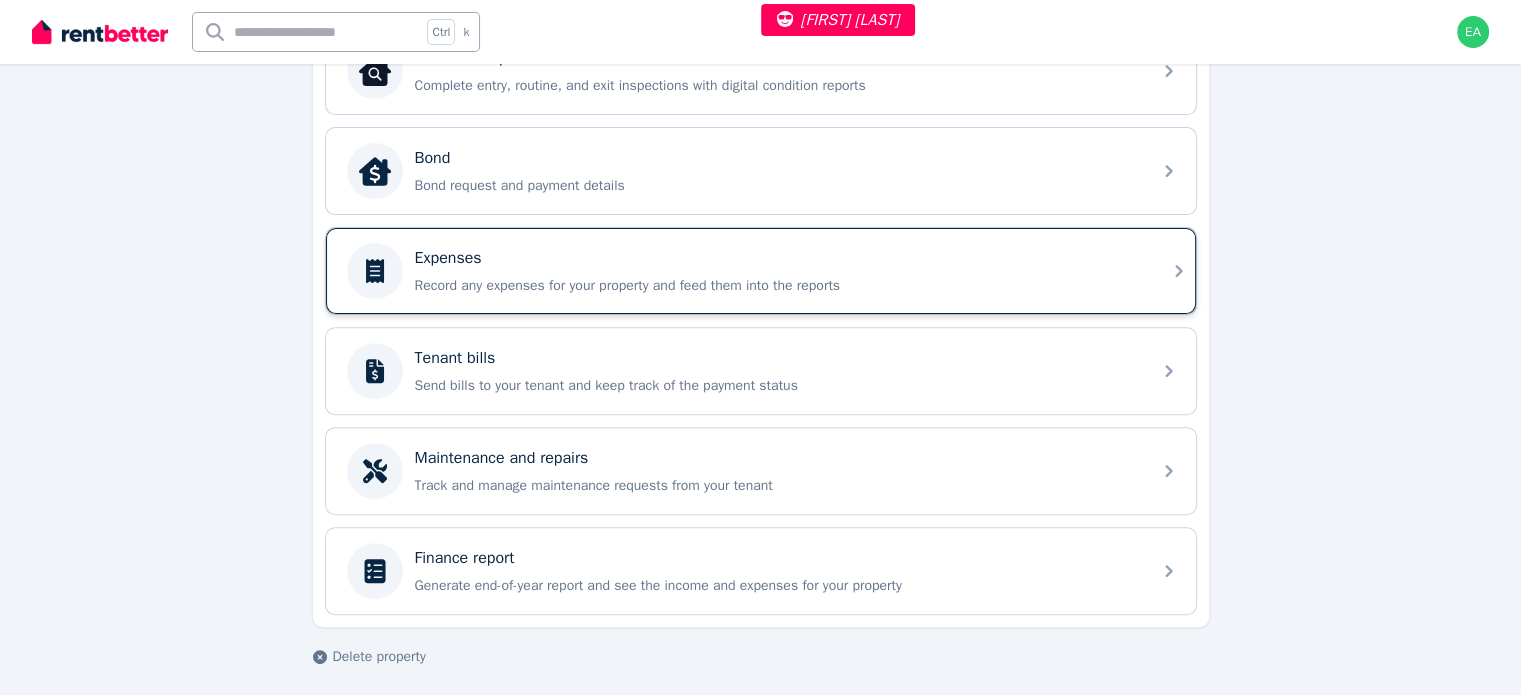 click on "Record any expenses for your property and feed them into the reports" at bounding box center (777, 286) 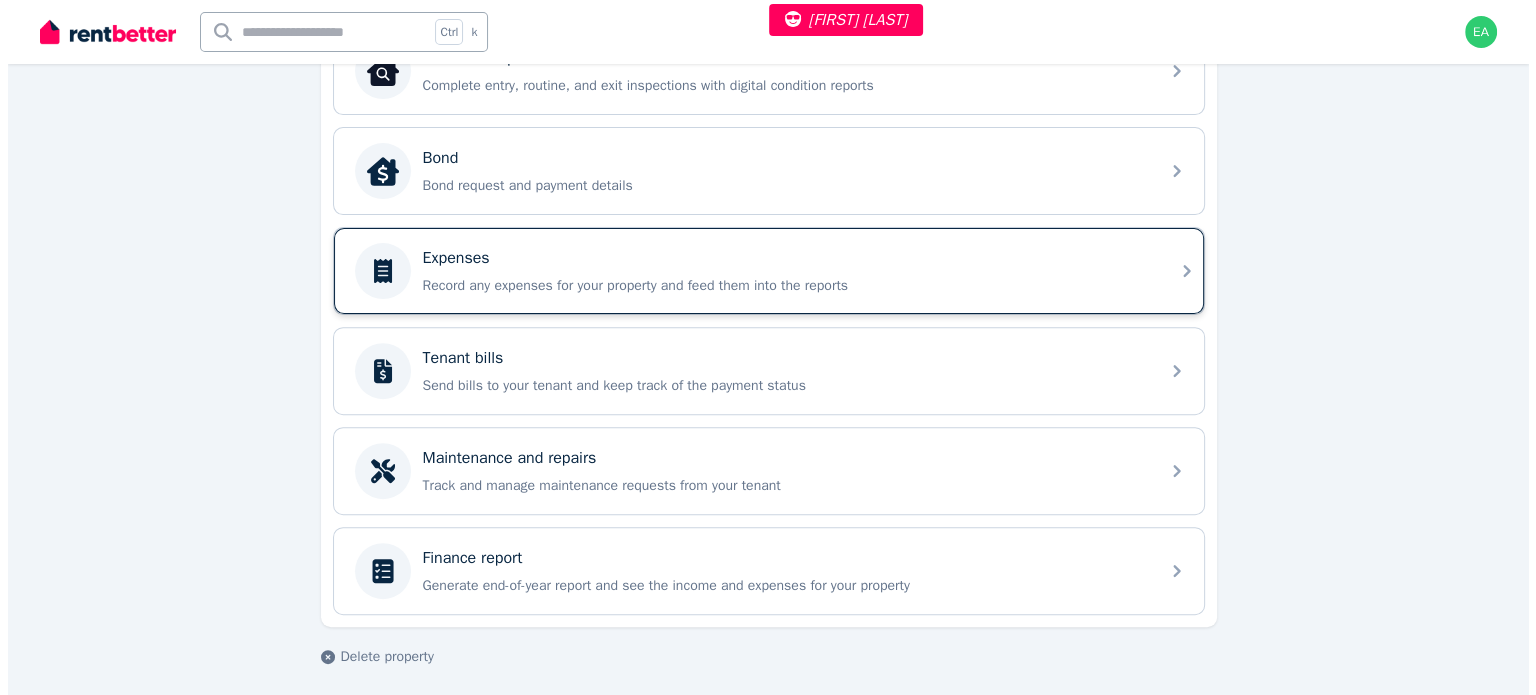 scroll, scrollTop: 0, scrollLeft: 0, axis: both 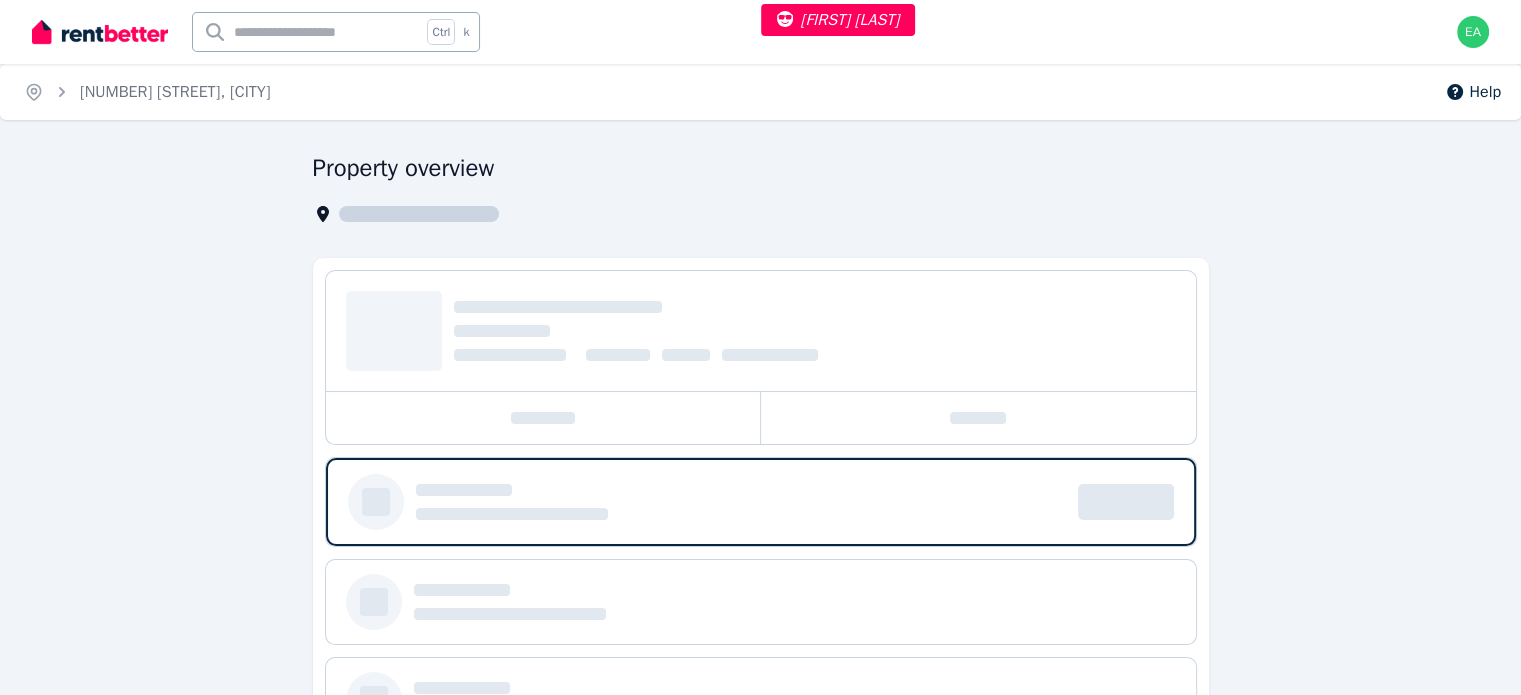 select on "***" 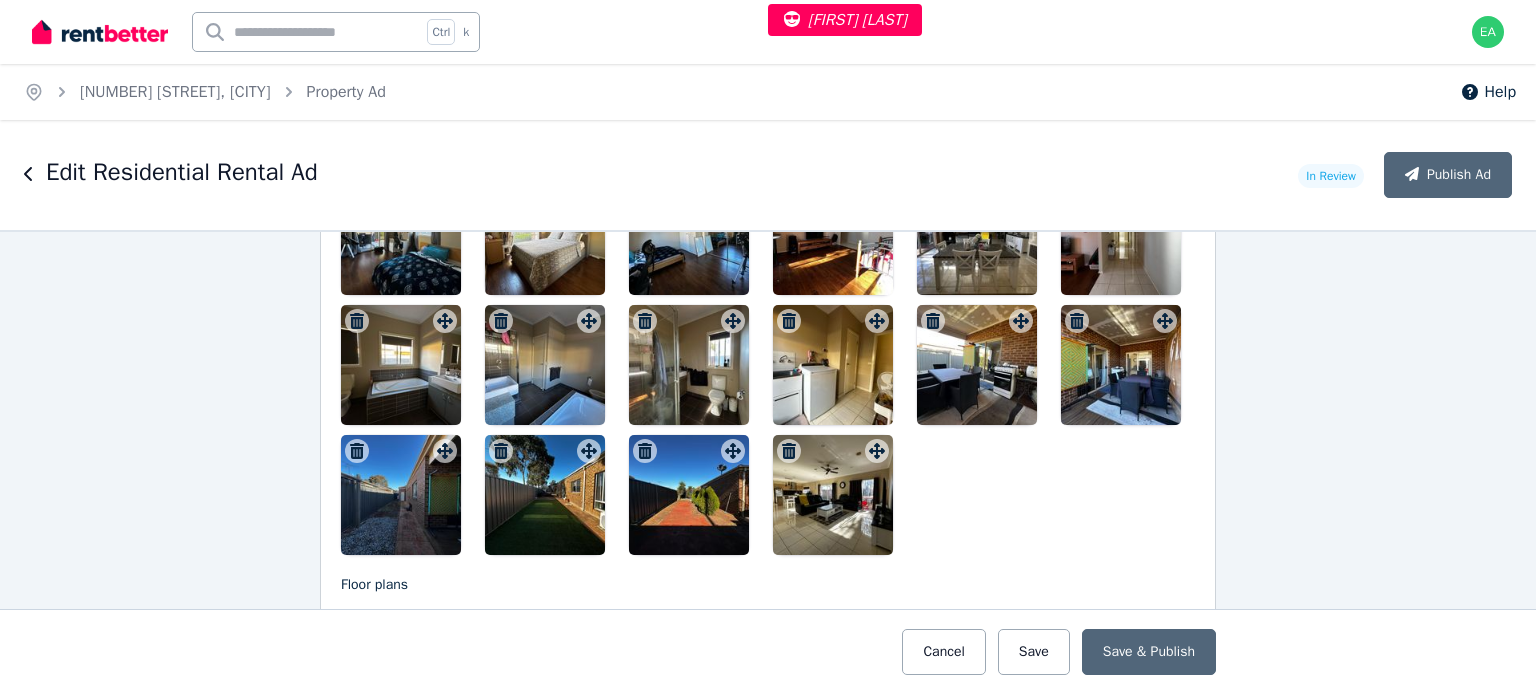scroll, scrollTop: 2700, scrollLeft: 0, axis: vertical 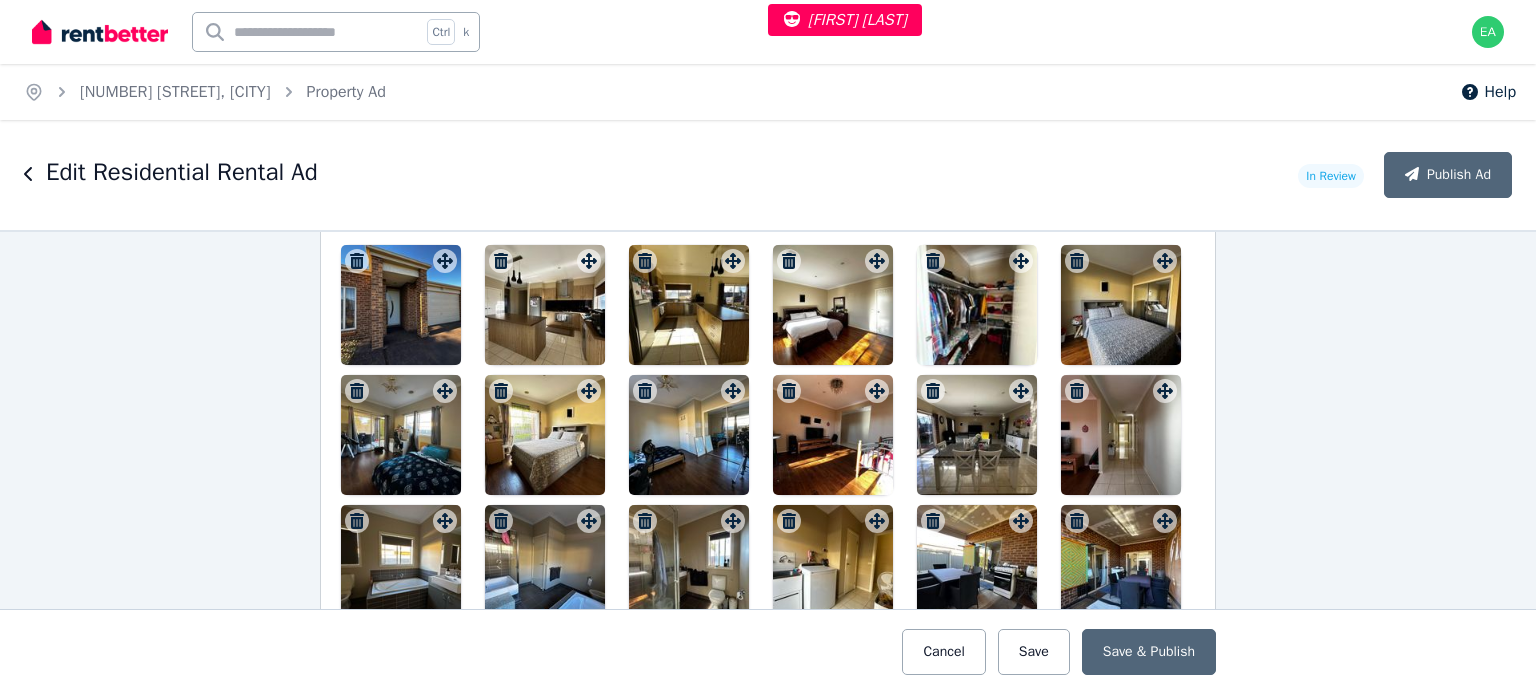 click at bounding box center (401, 305) 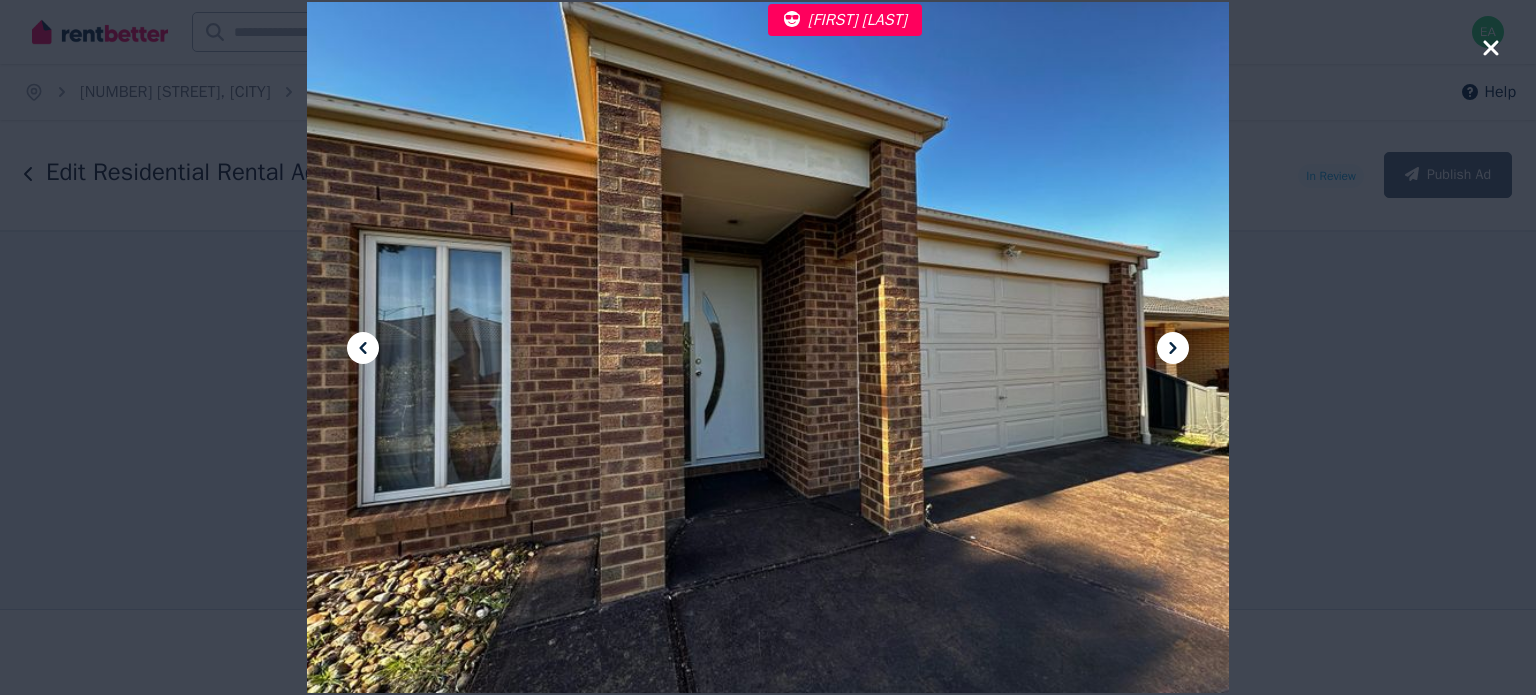 click 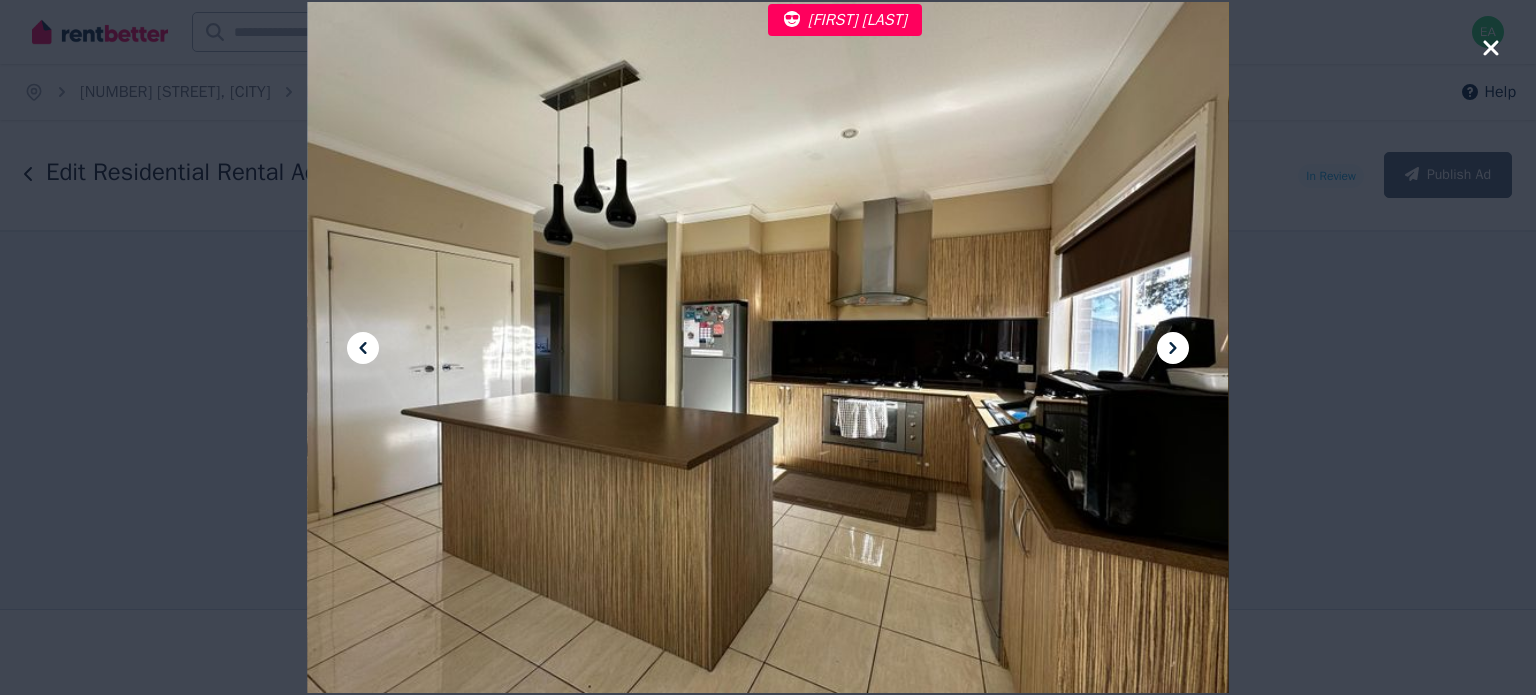 click 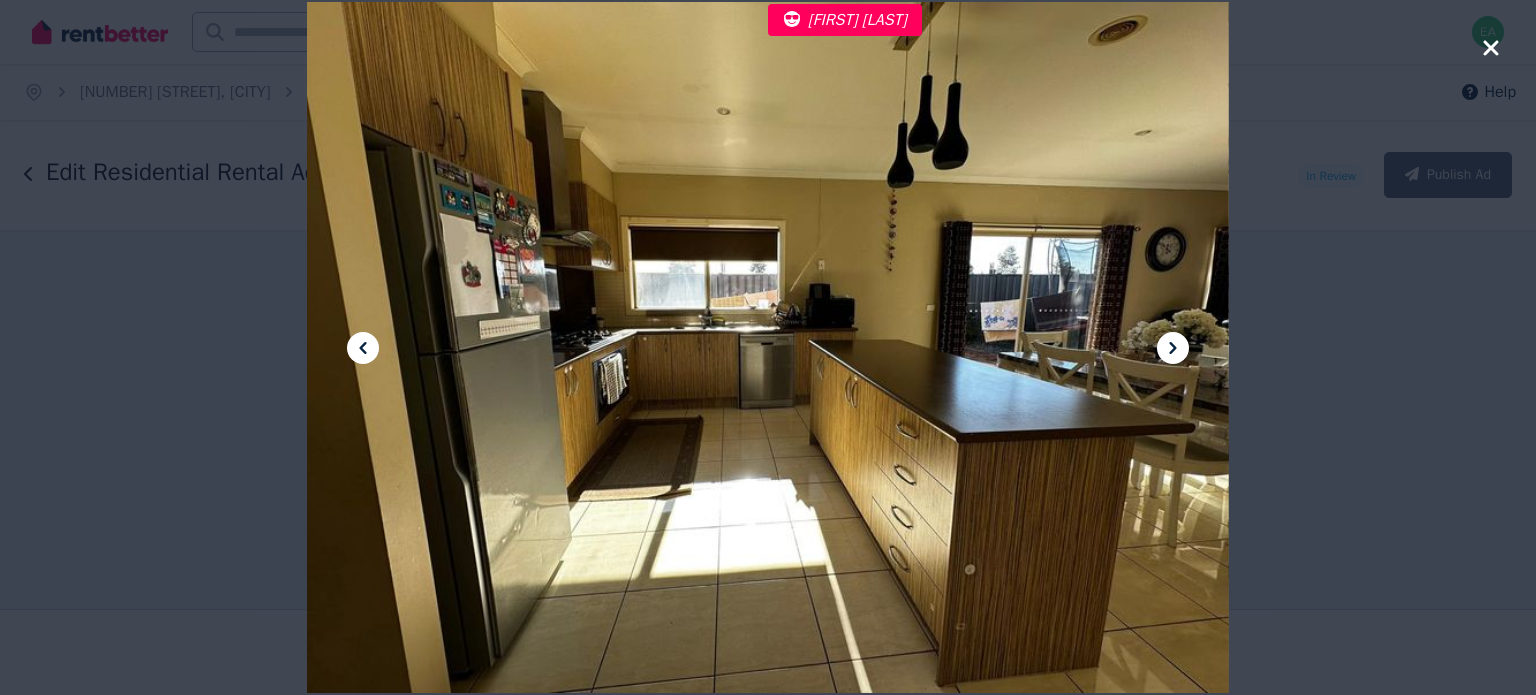 click 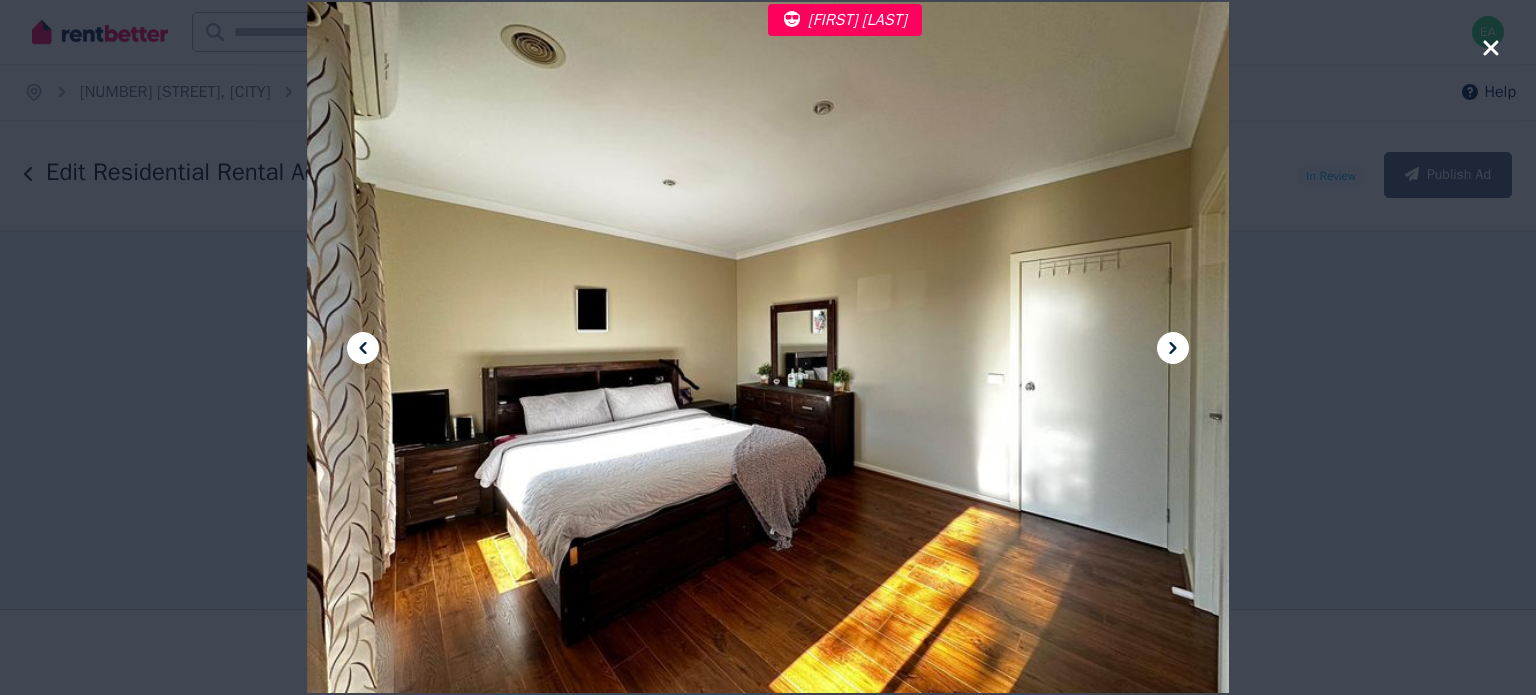 click 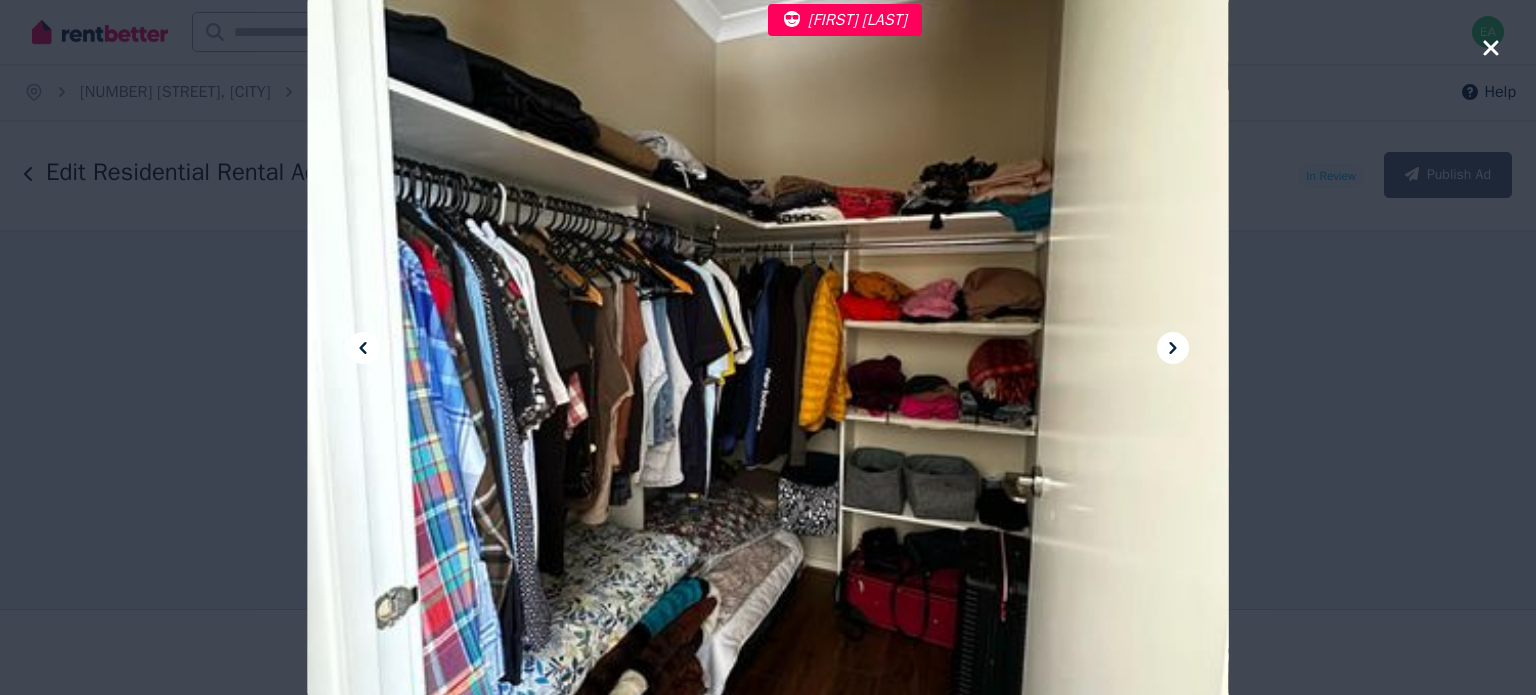 click 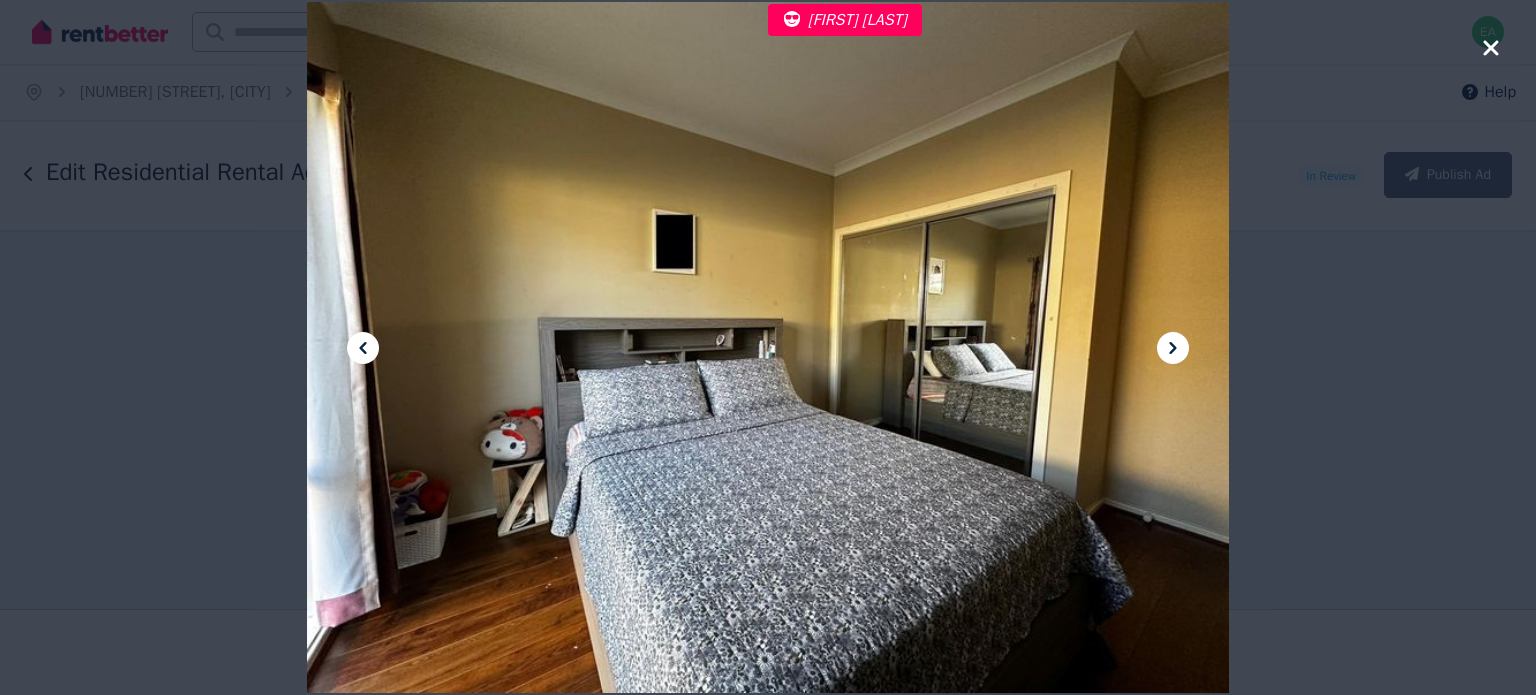 click 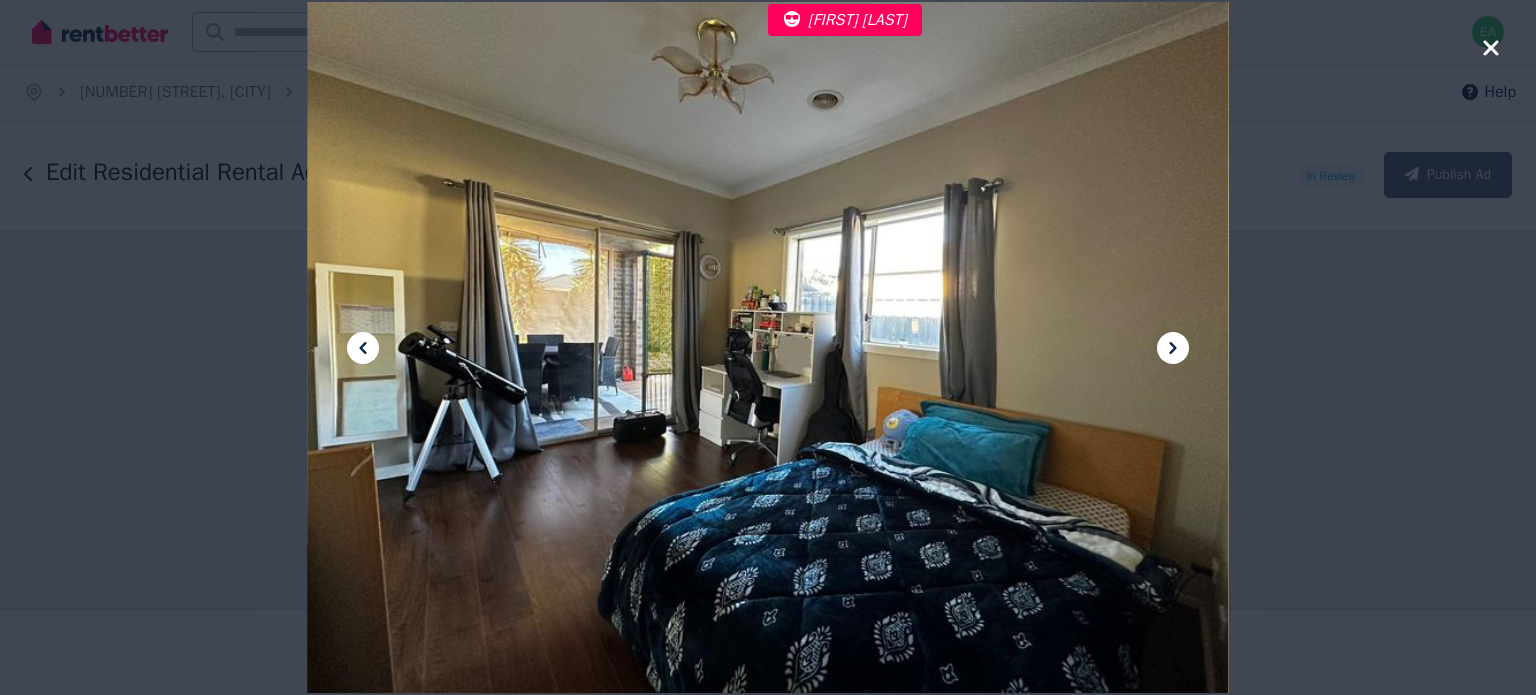 click 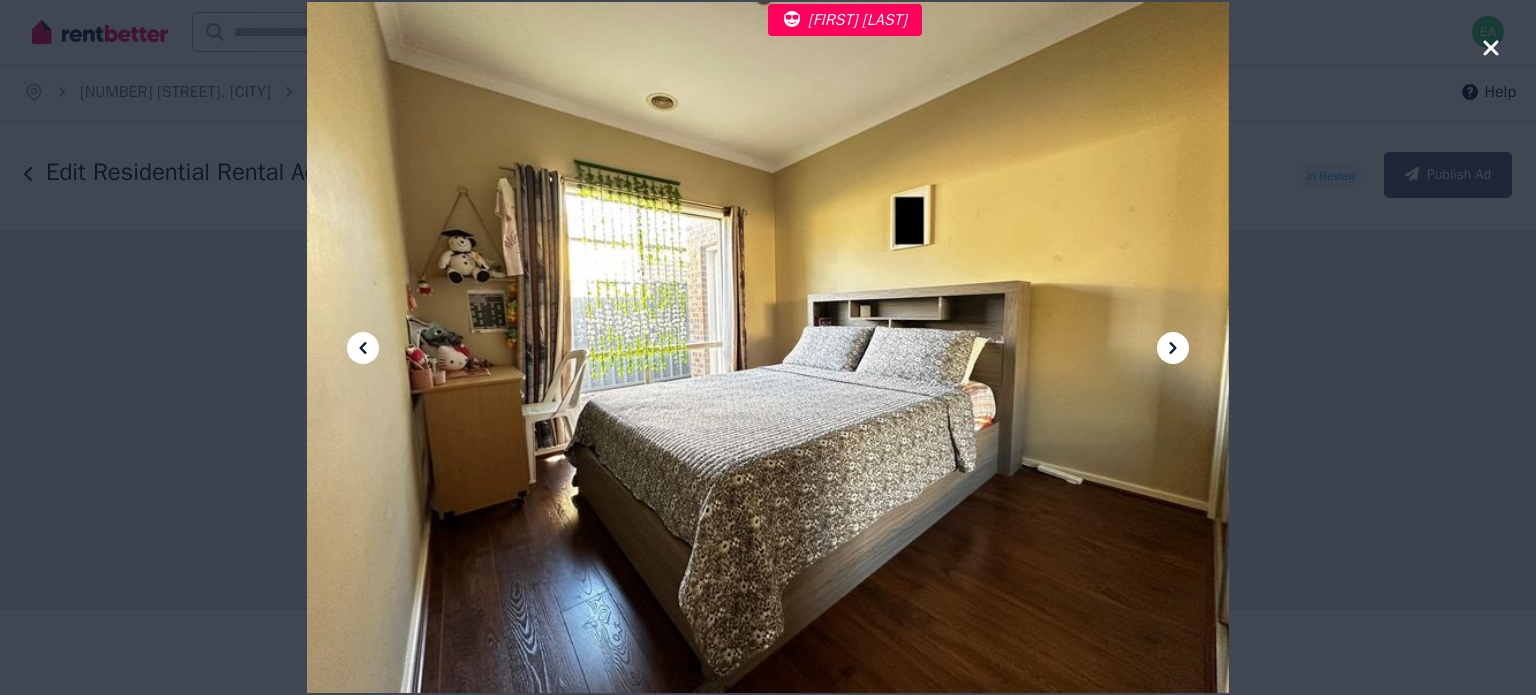 click 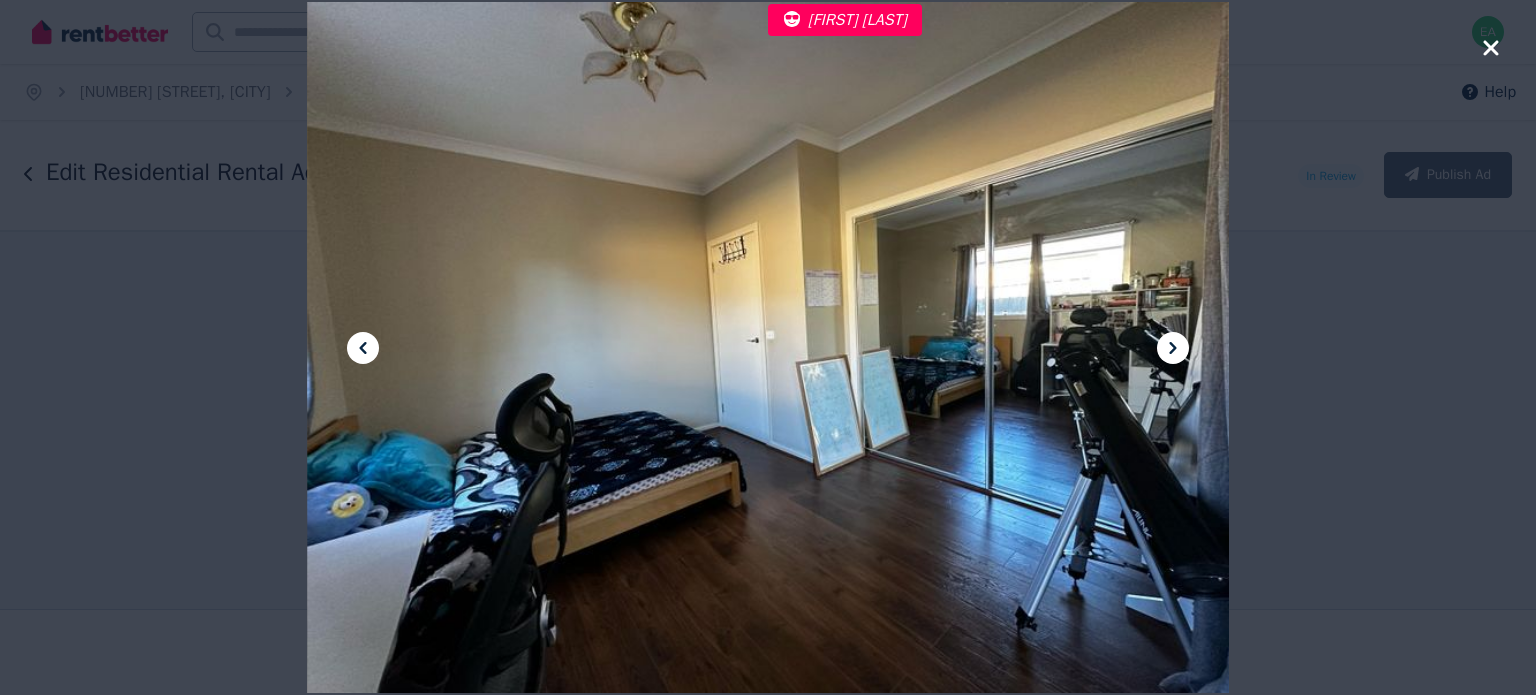 click 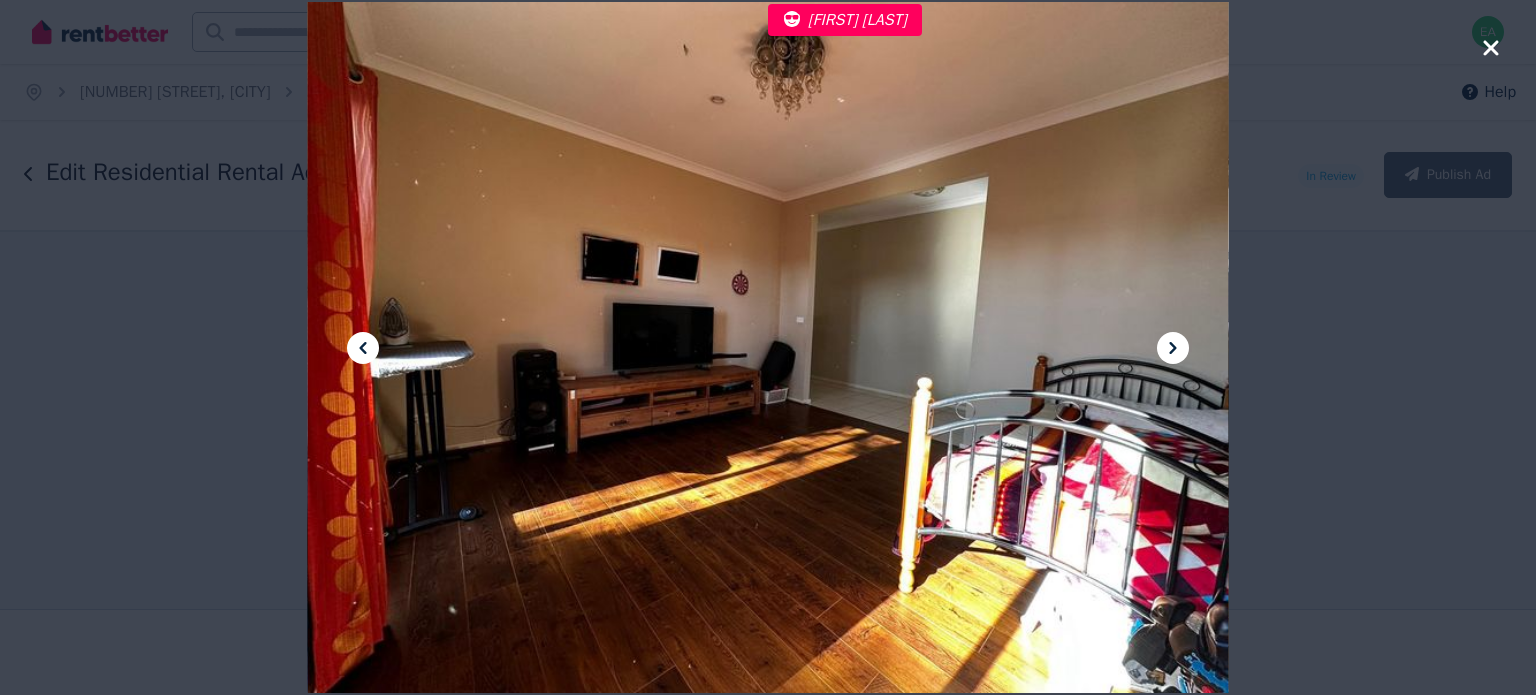 click 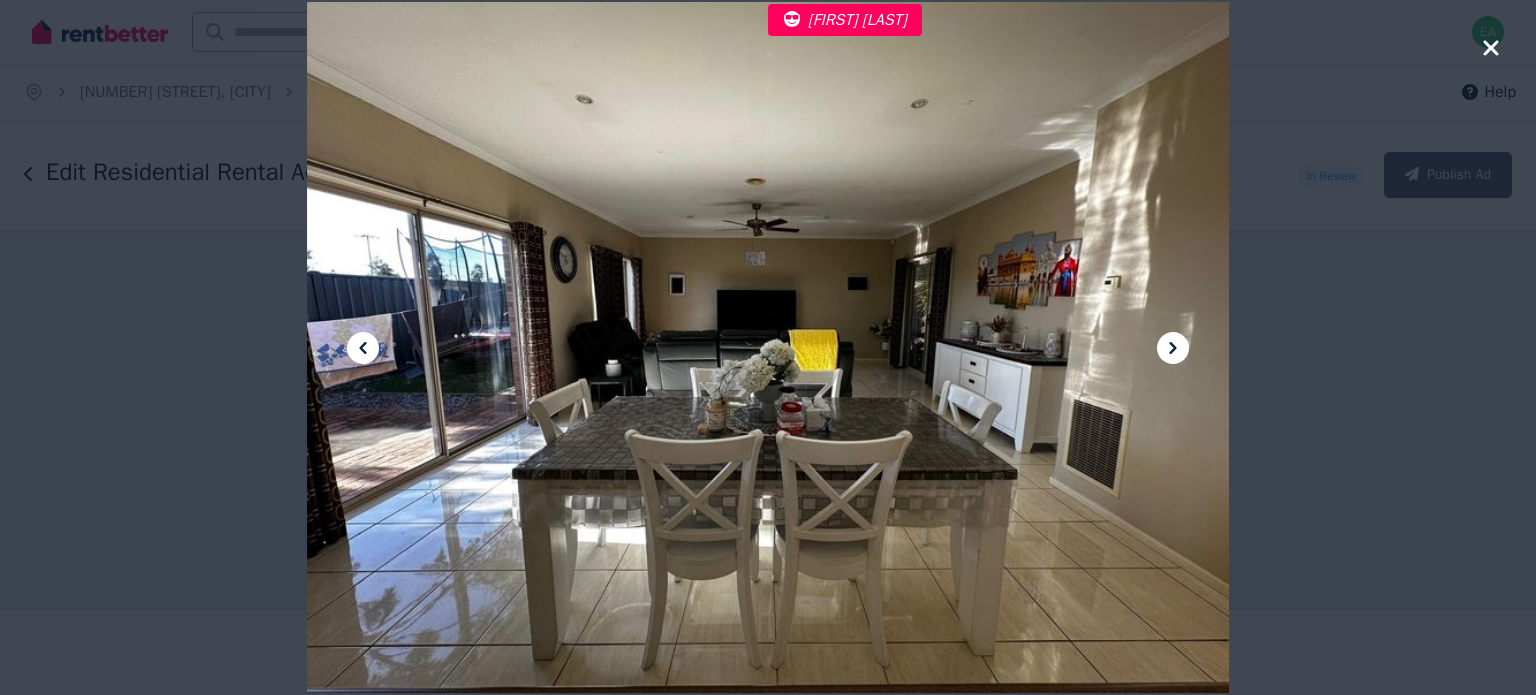 click 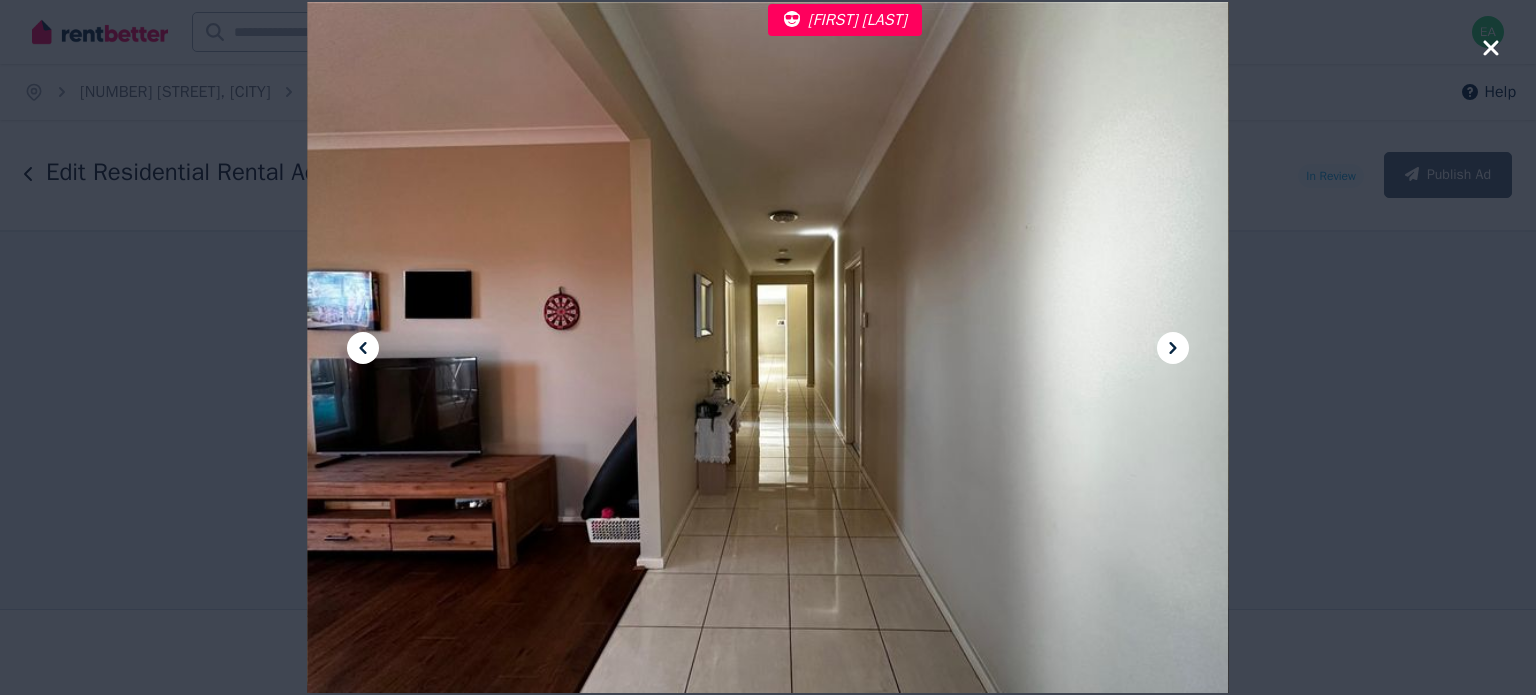 click 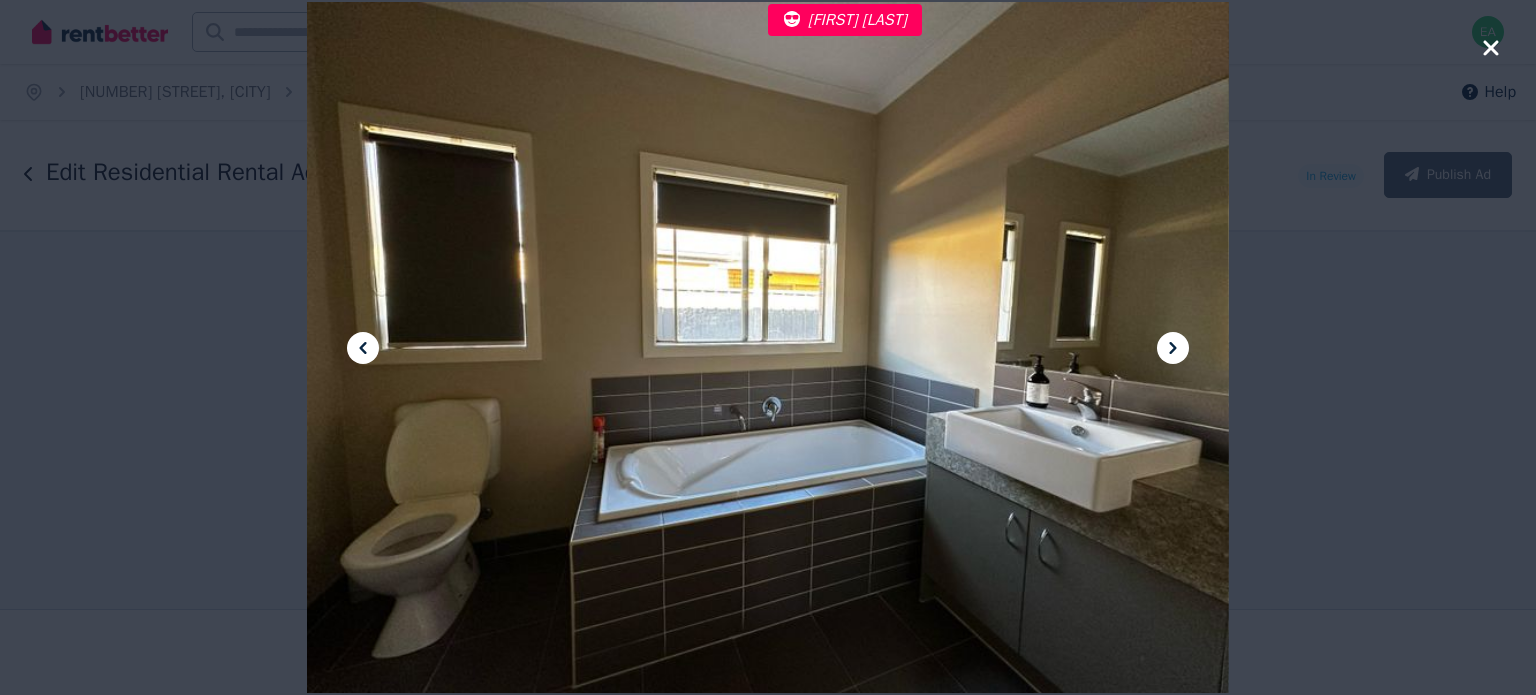click 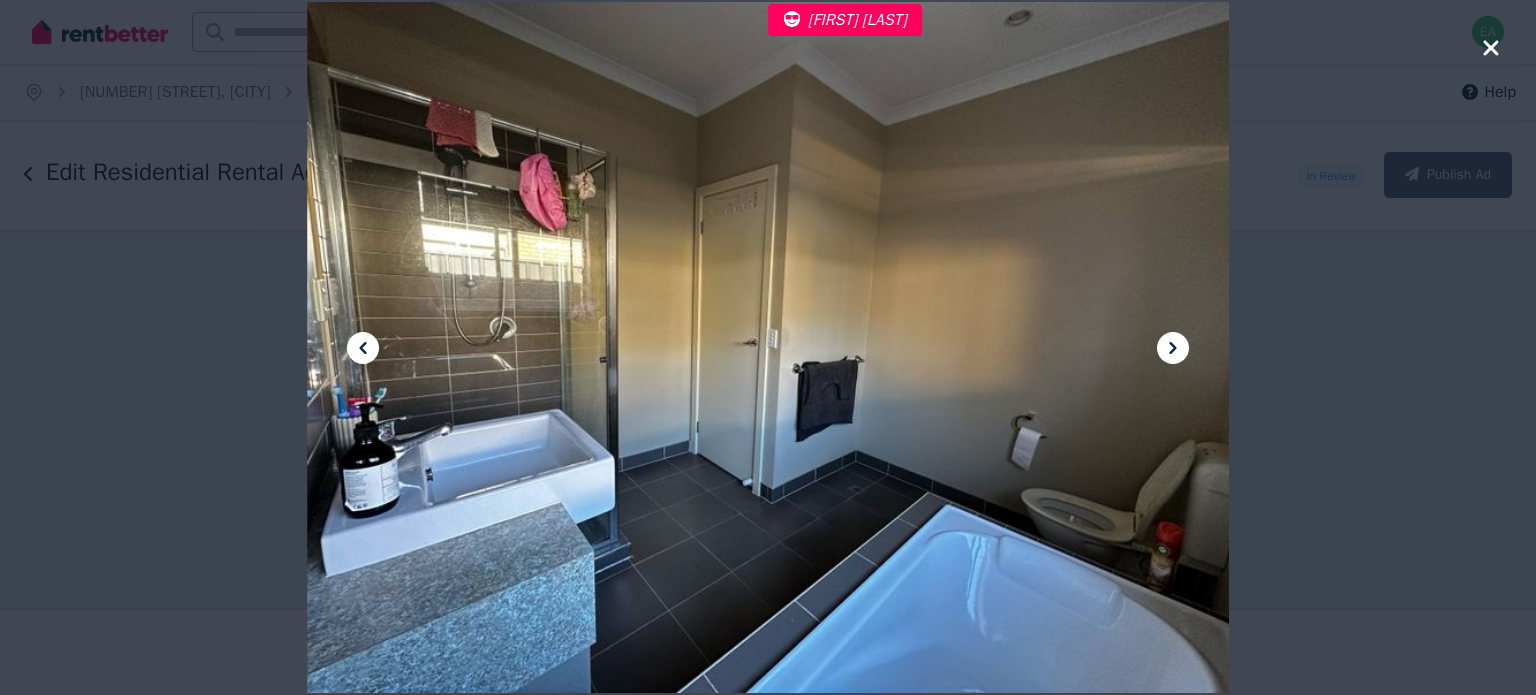 click 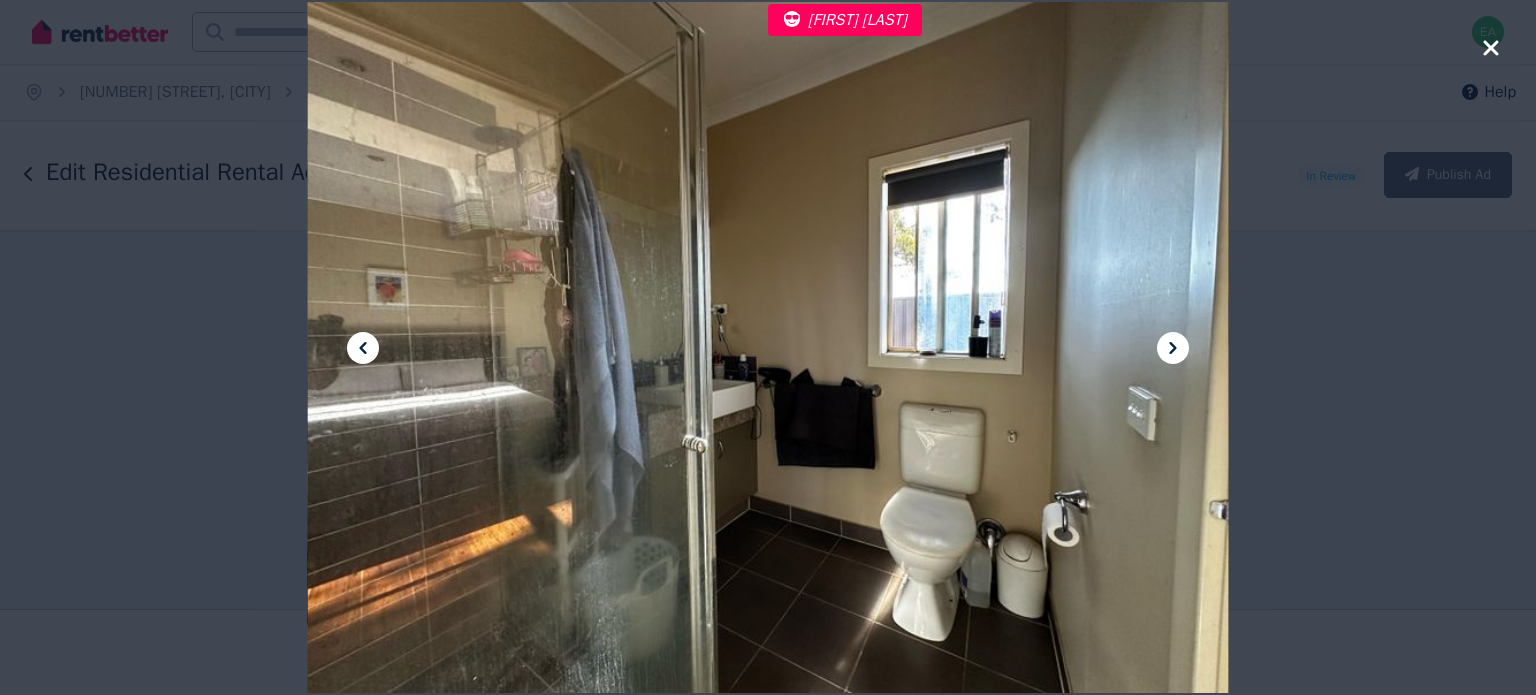 click 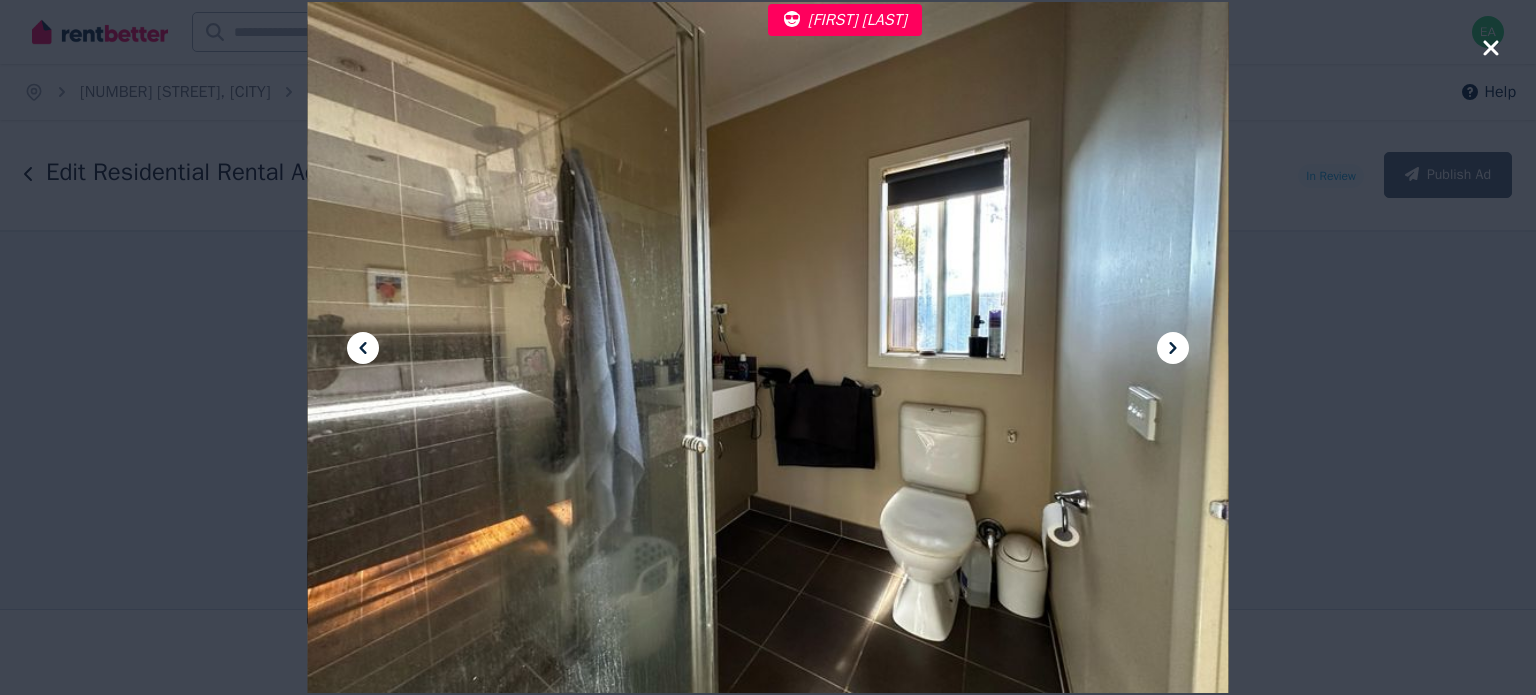 click 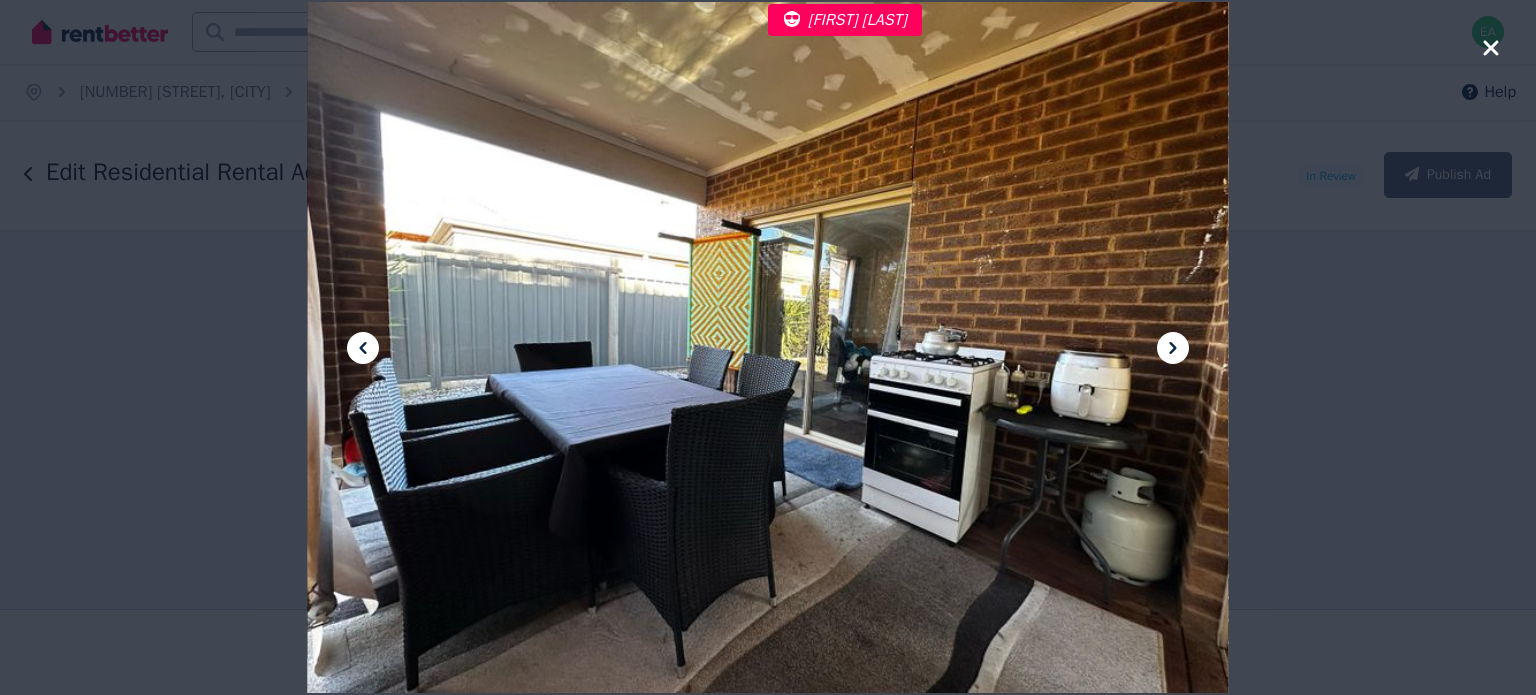 click 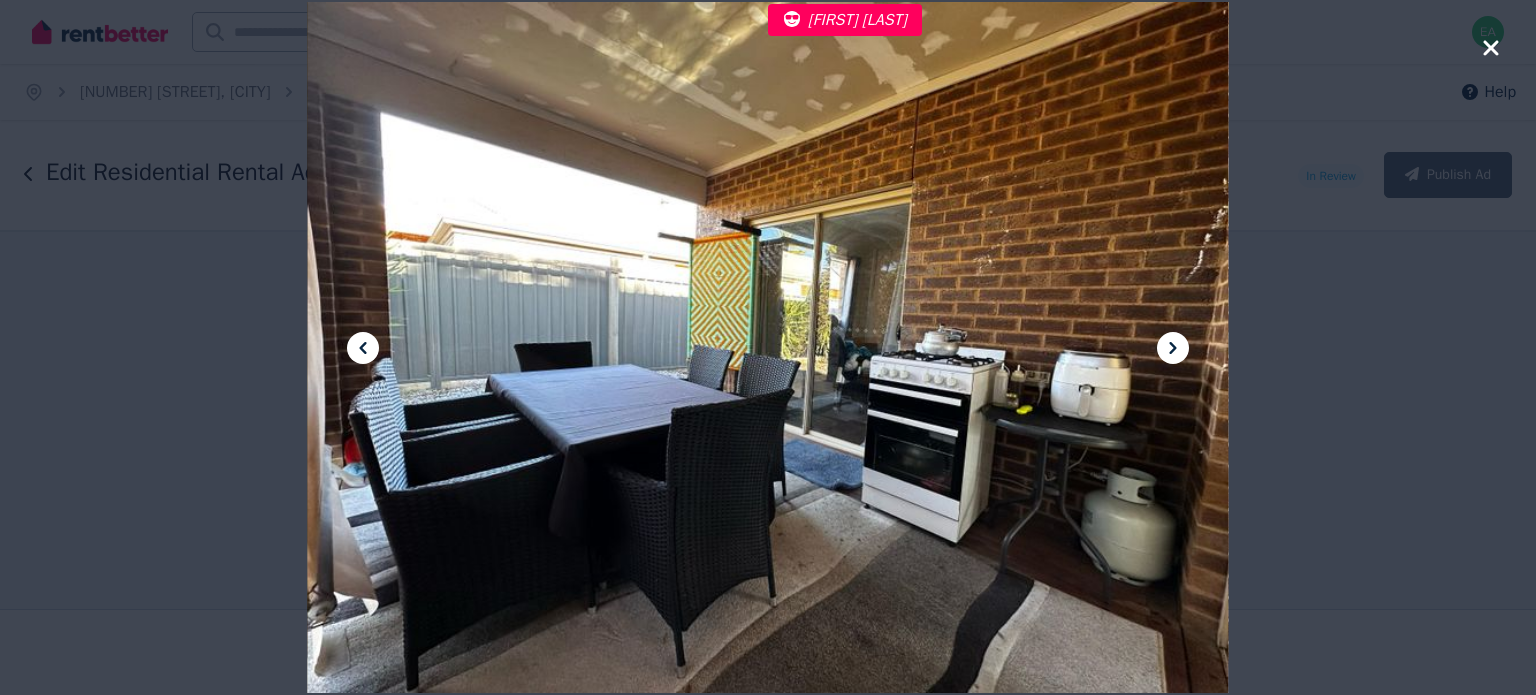 click 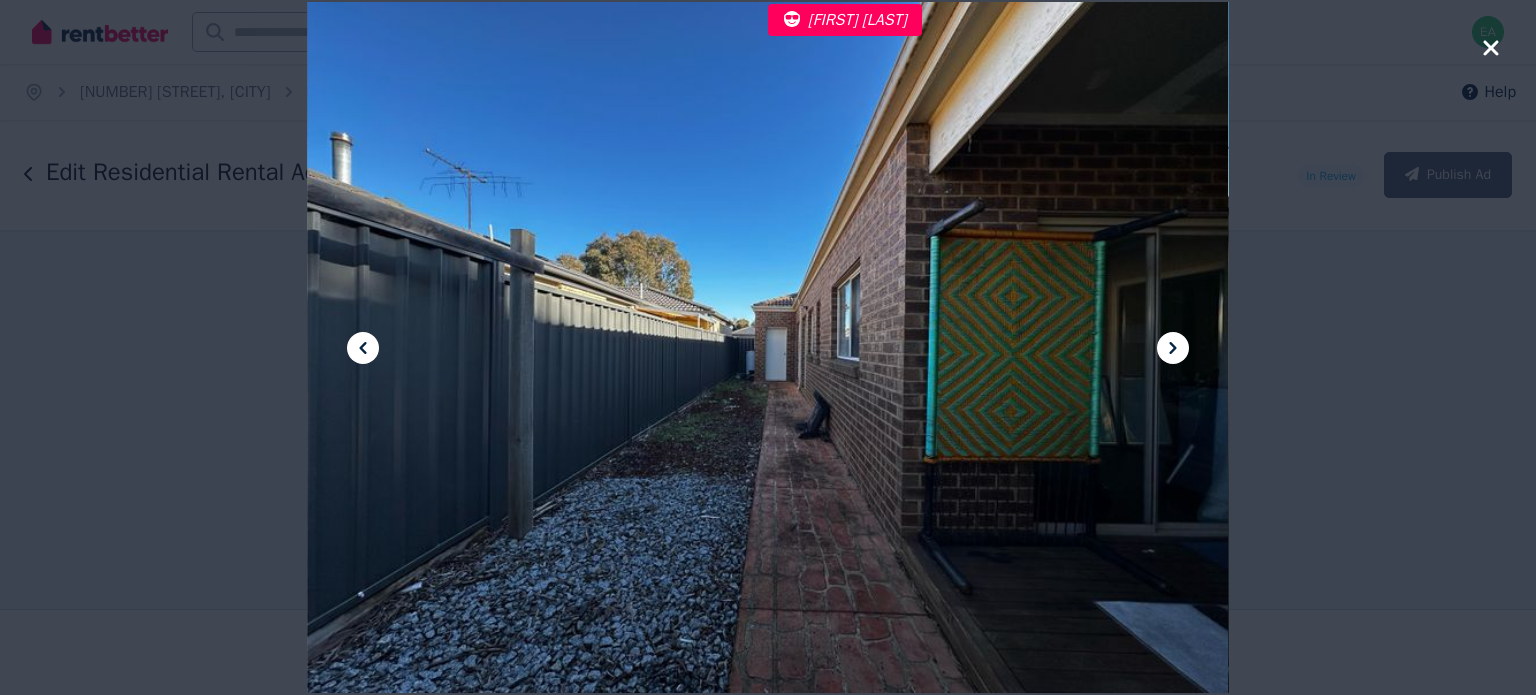 click 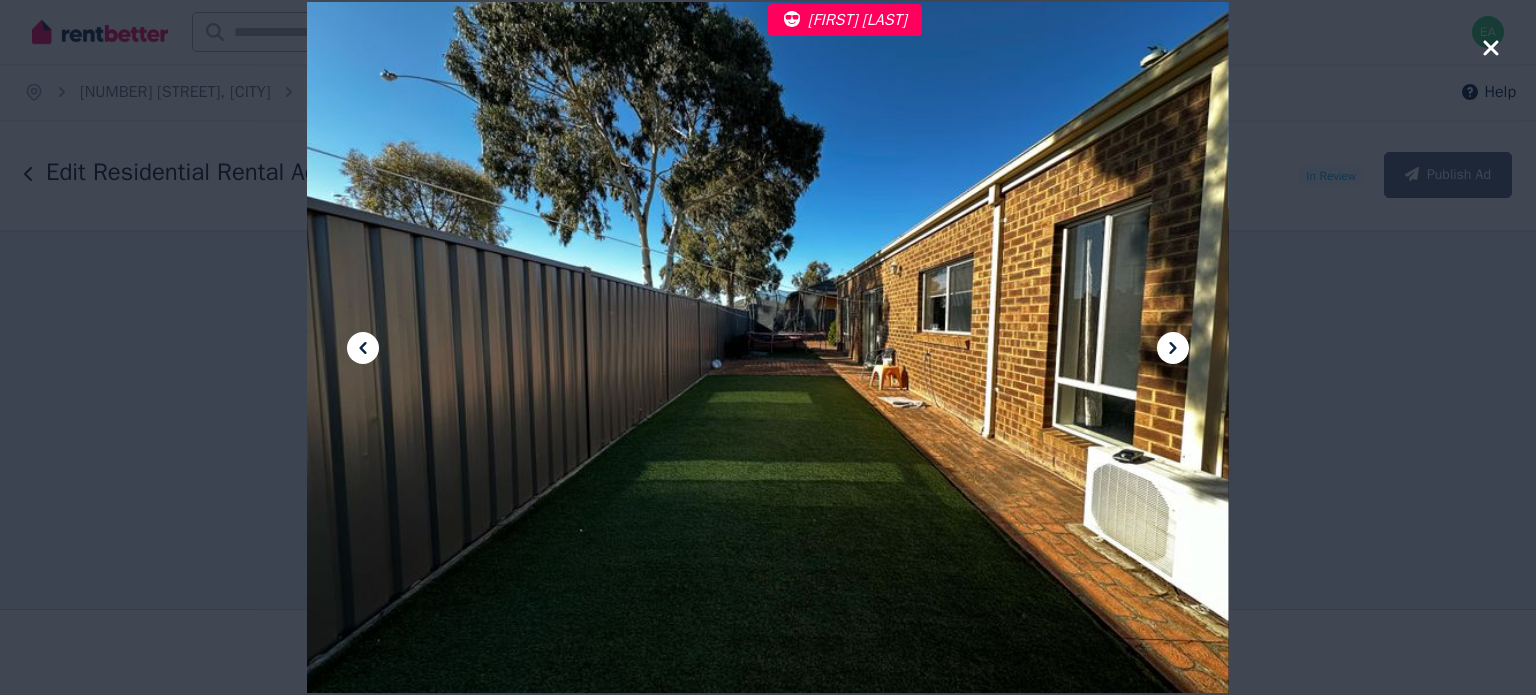 click 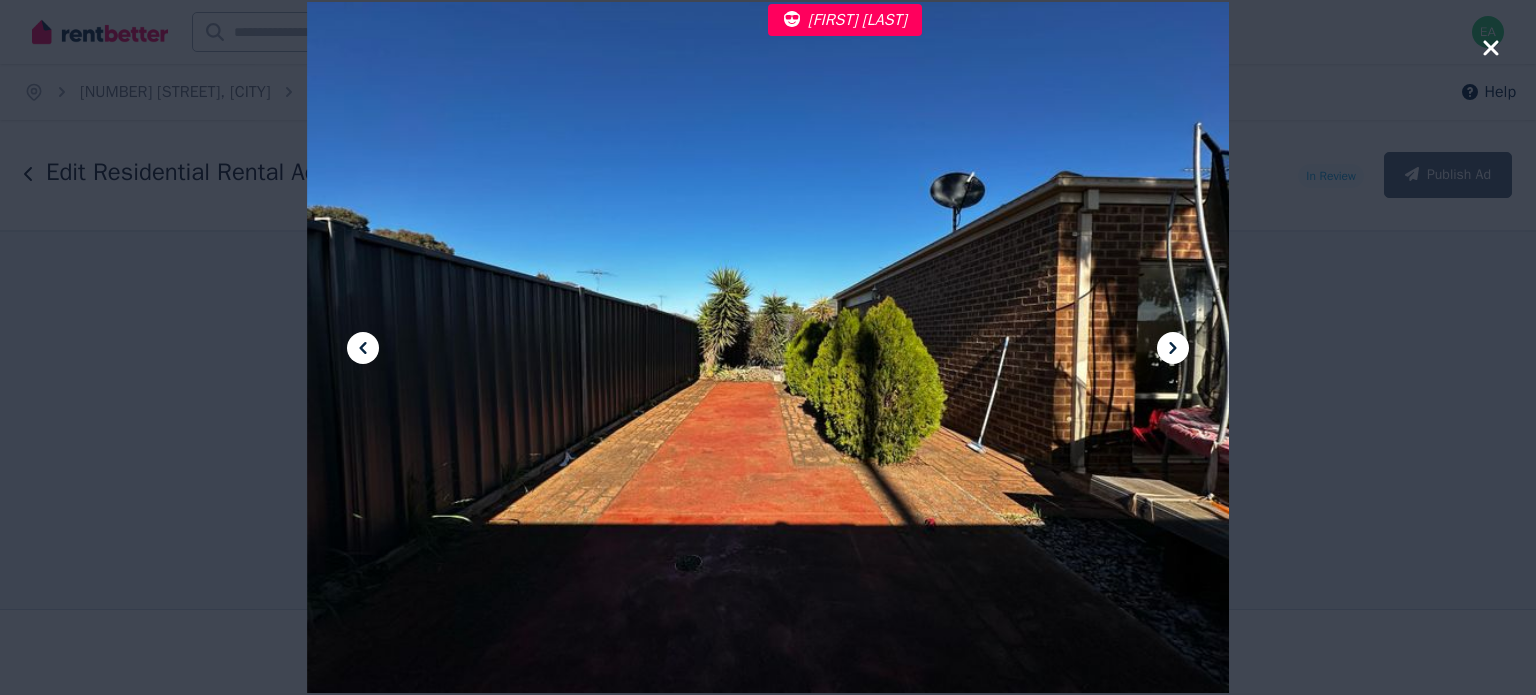 click 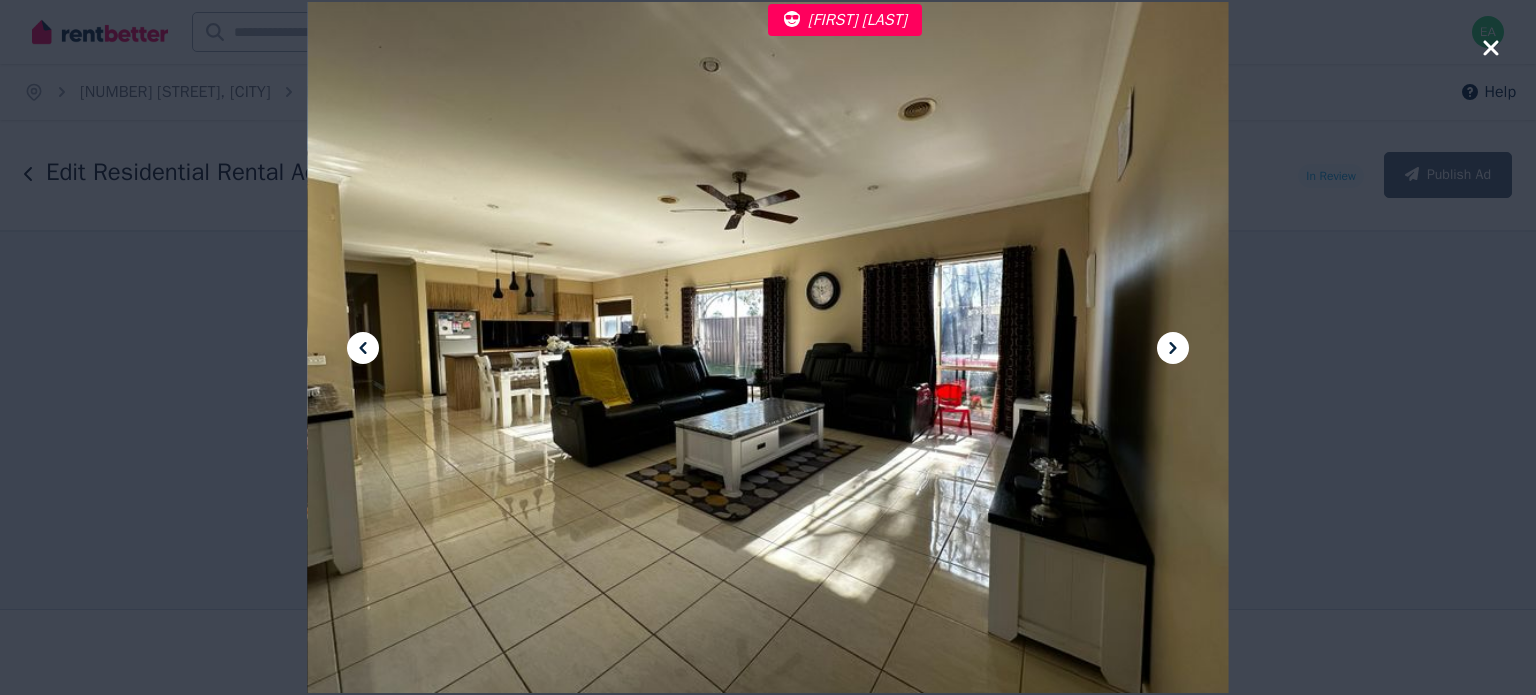 click 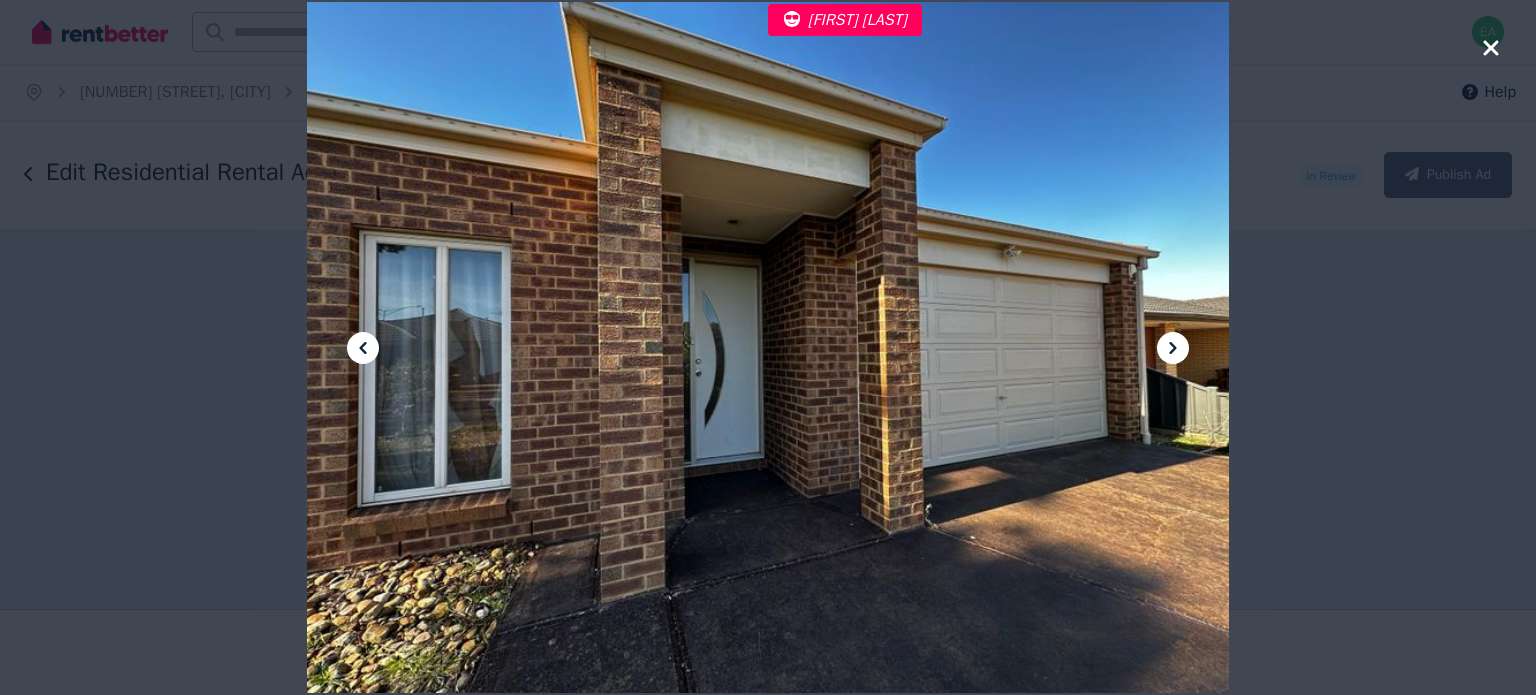 click 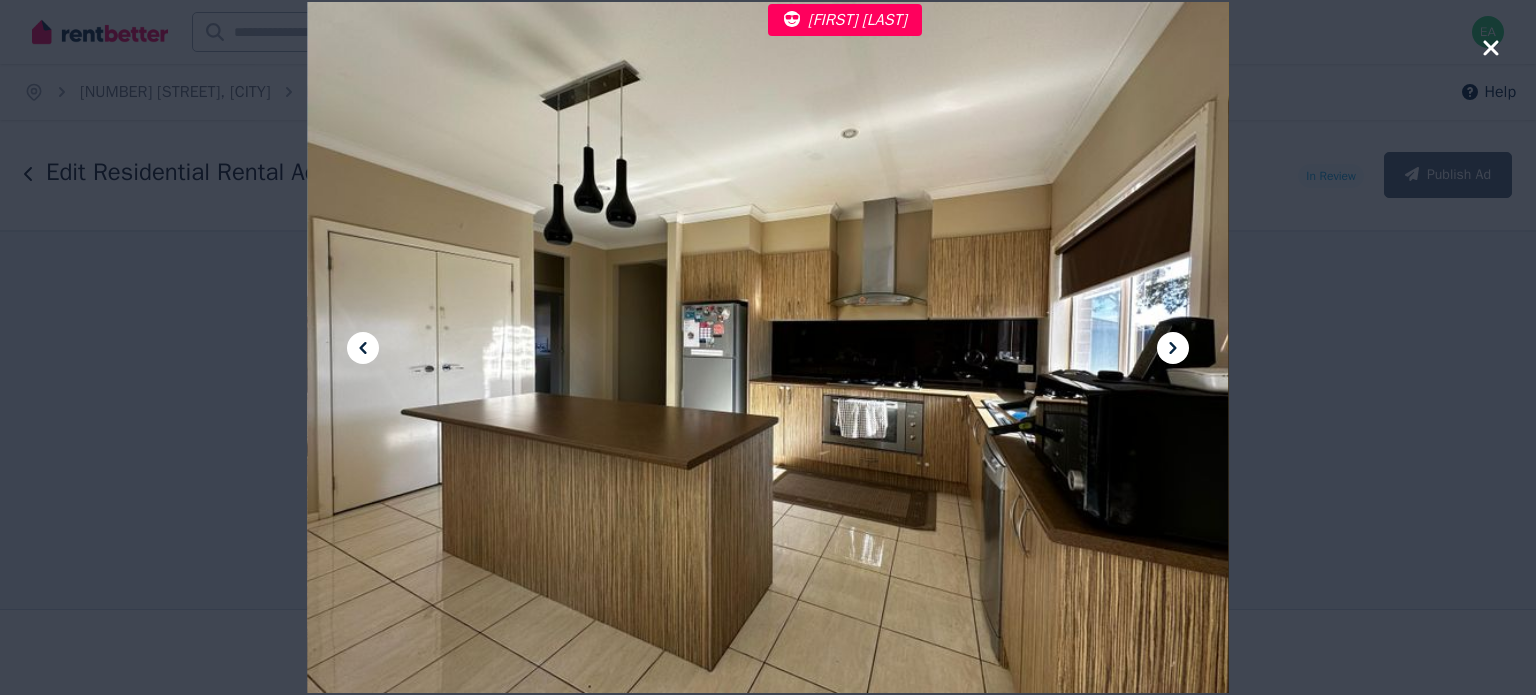 click 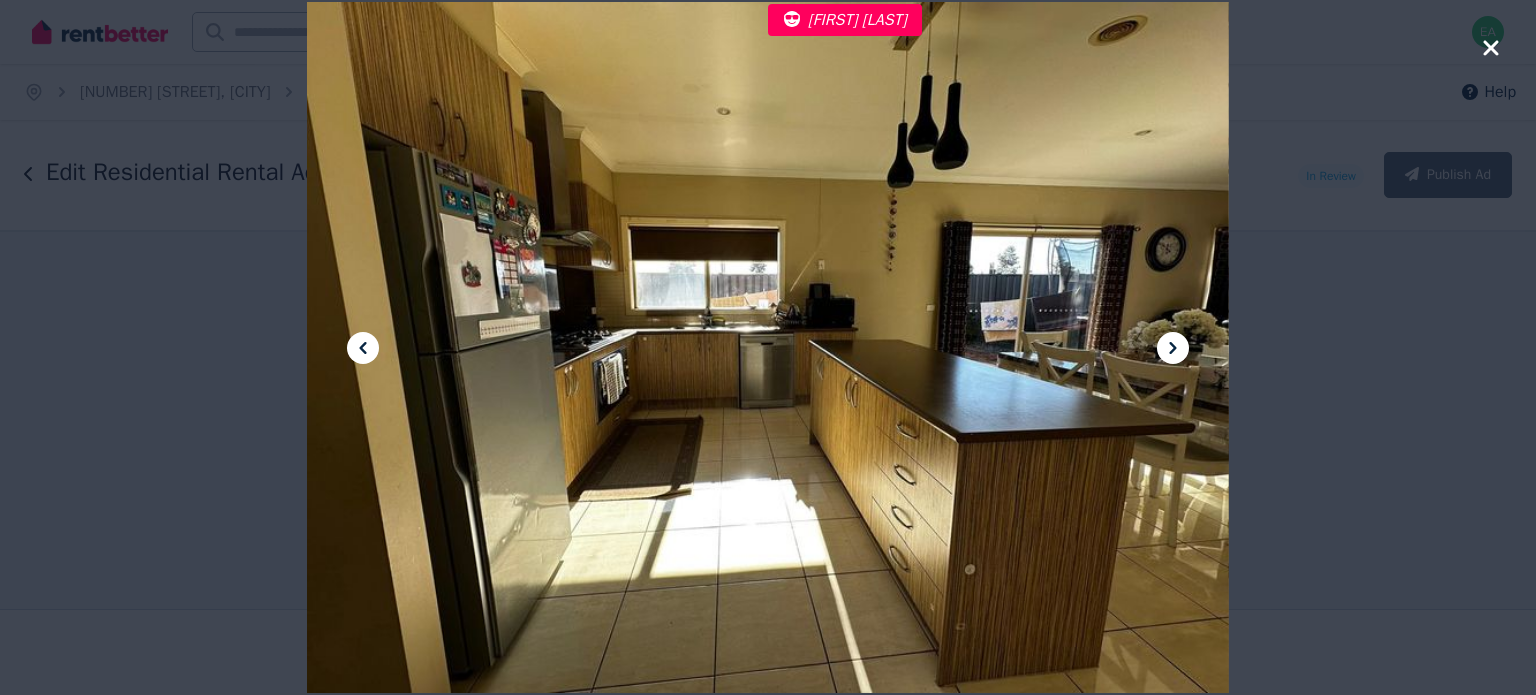 click 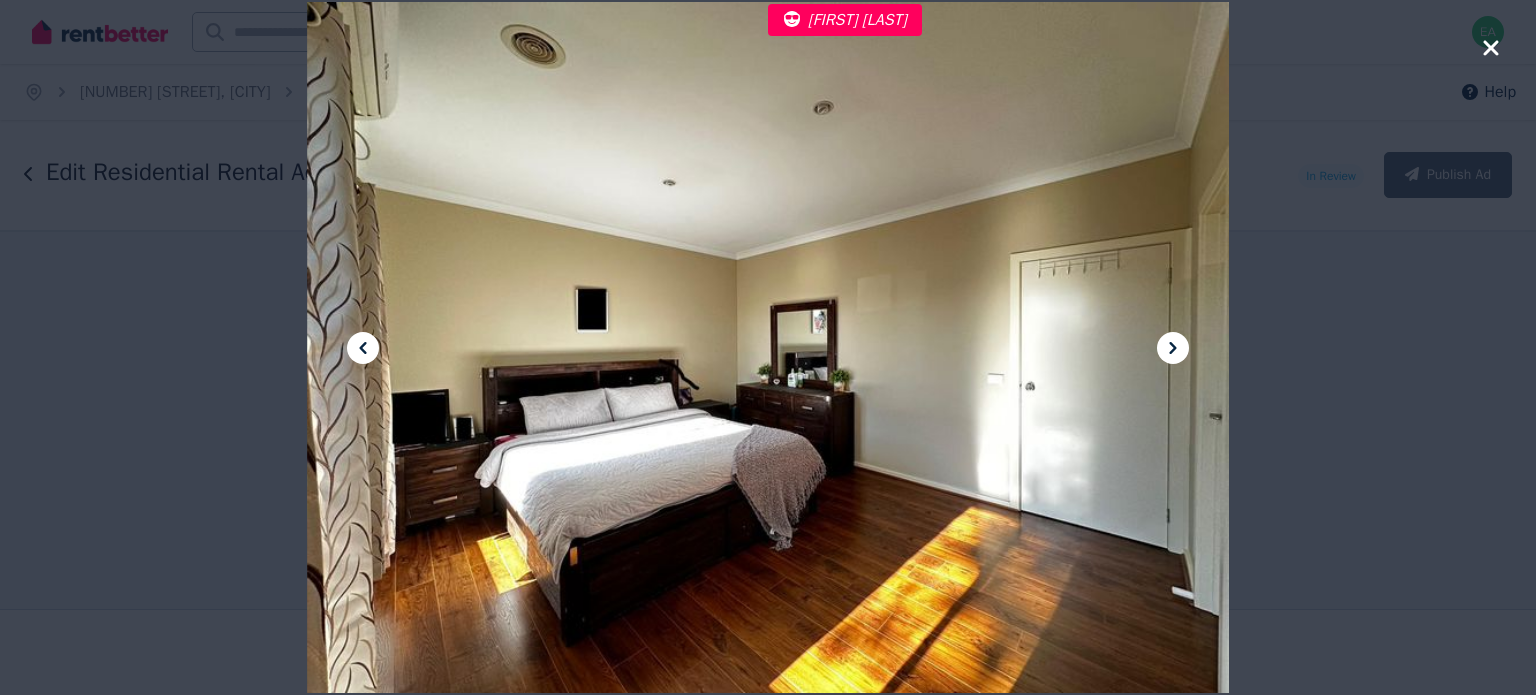 click 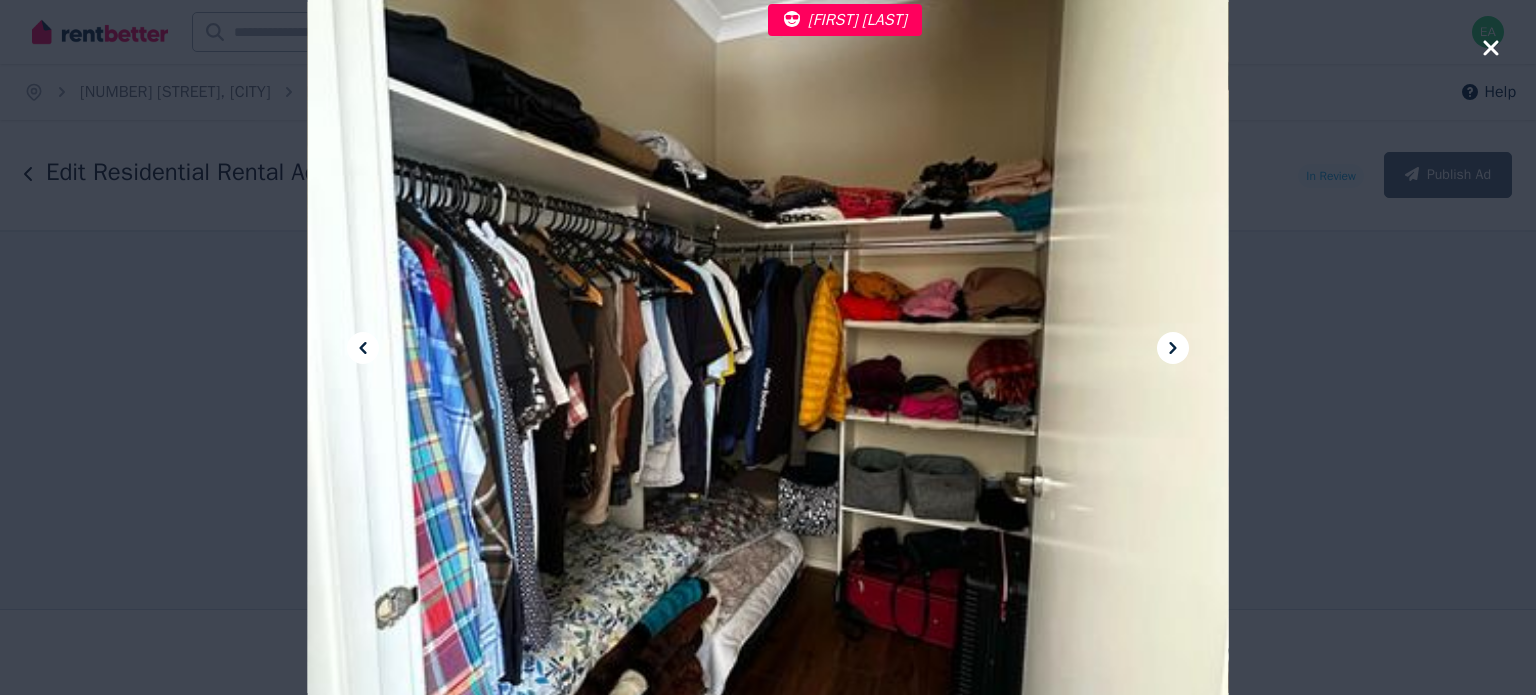 click 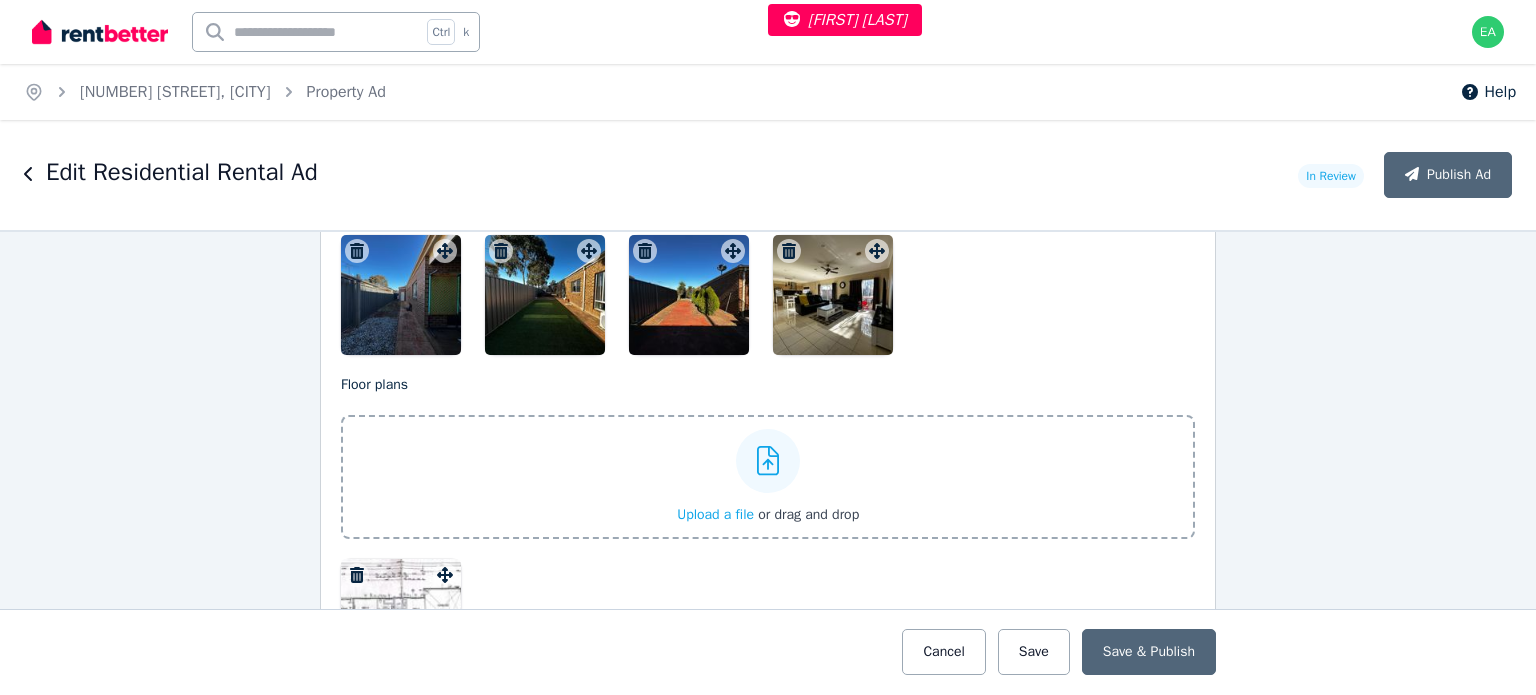 scroll, scrollTop: 3400, scrollLeft: 0, axis: vertical 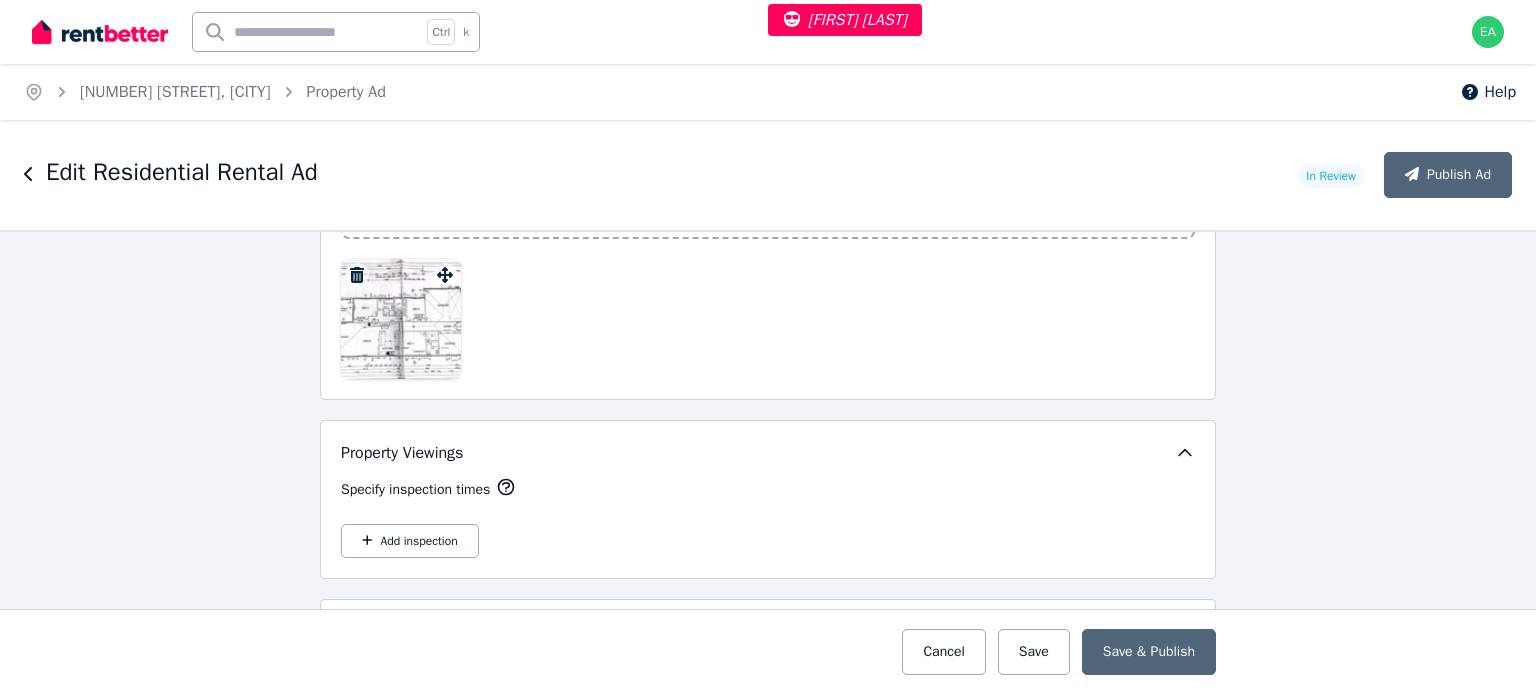 click at bounding box center [401, 319] 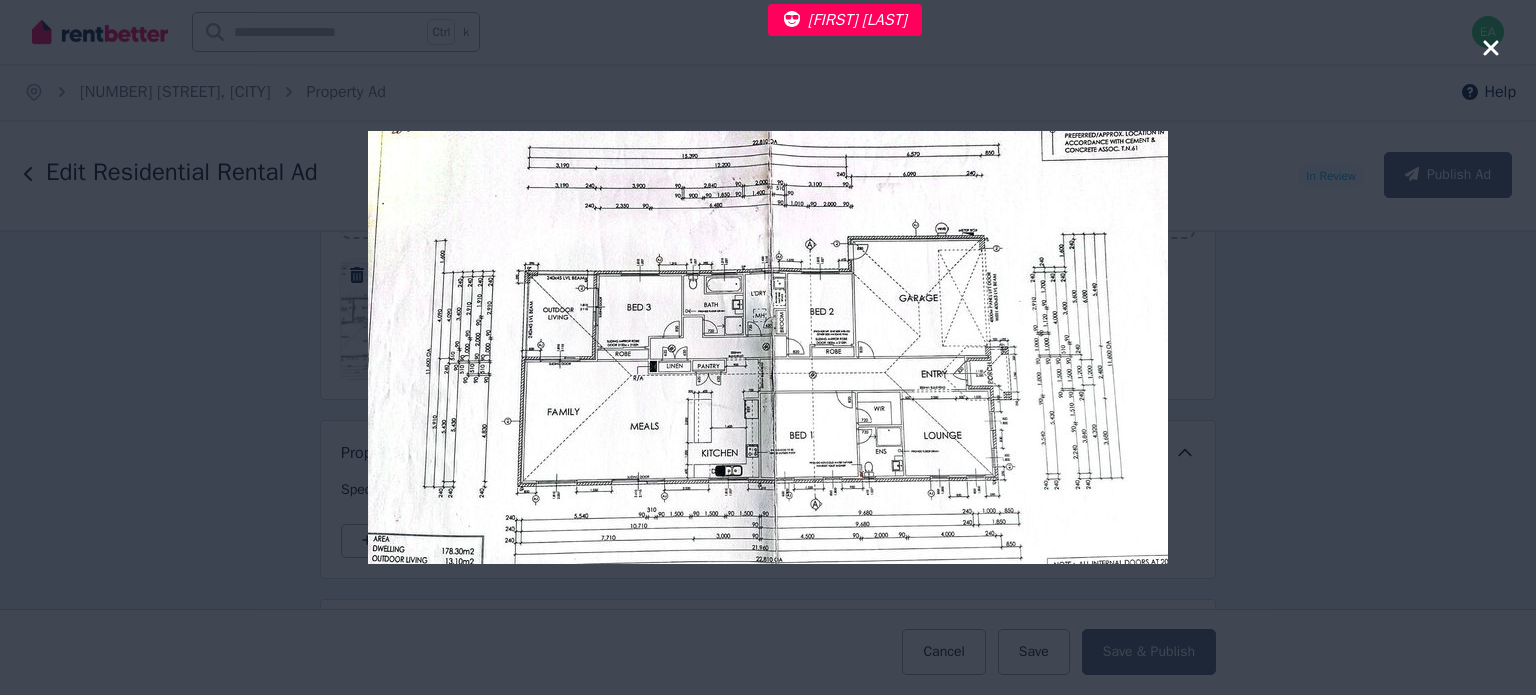 click 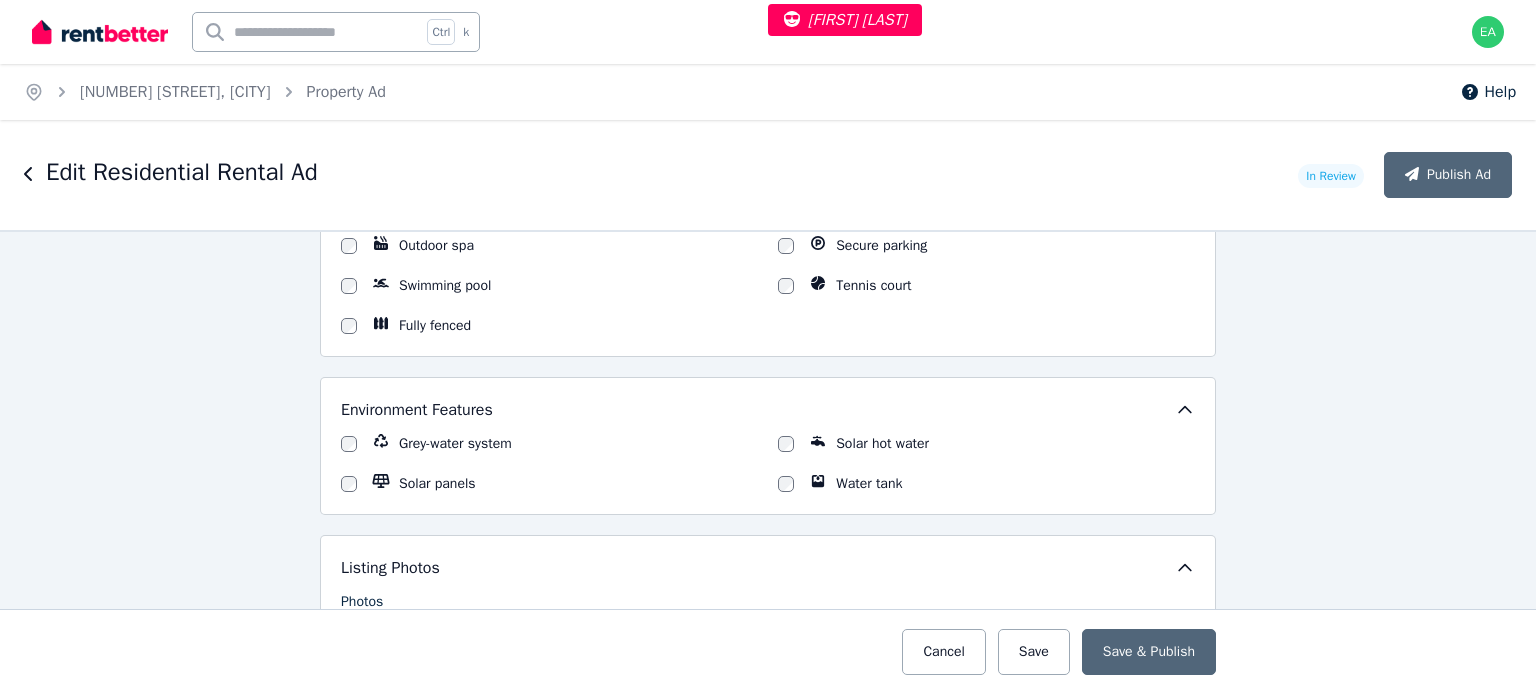 scroll, scrollTop: 2669, scrollLeft: 0, axis: vertical 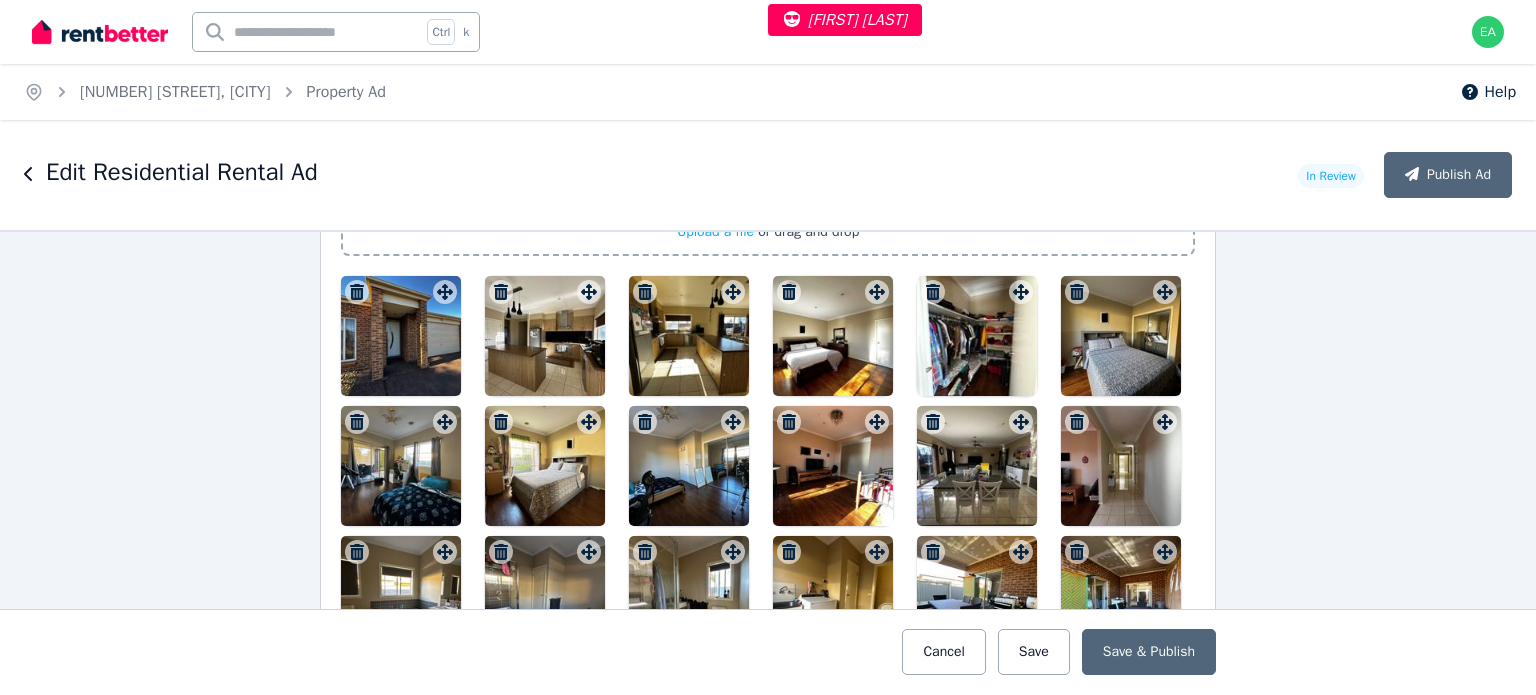 click at bounding box center (401, 336) 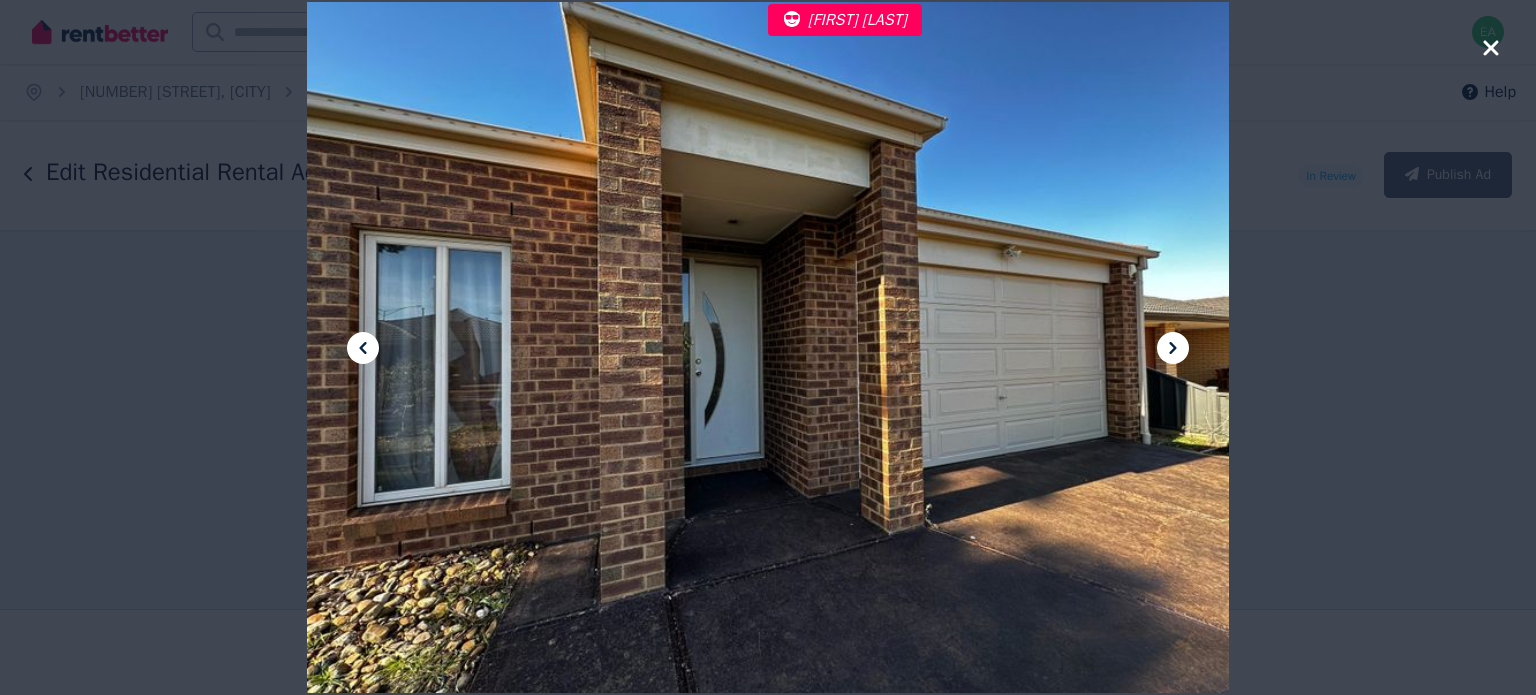click 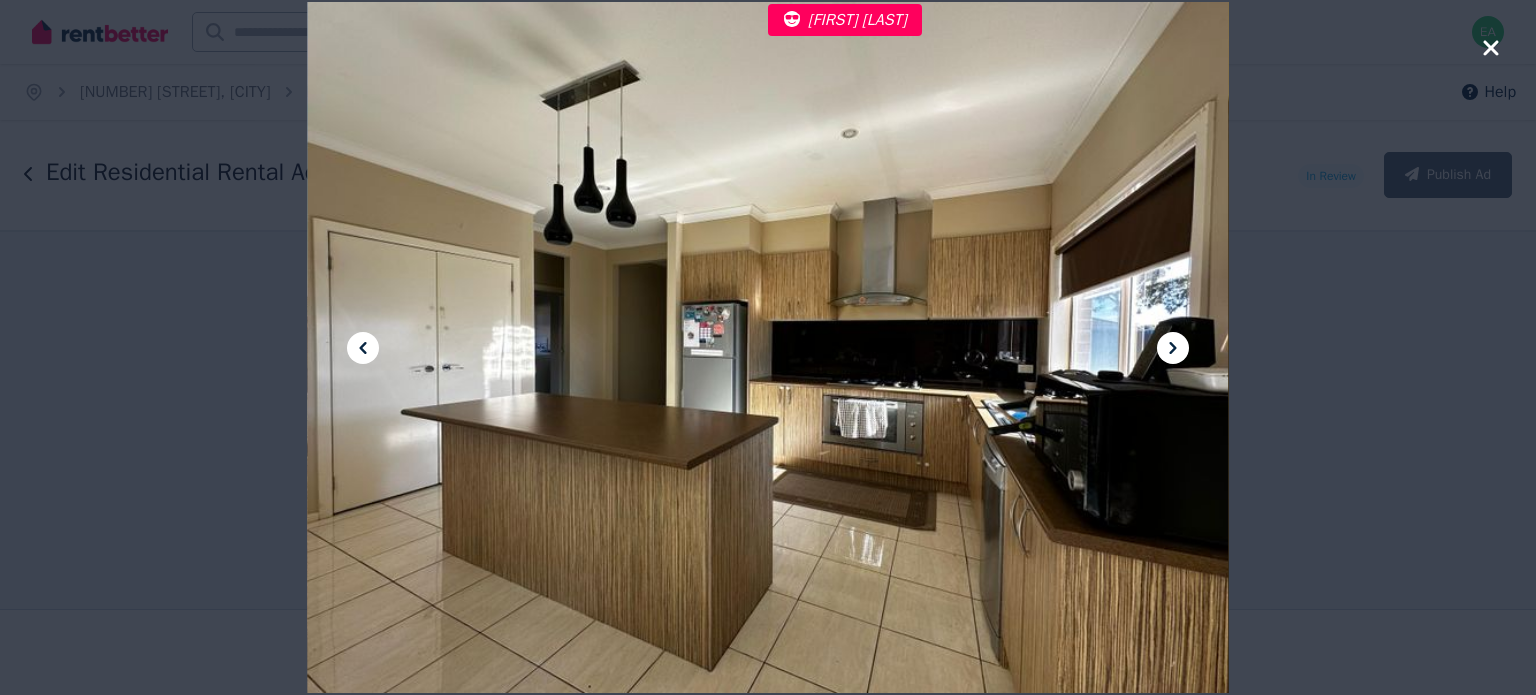 click 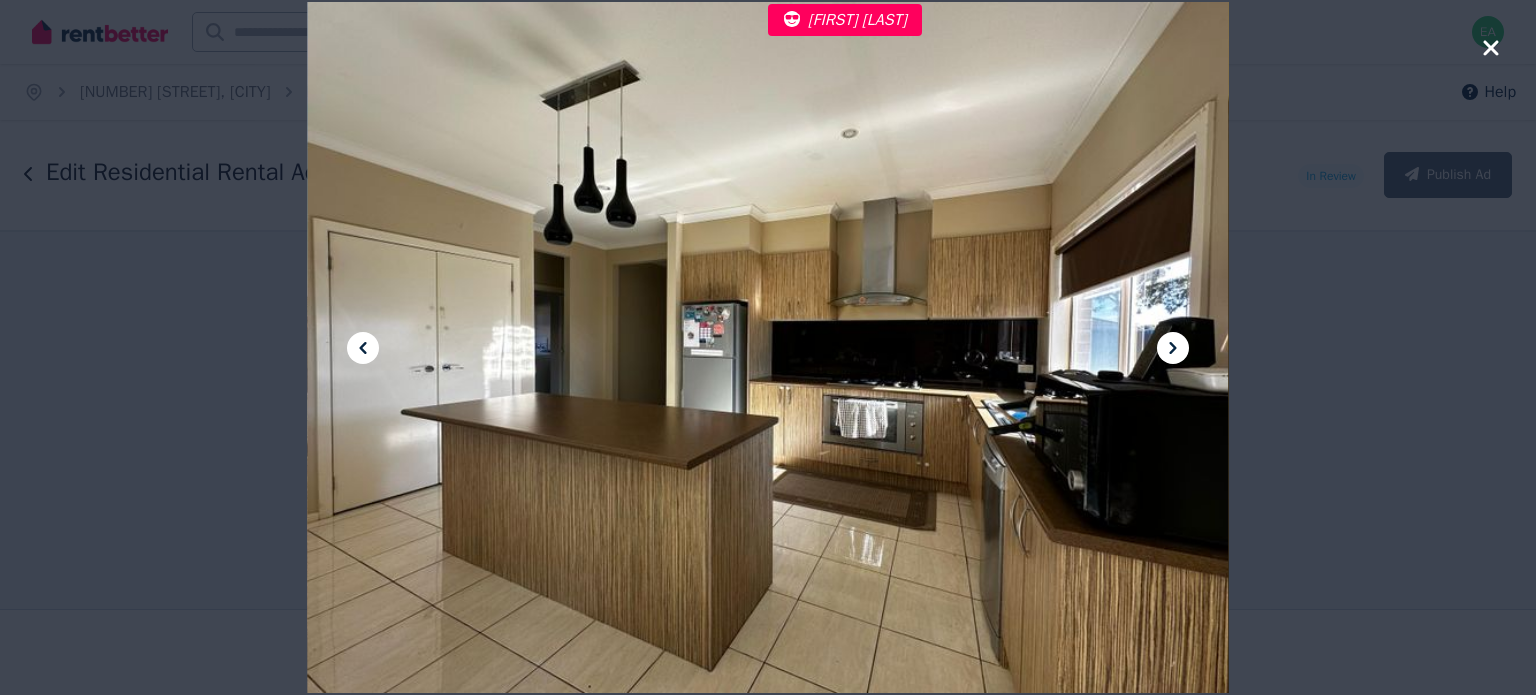 click 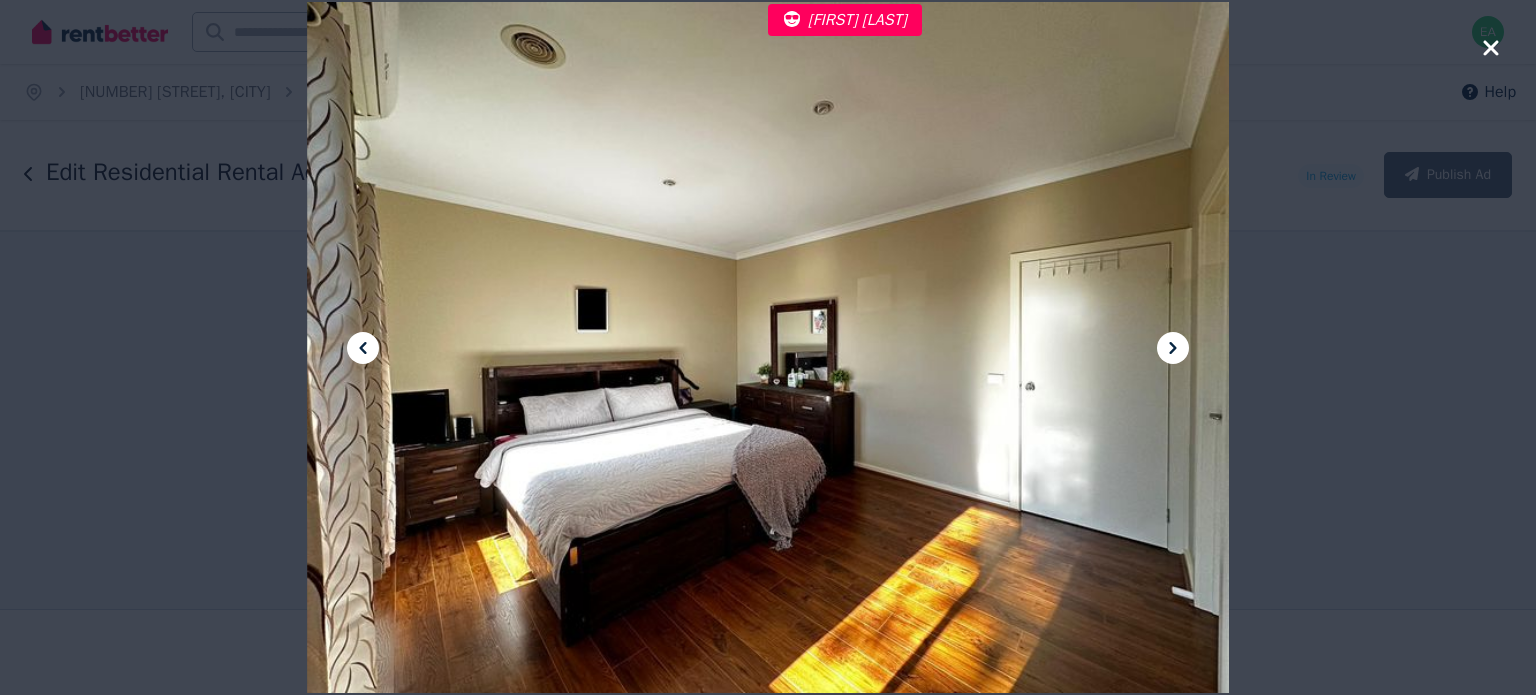 click 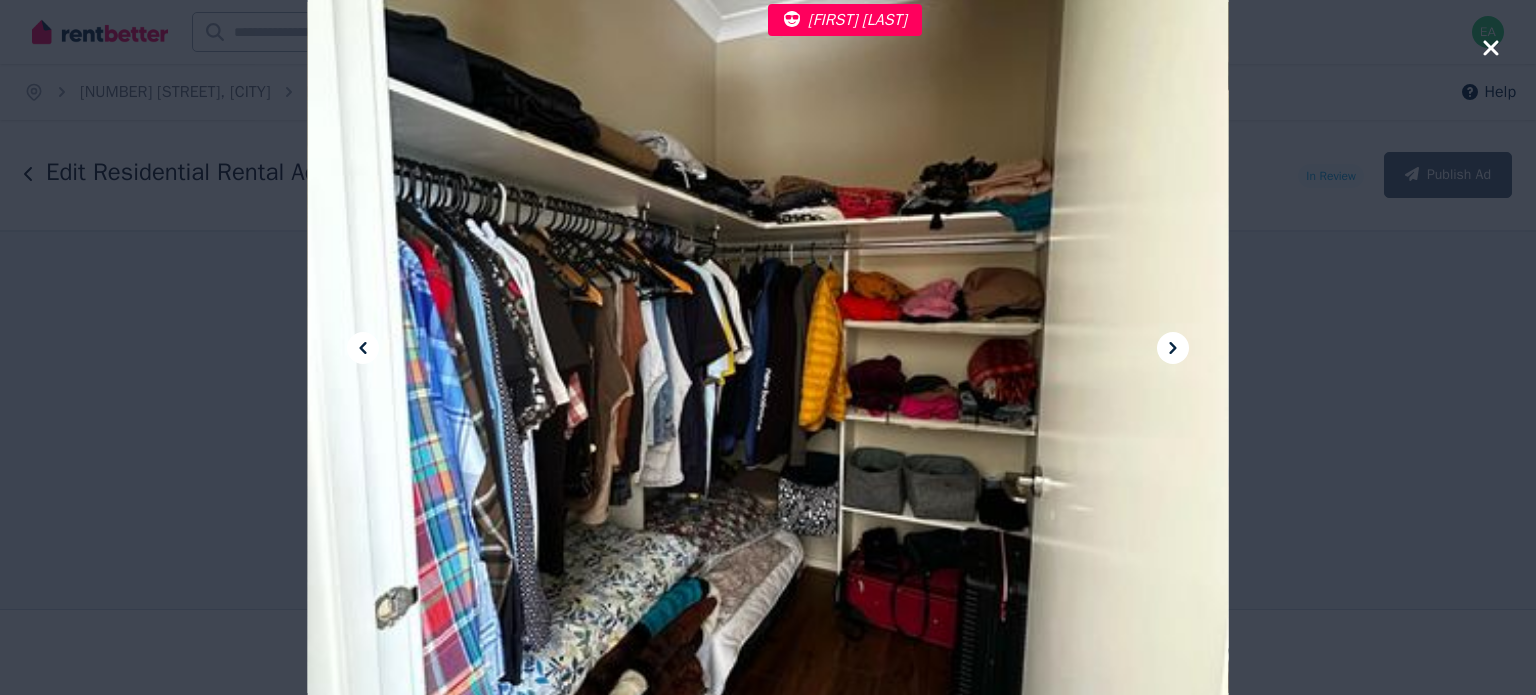 click 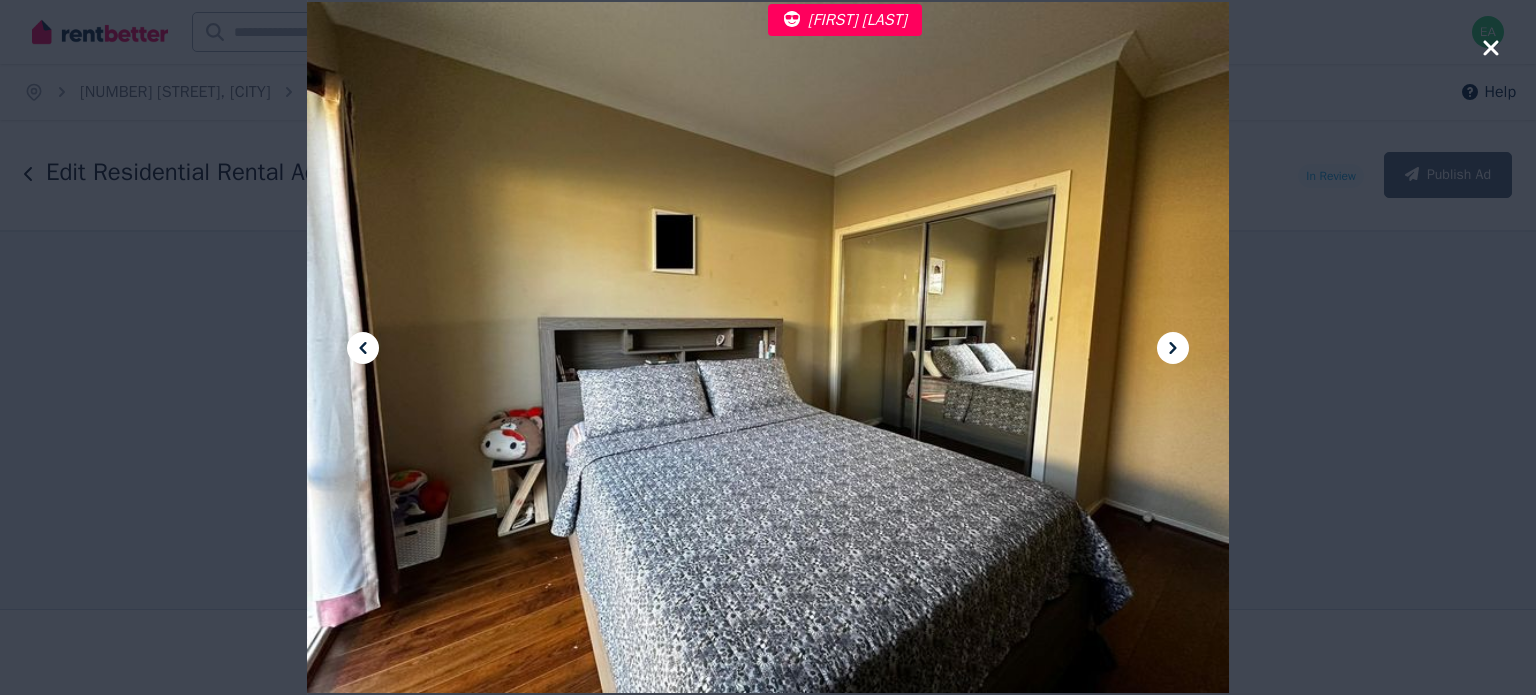 click 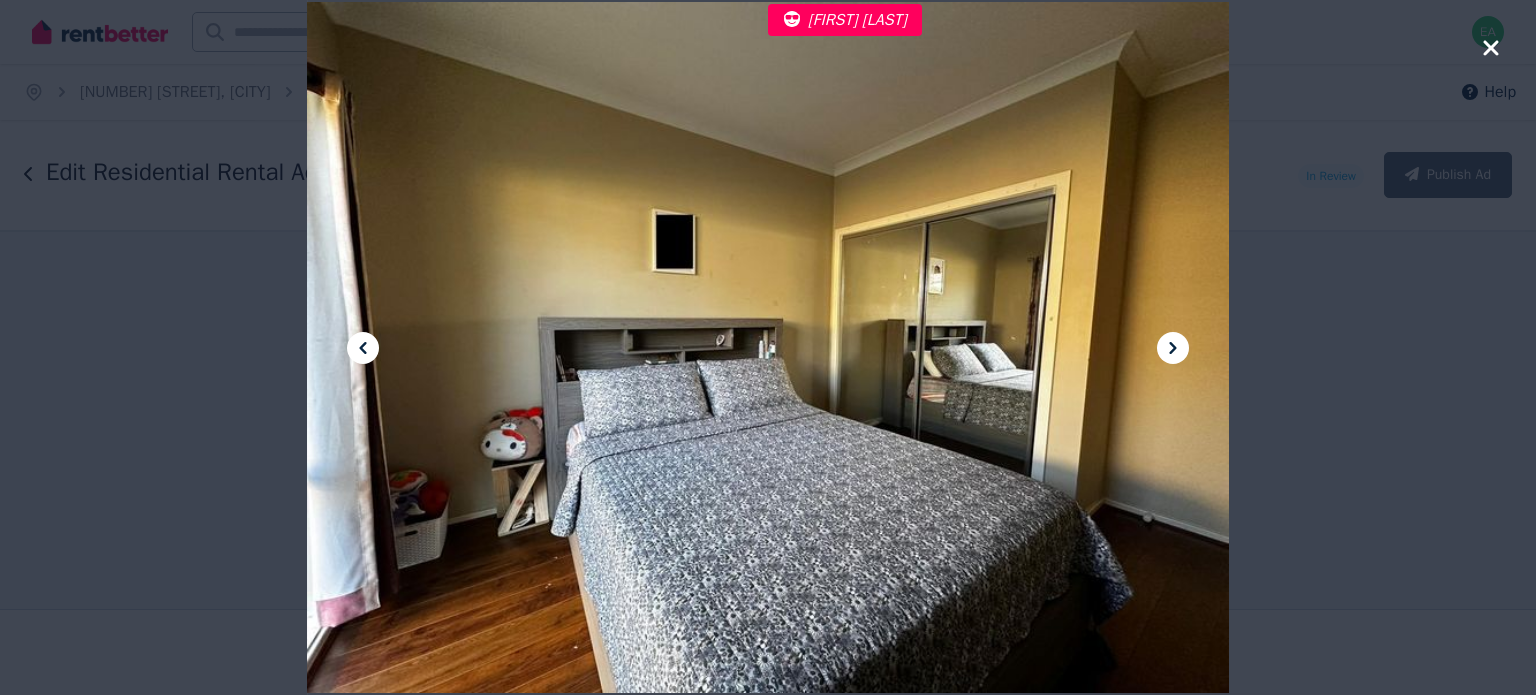 click 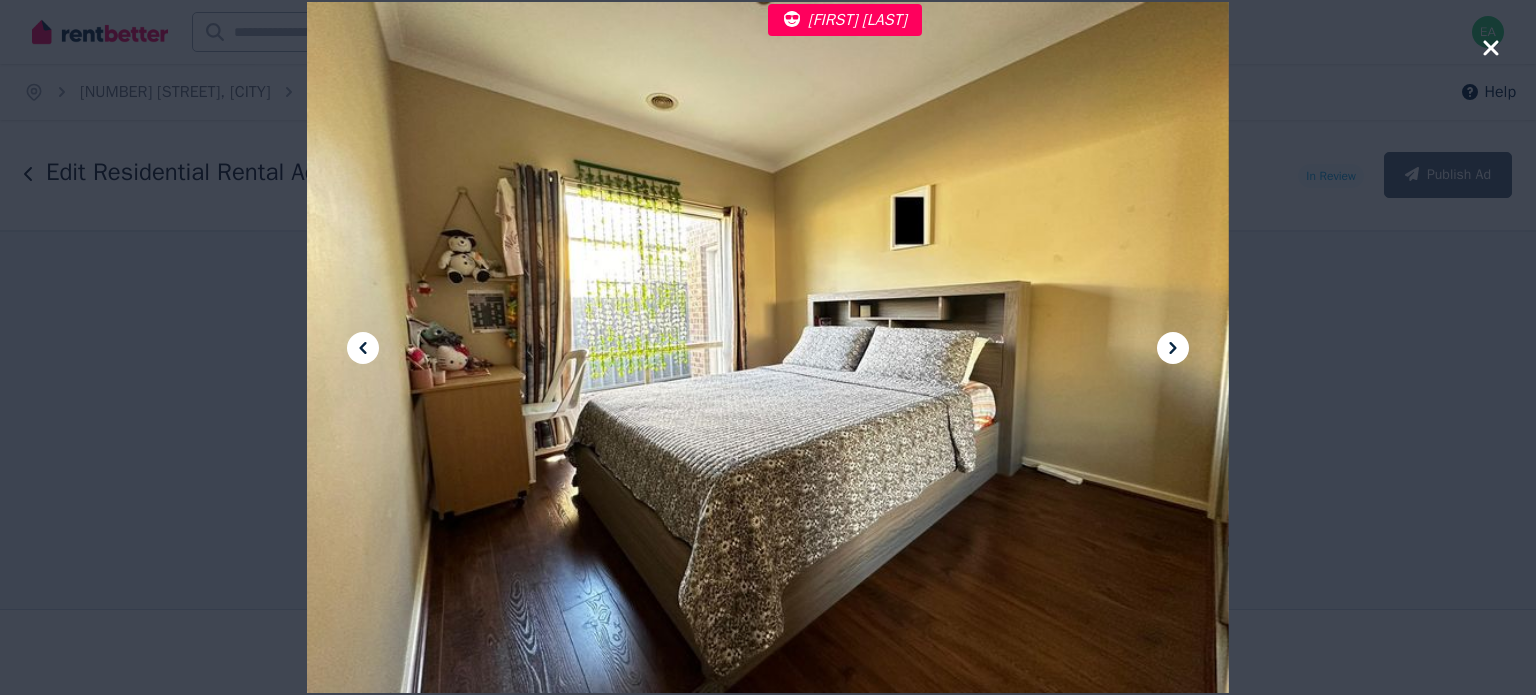 click 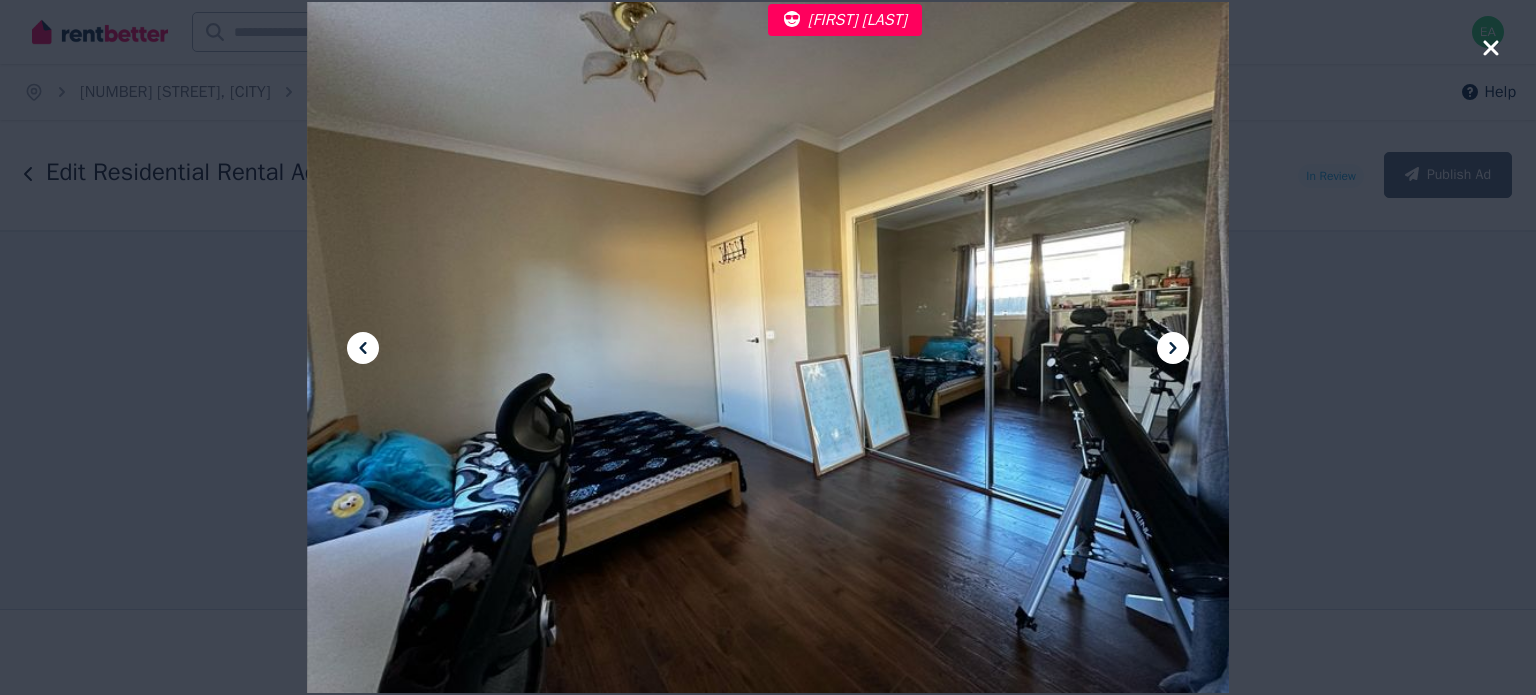 click 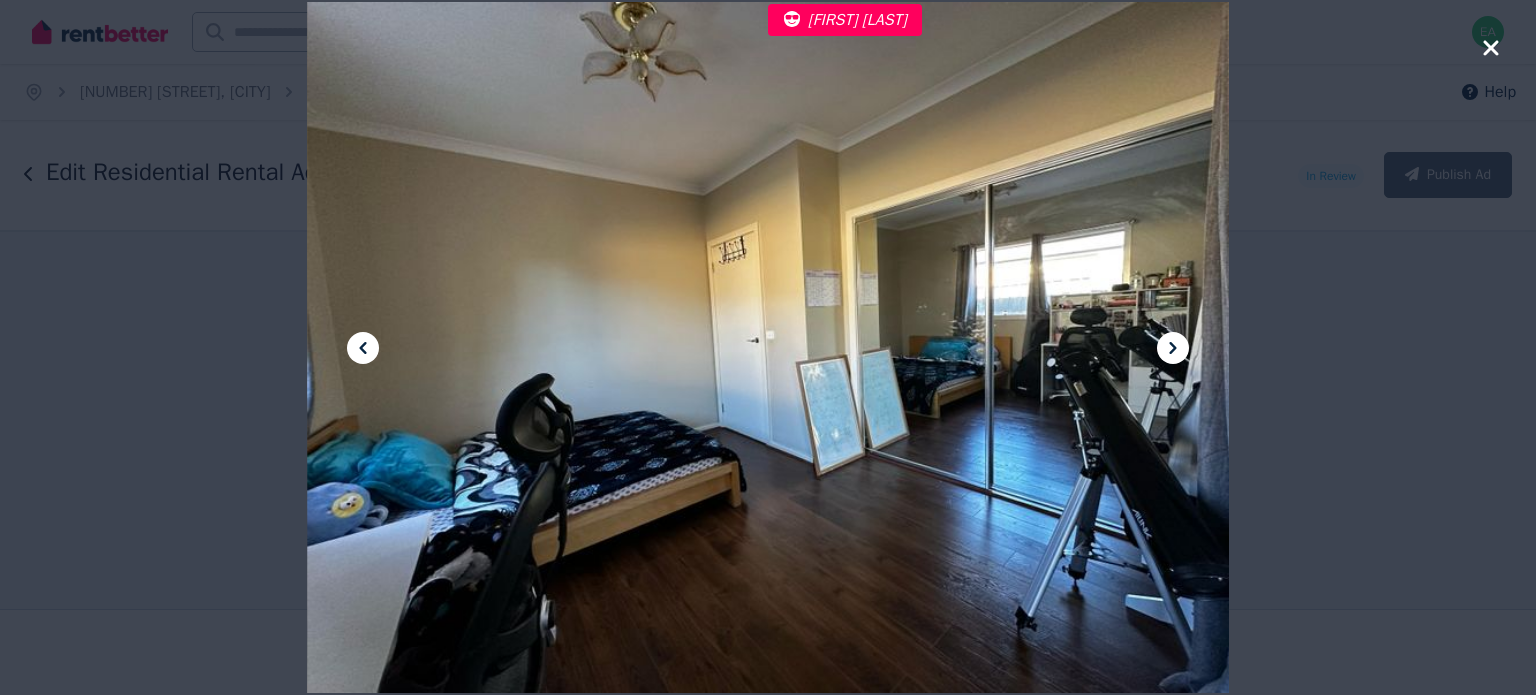click 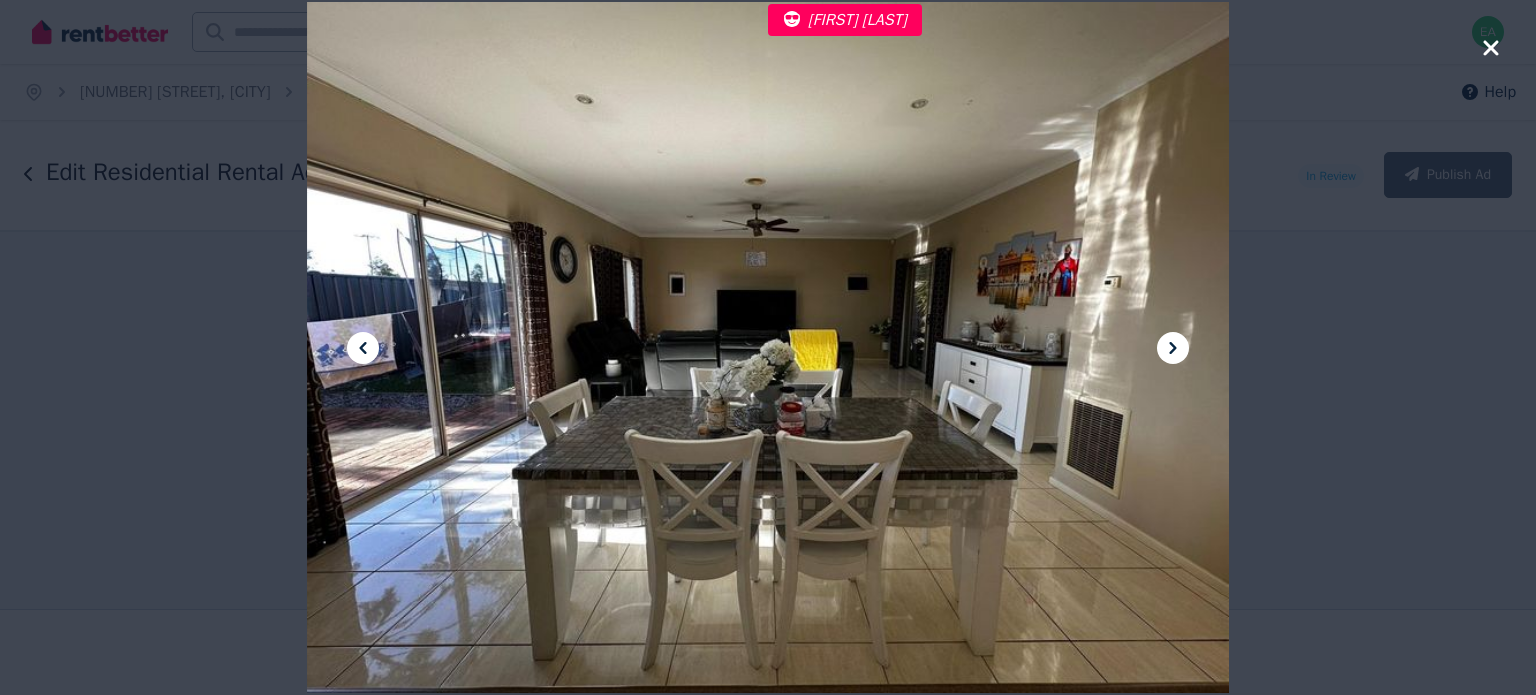 click 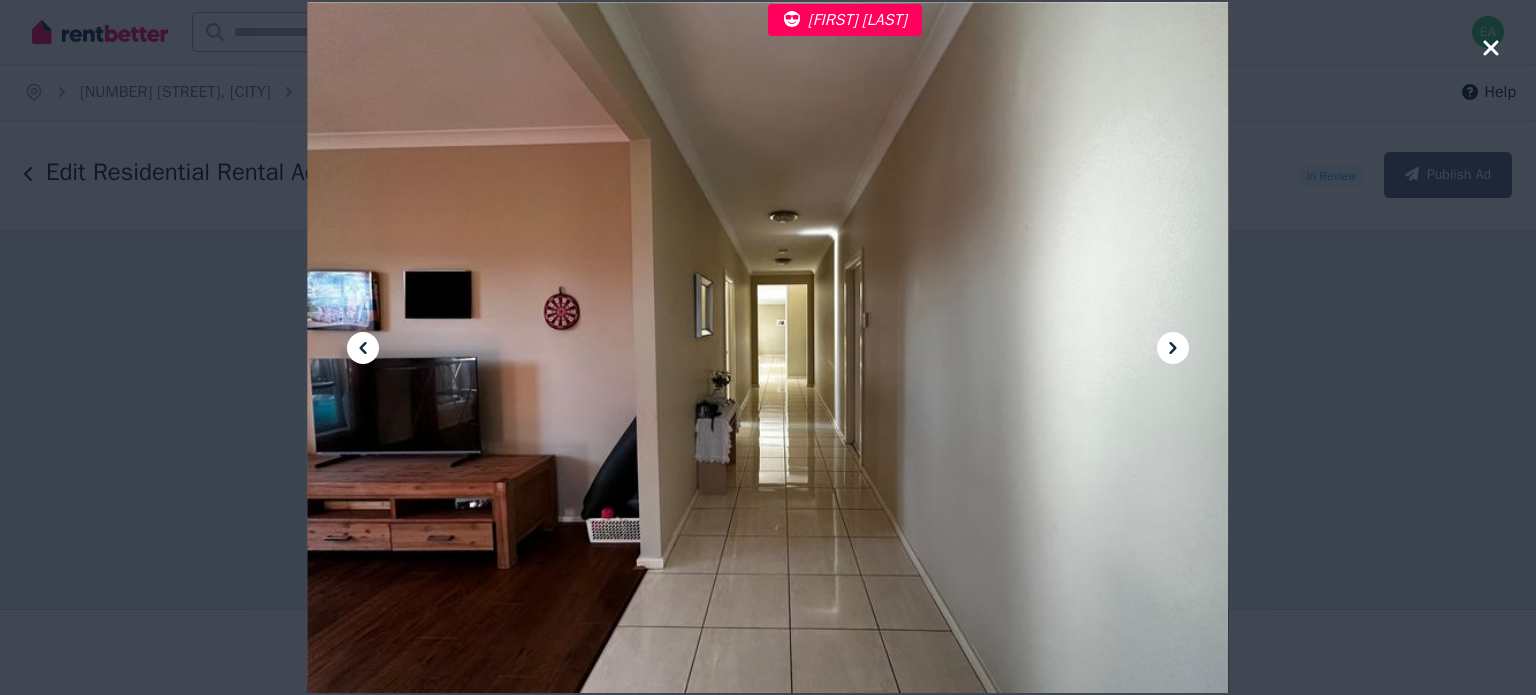 click 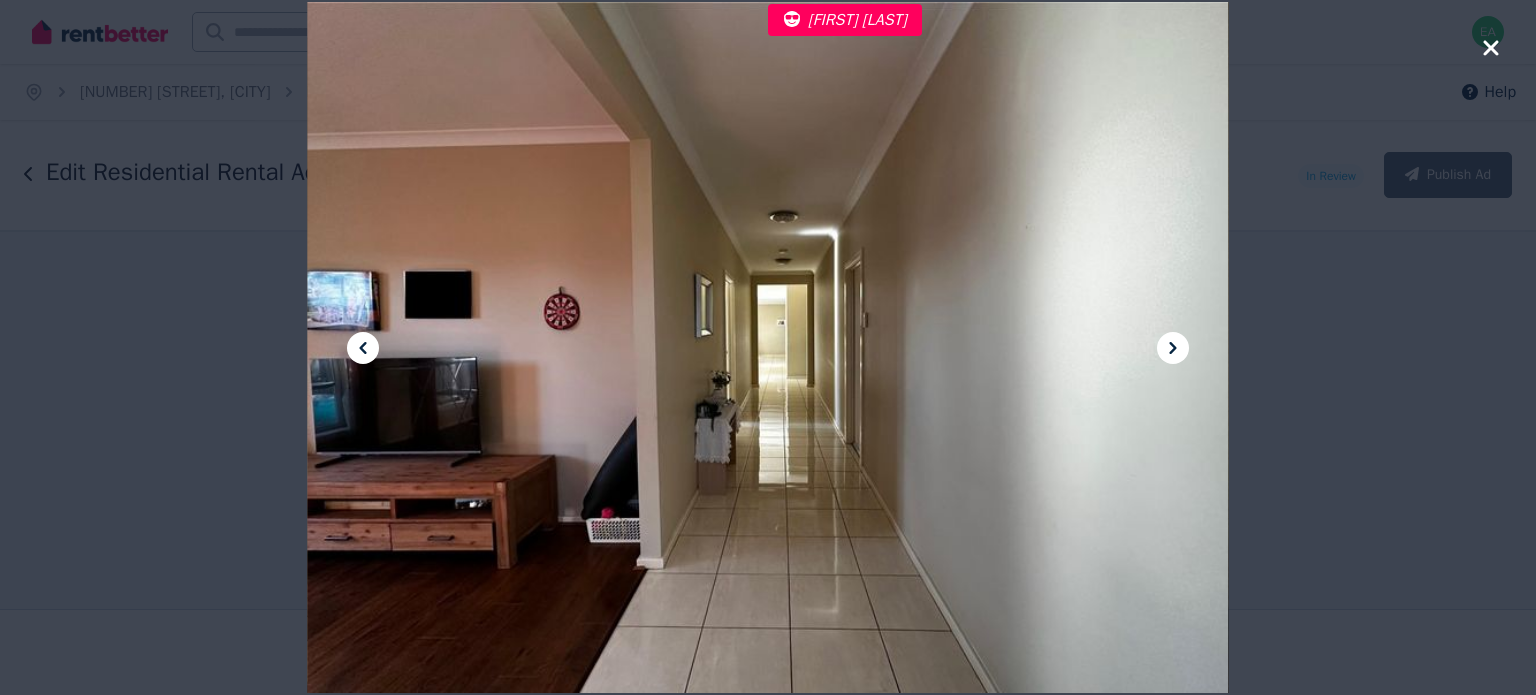 click 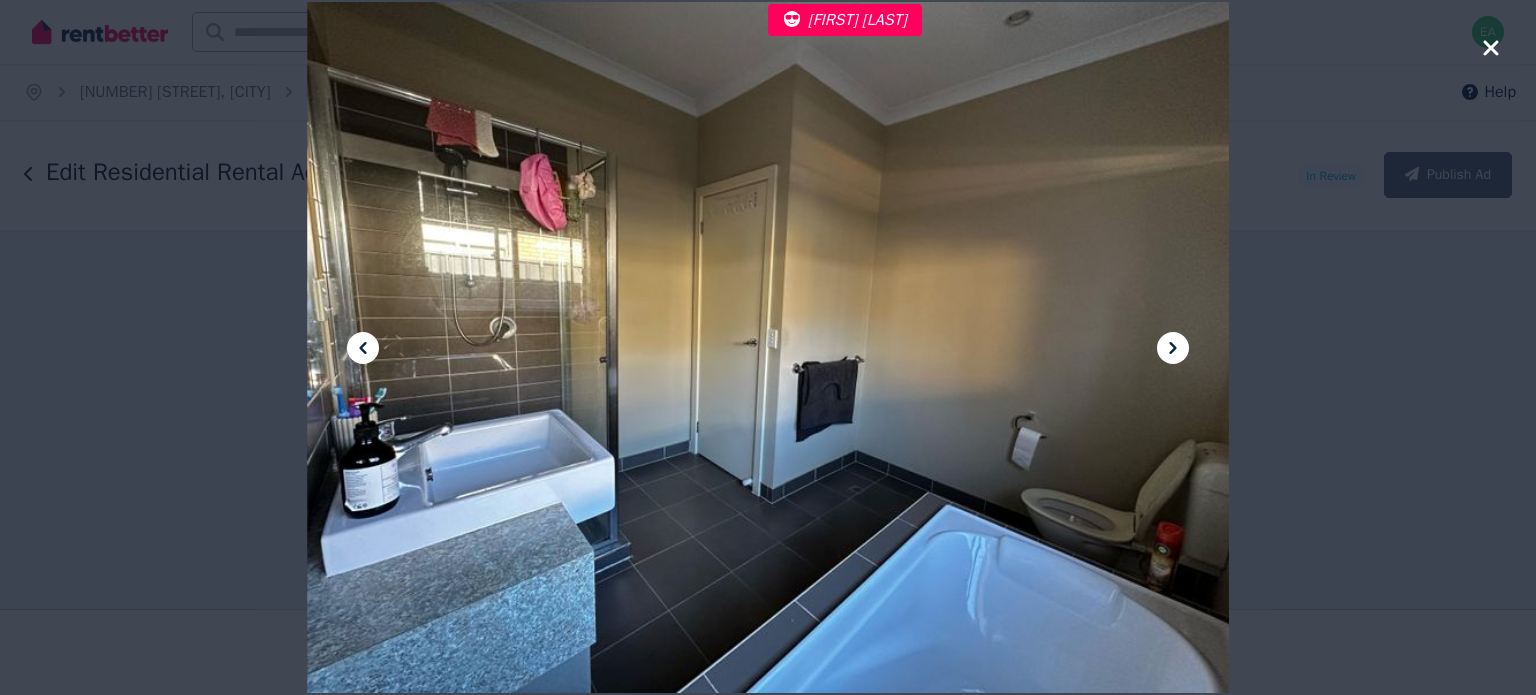 click 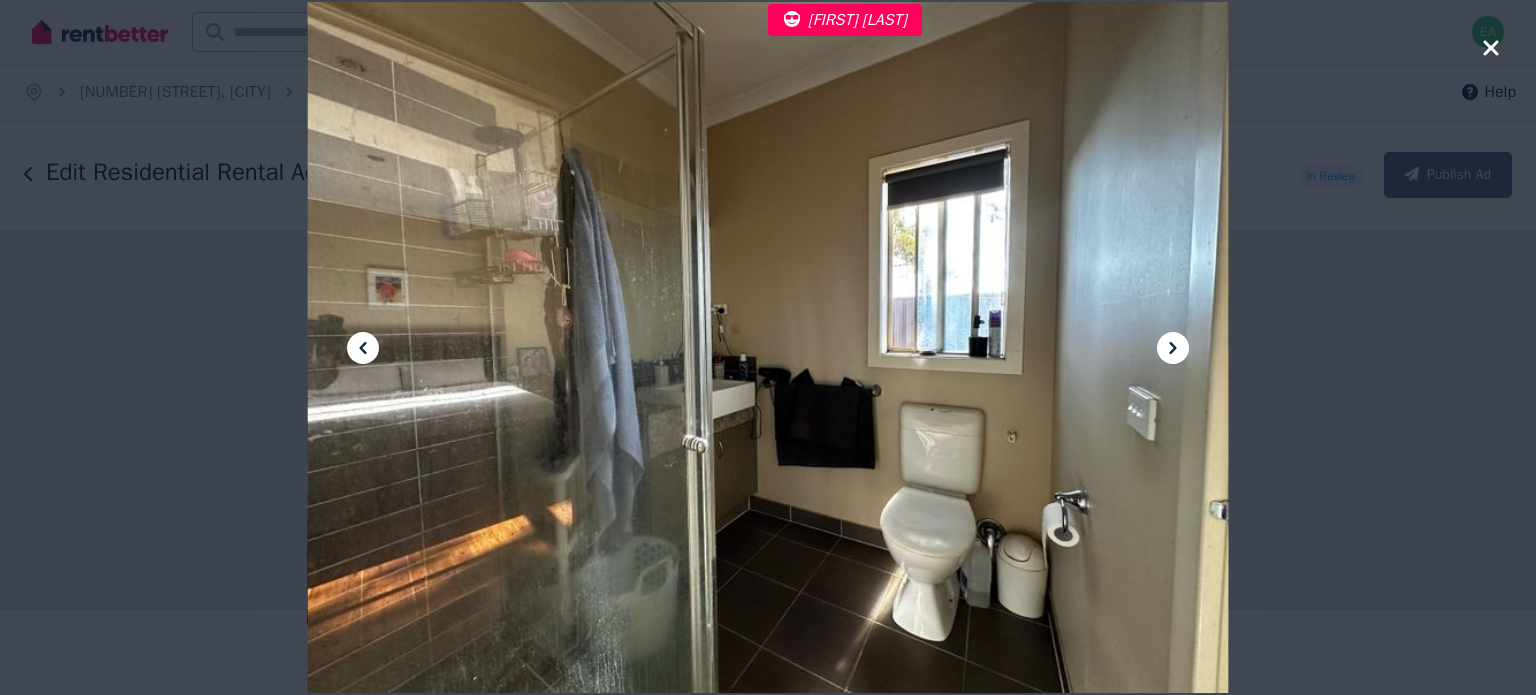 click 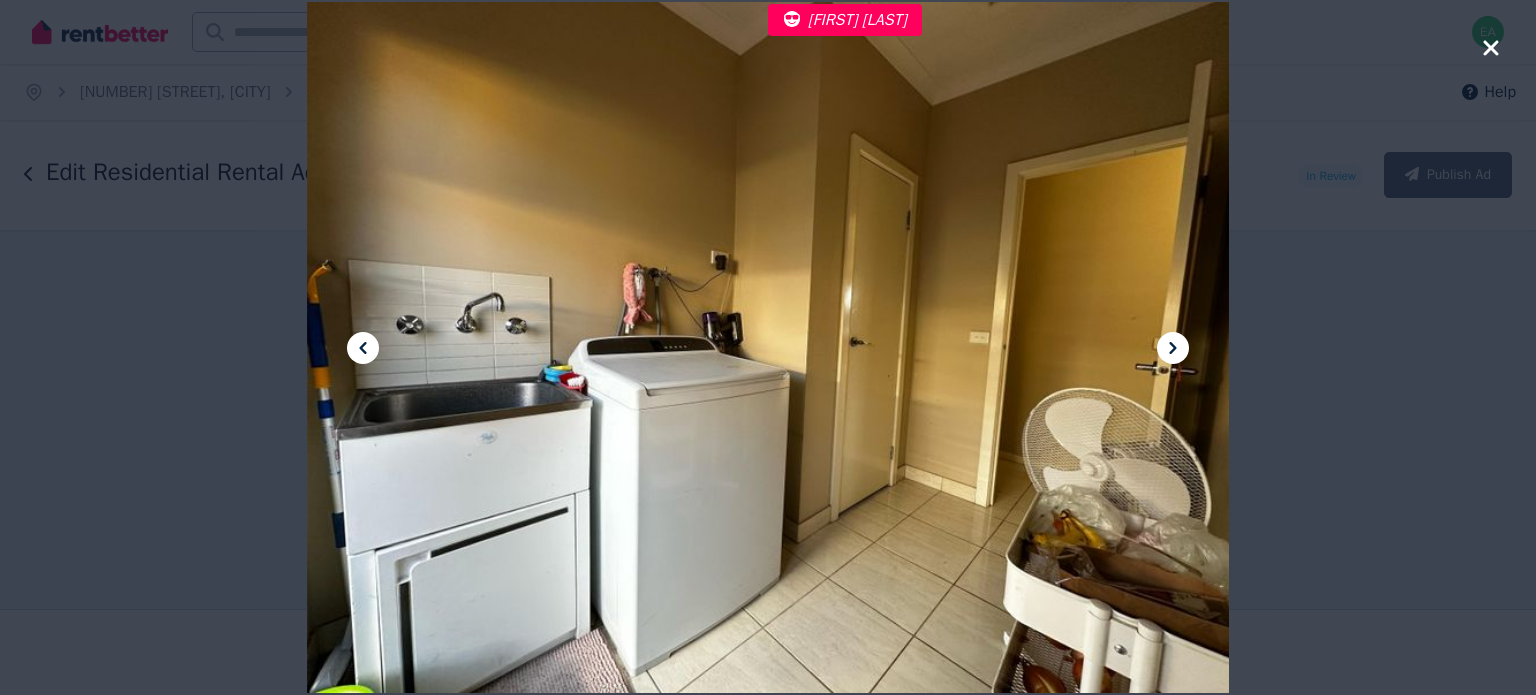 click at bounding box center (1173, 348) 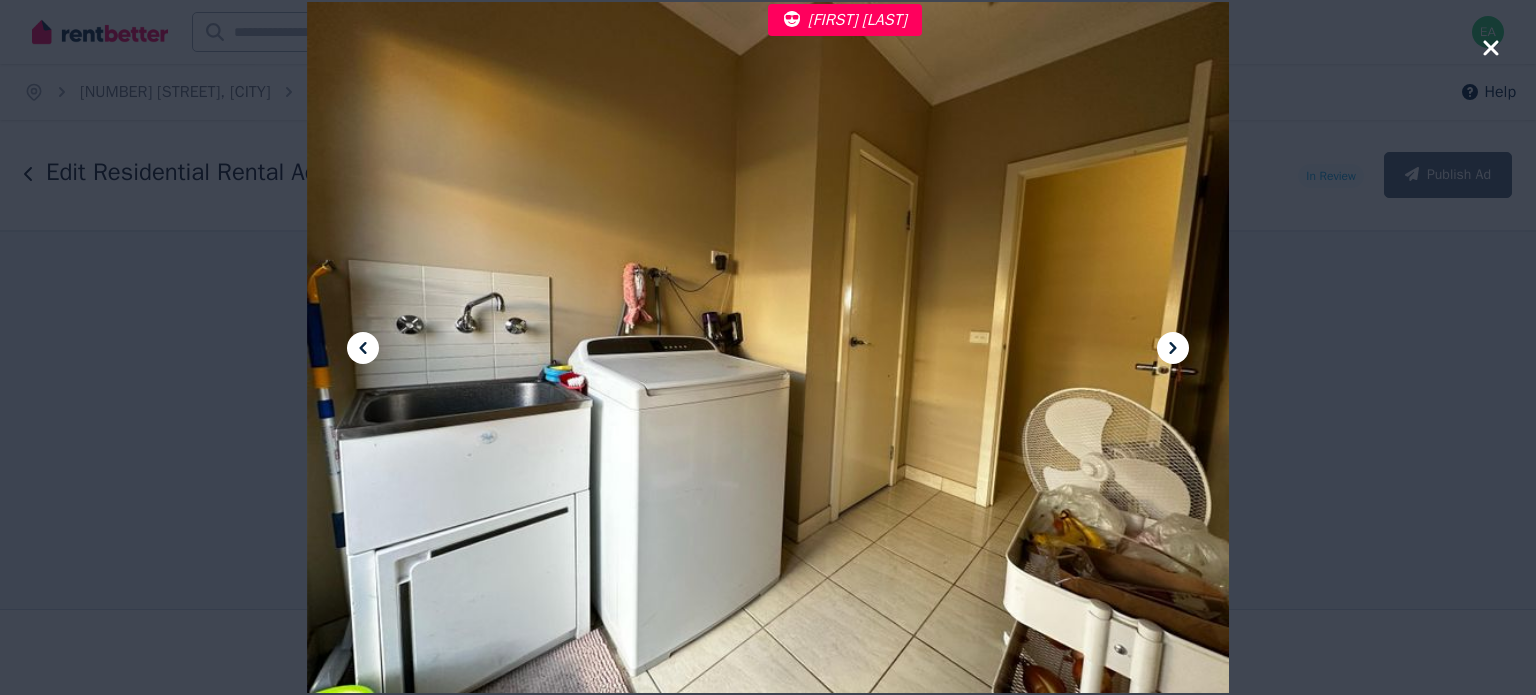 click at bounding box center (1173, 348) 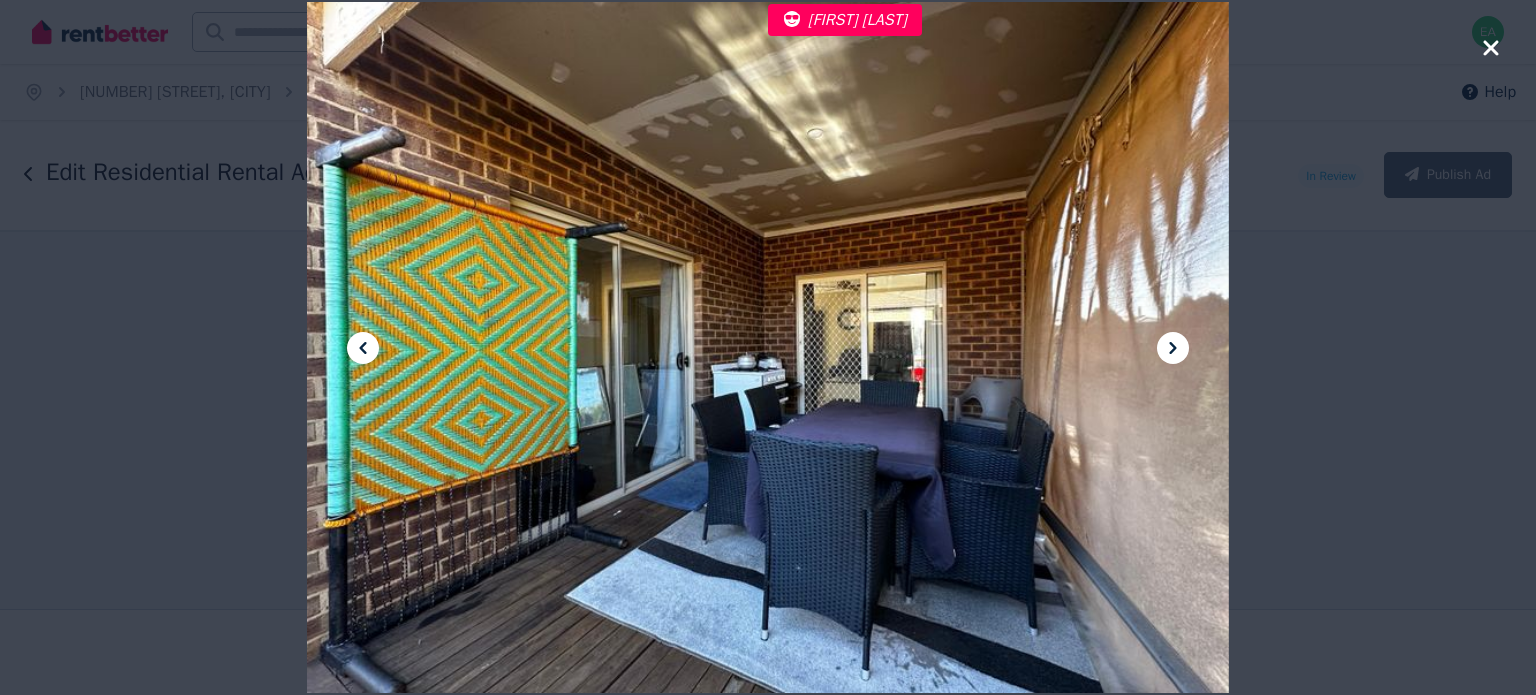 click at bounding box center (1173, 348) 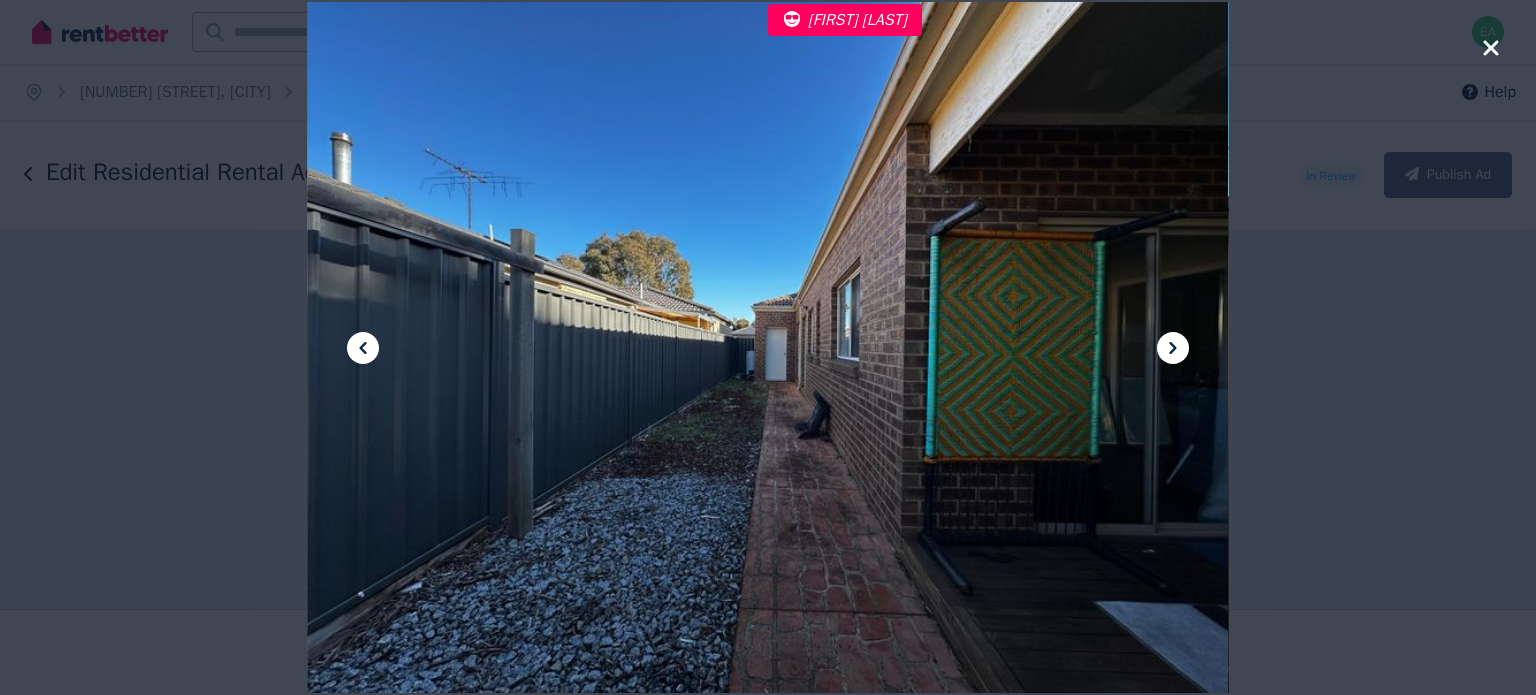 click at bounding box center [1173, 348] 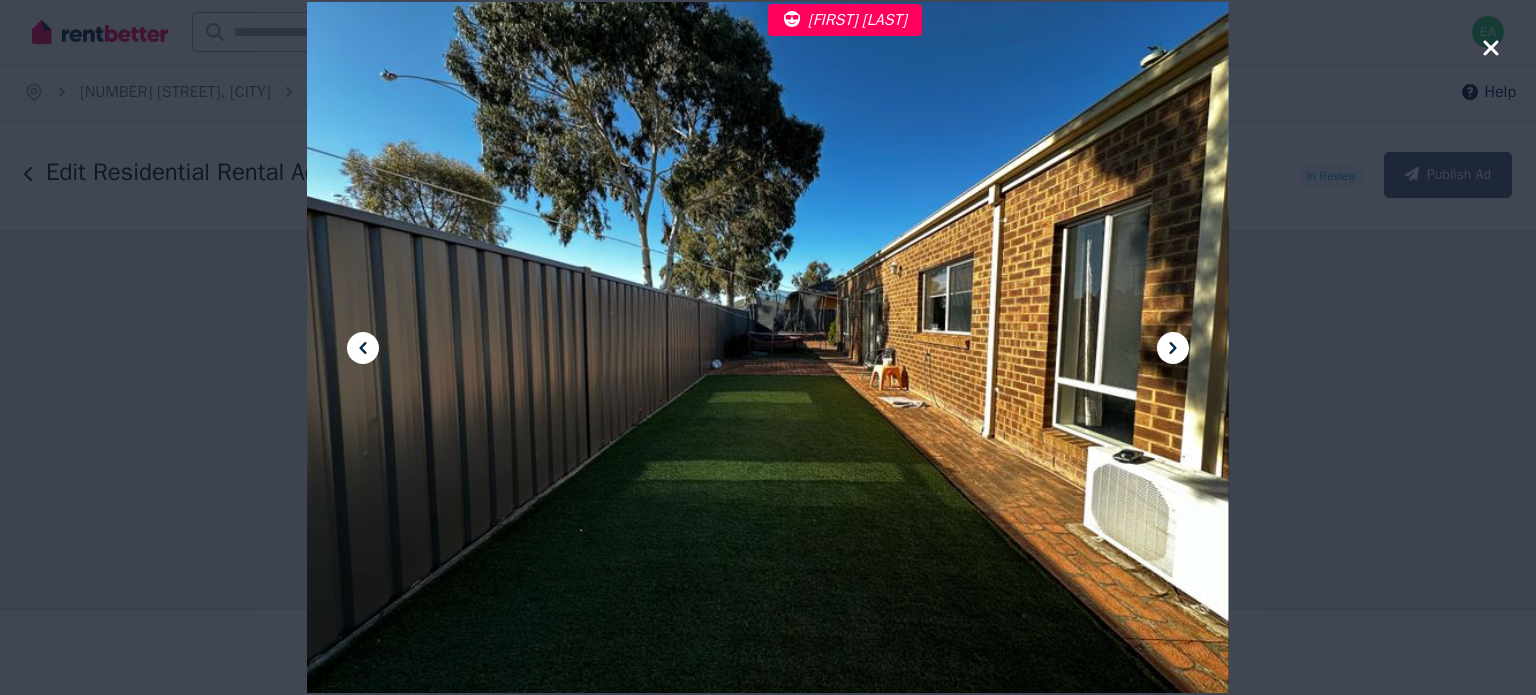 click at bounding box center [1173, 348] 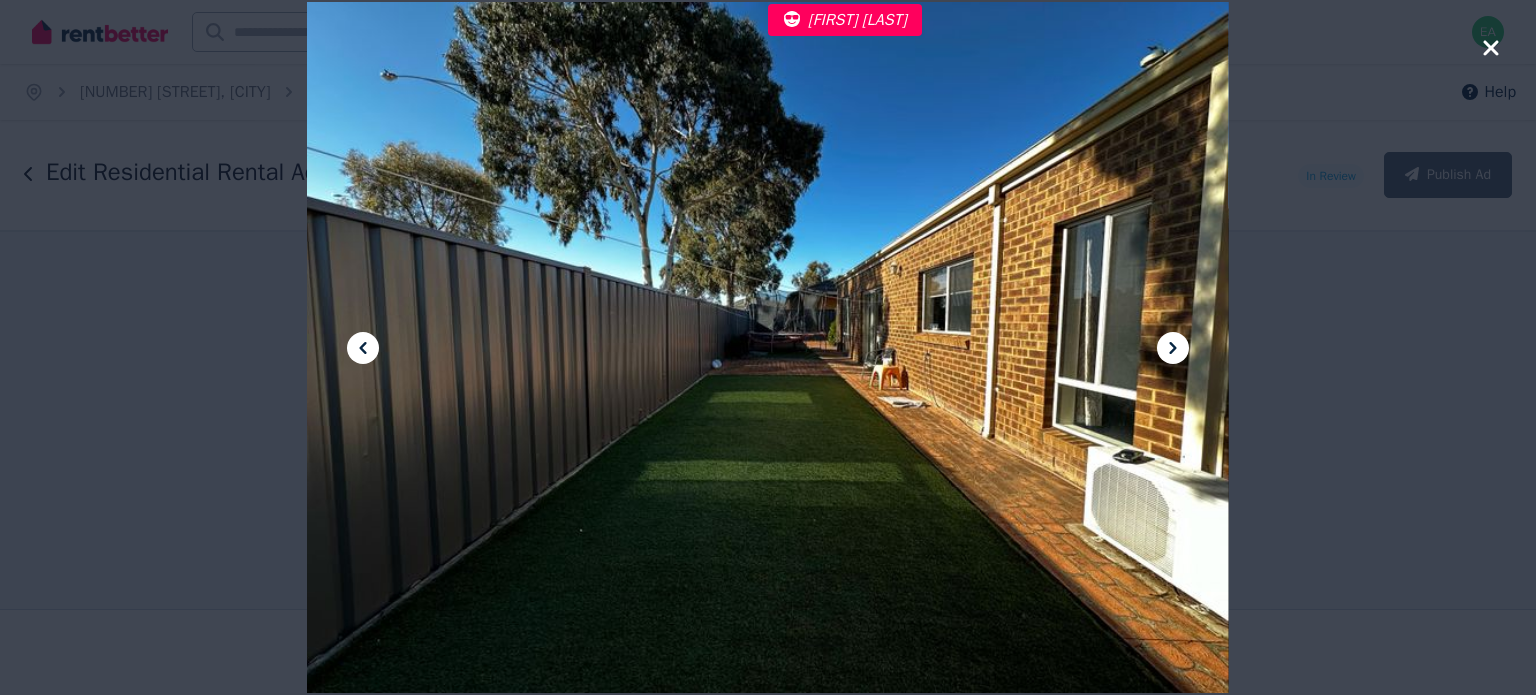 click at bounding box center (1173, 348) 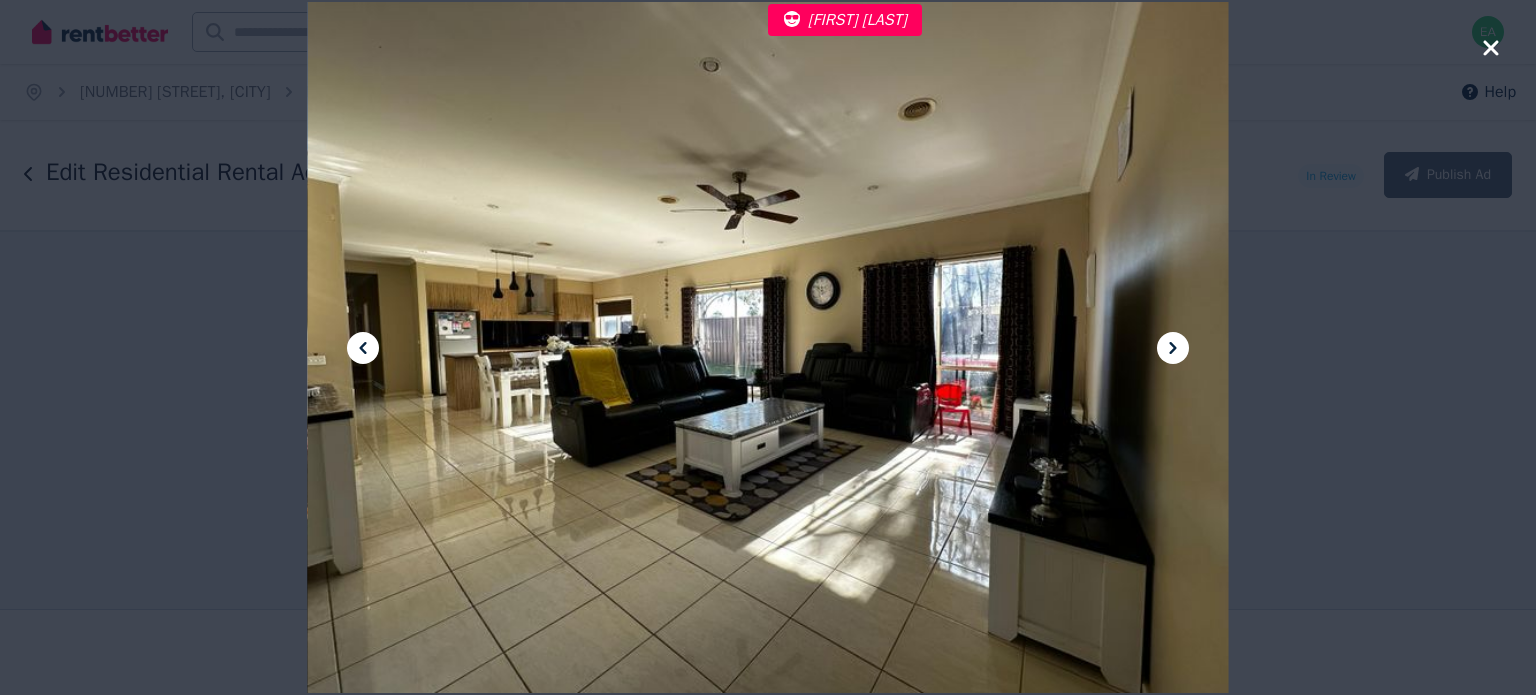 click 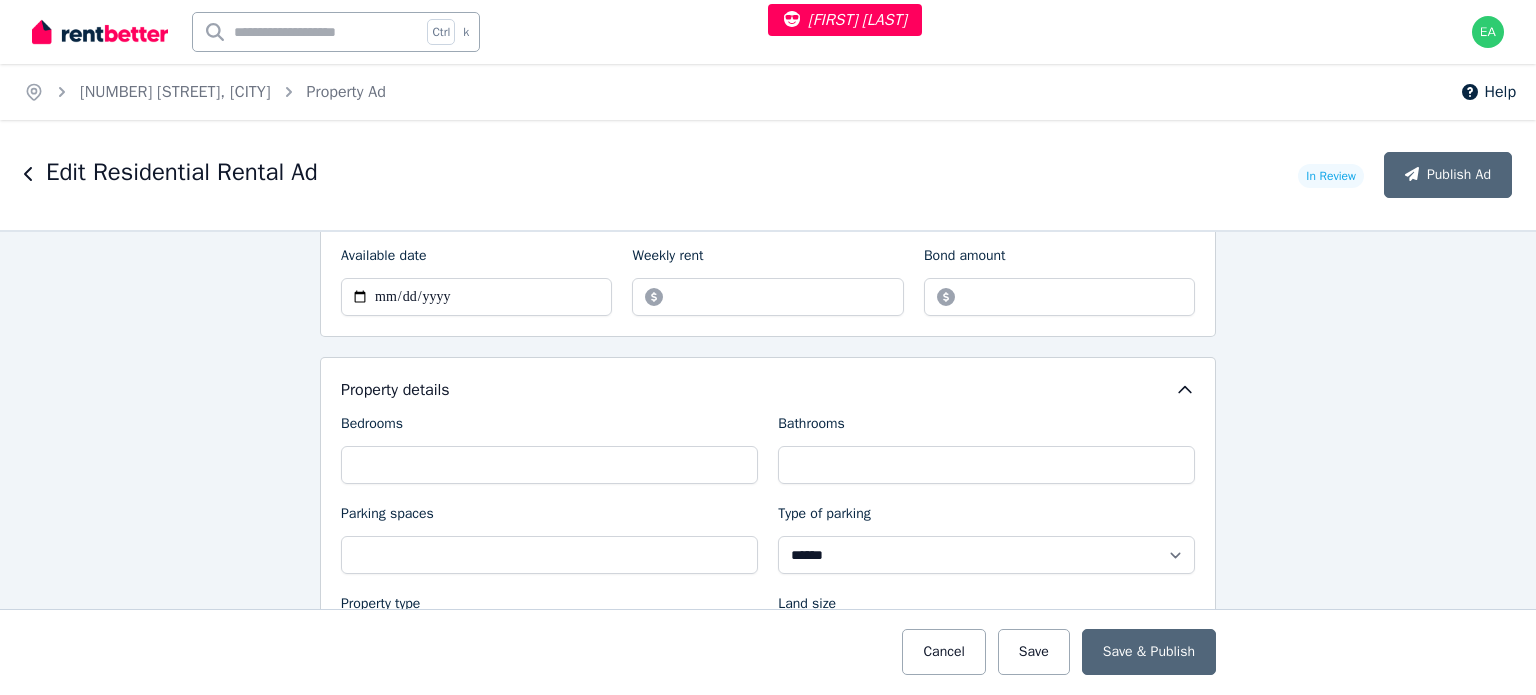 scroll, scrollTop: 269, scrollLeft: 0, axis: vertical 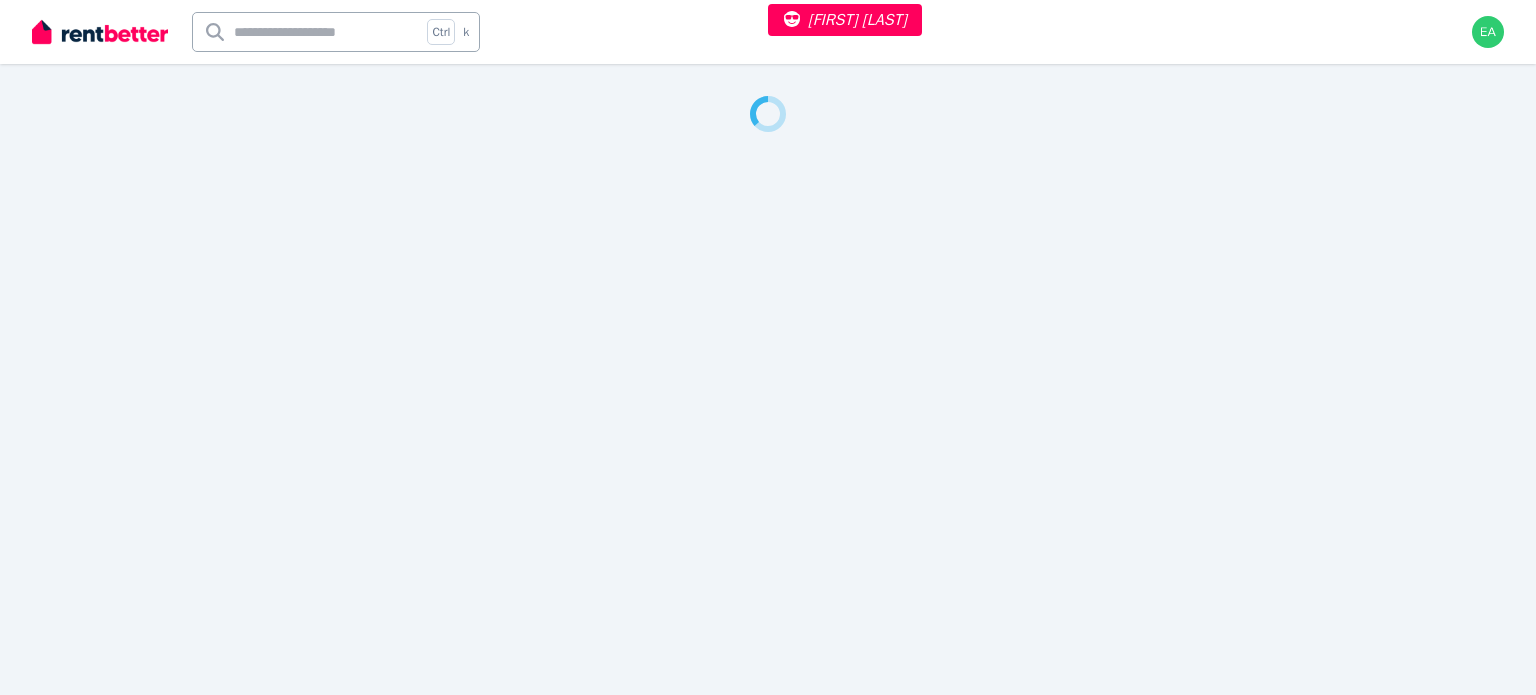 select on "***" 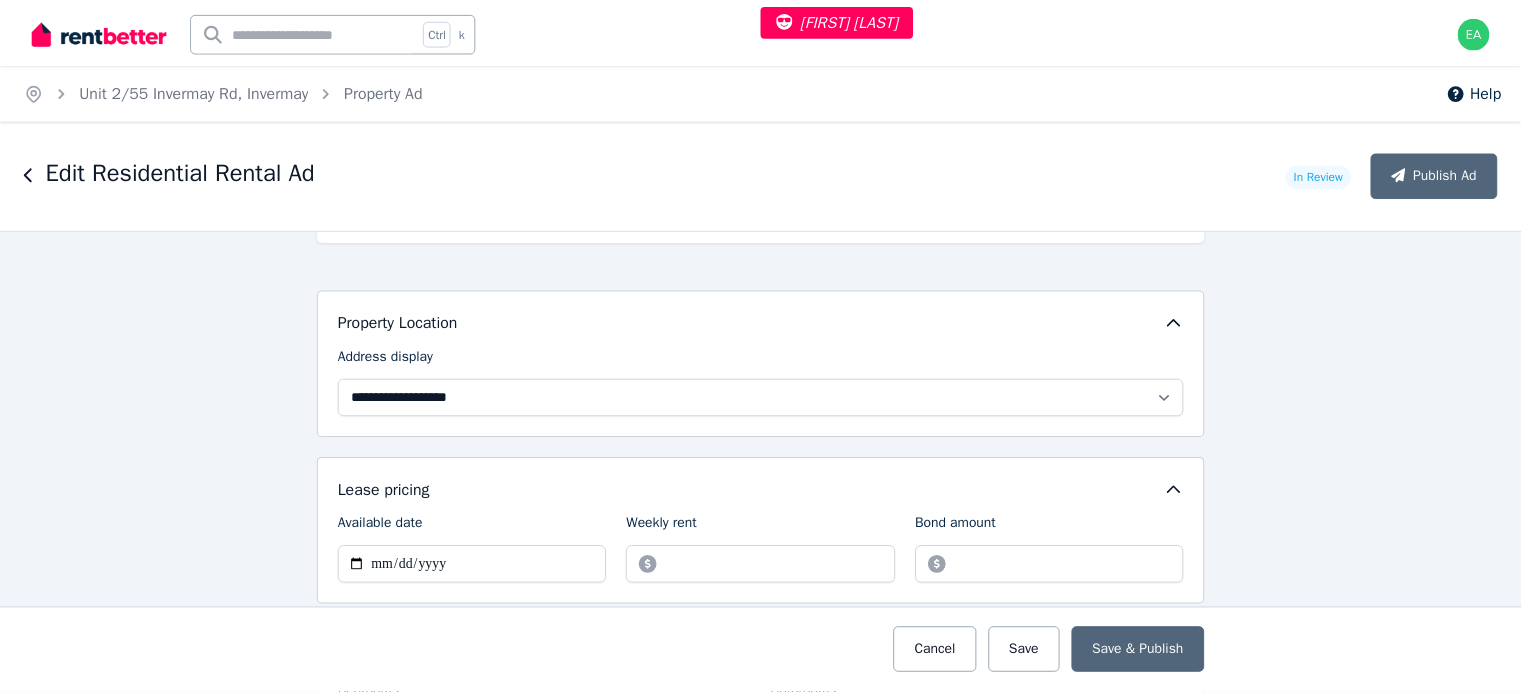 scroll, scrollTop: 200, scrollLeft: 0, axis: vertical 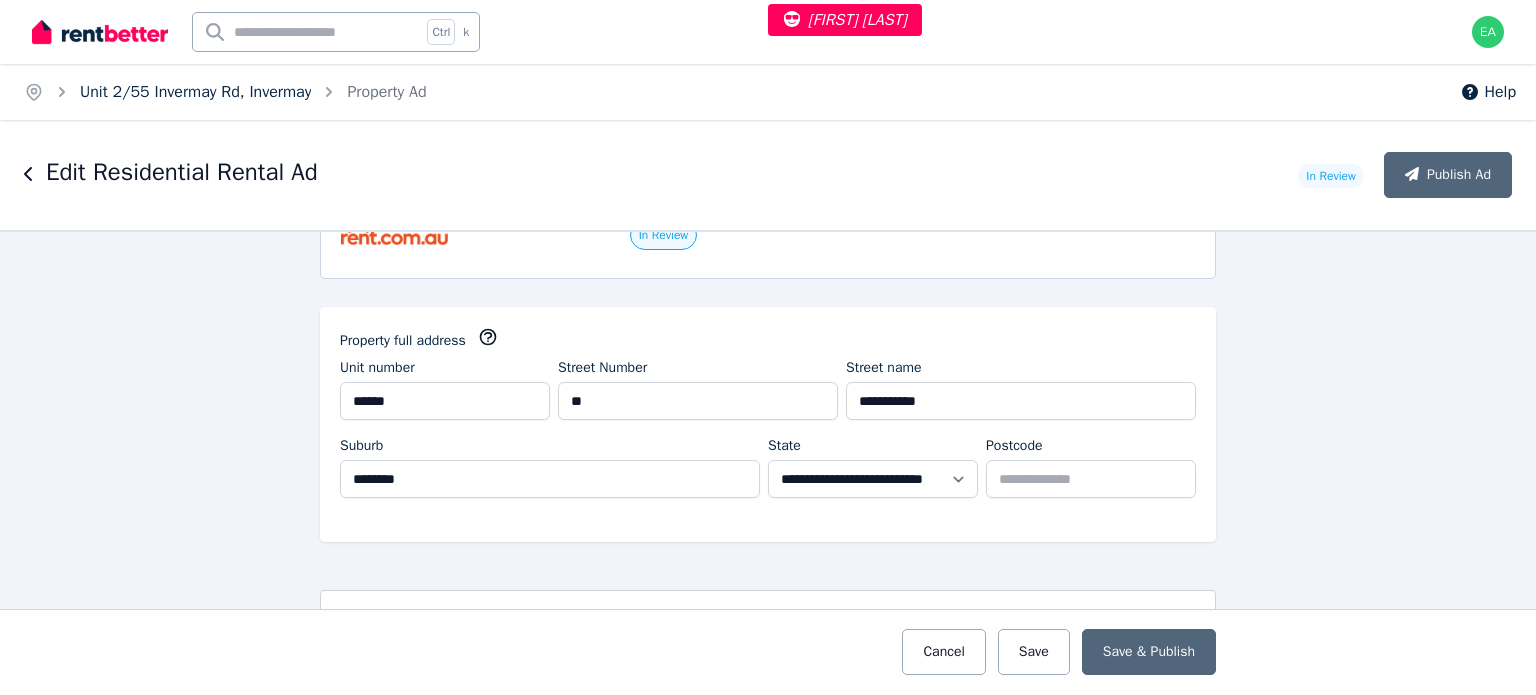 click on "Unit 2/55 Invermay Rd, Invermay" at bounding box center (195, 92) 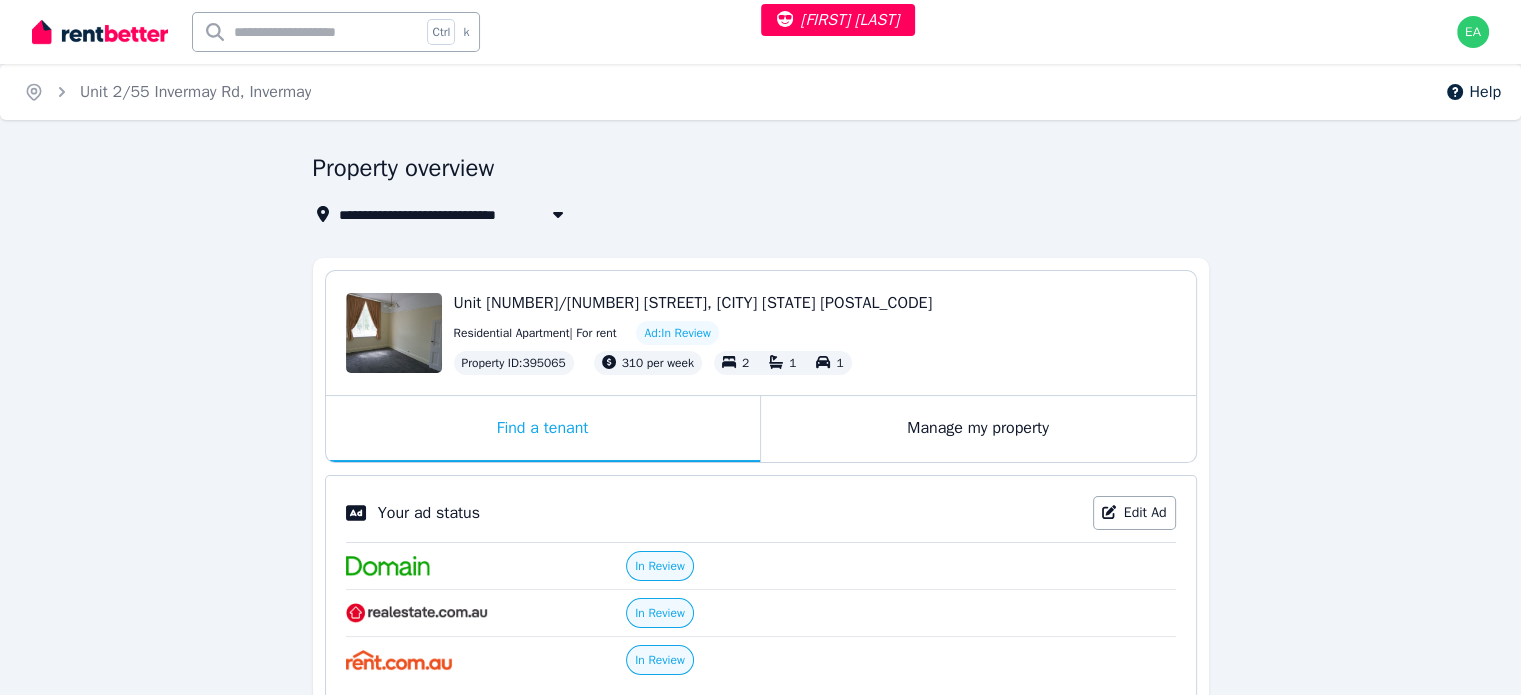 click on "Manage my property" at bounding box center (978, 429) 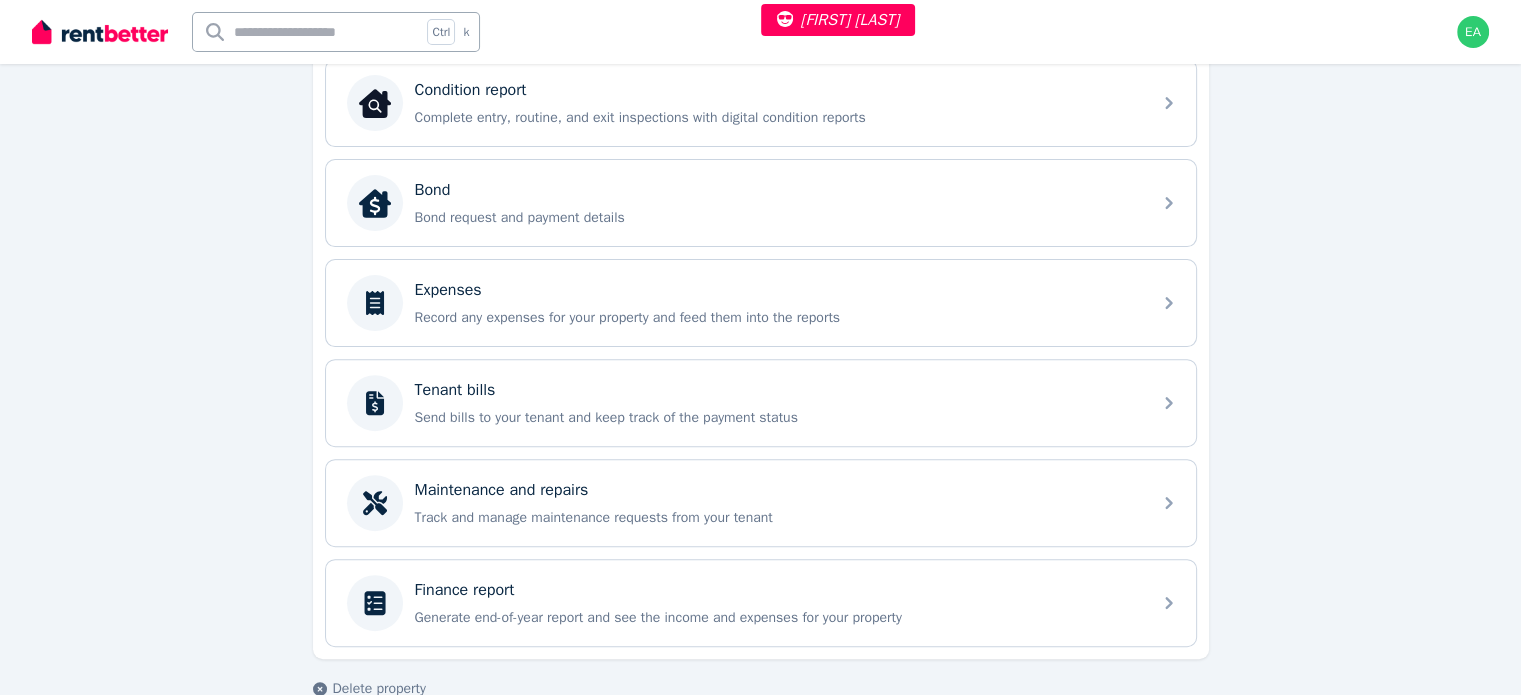 scroll, scrollTop: 632, scrollLeft: 0, axis: vertical 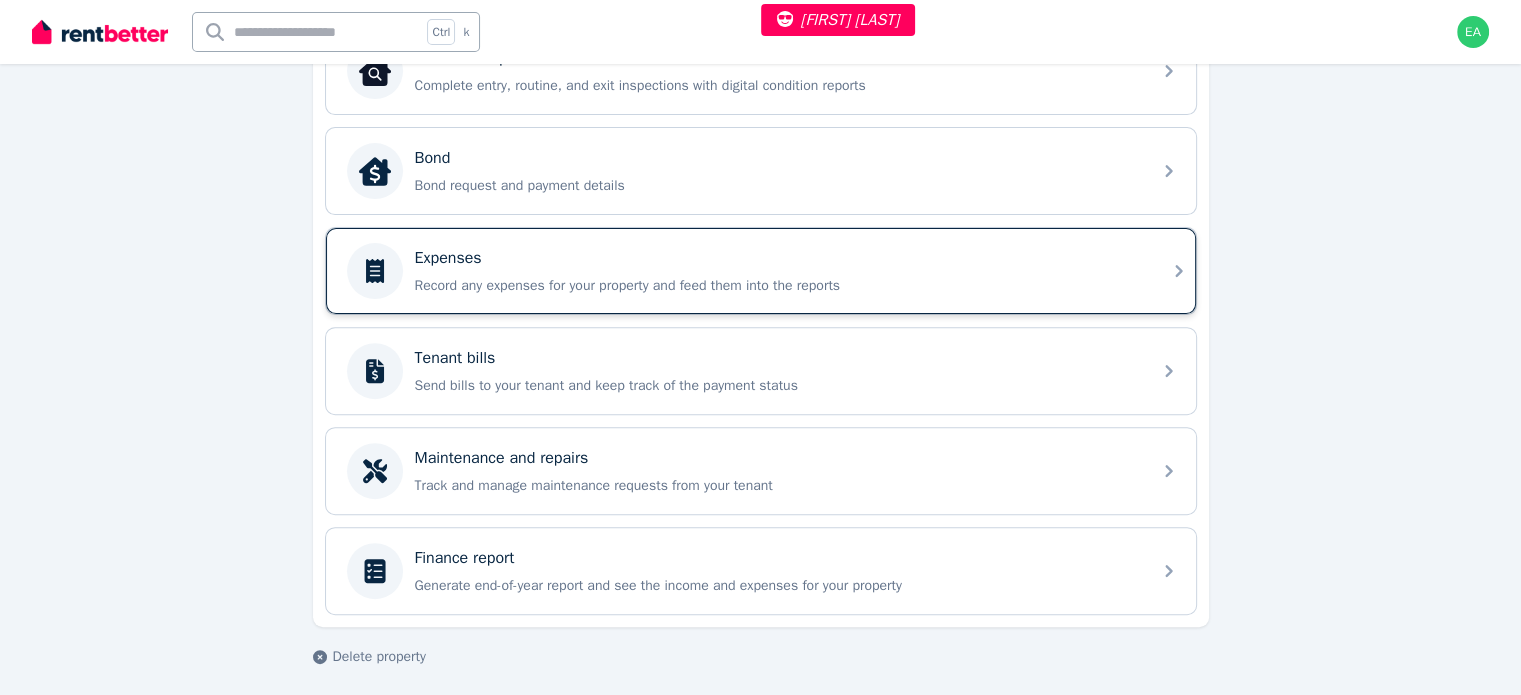 click on "Record any expenses for your property and feed them into the reports" at bounding box center [777, 286] 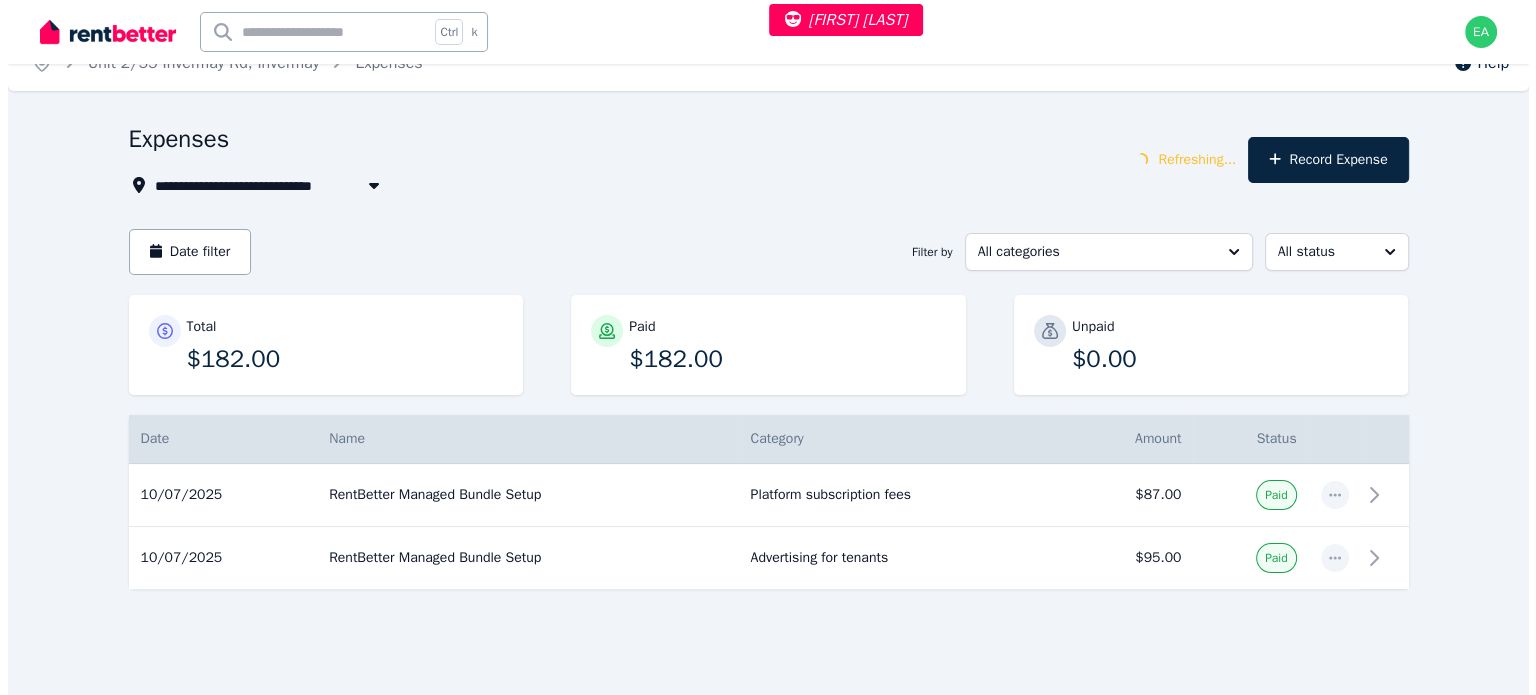 scroll, scrollTop: 0, scrollLeft: 0, axis: both 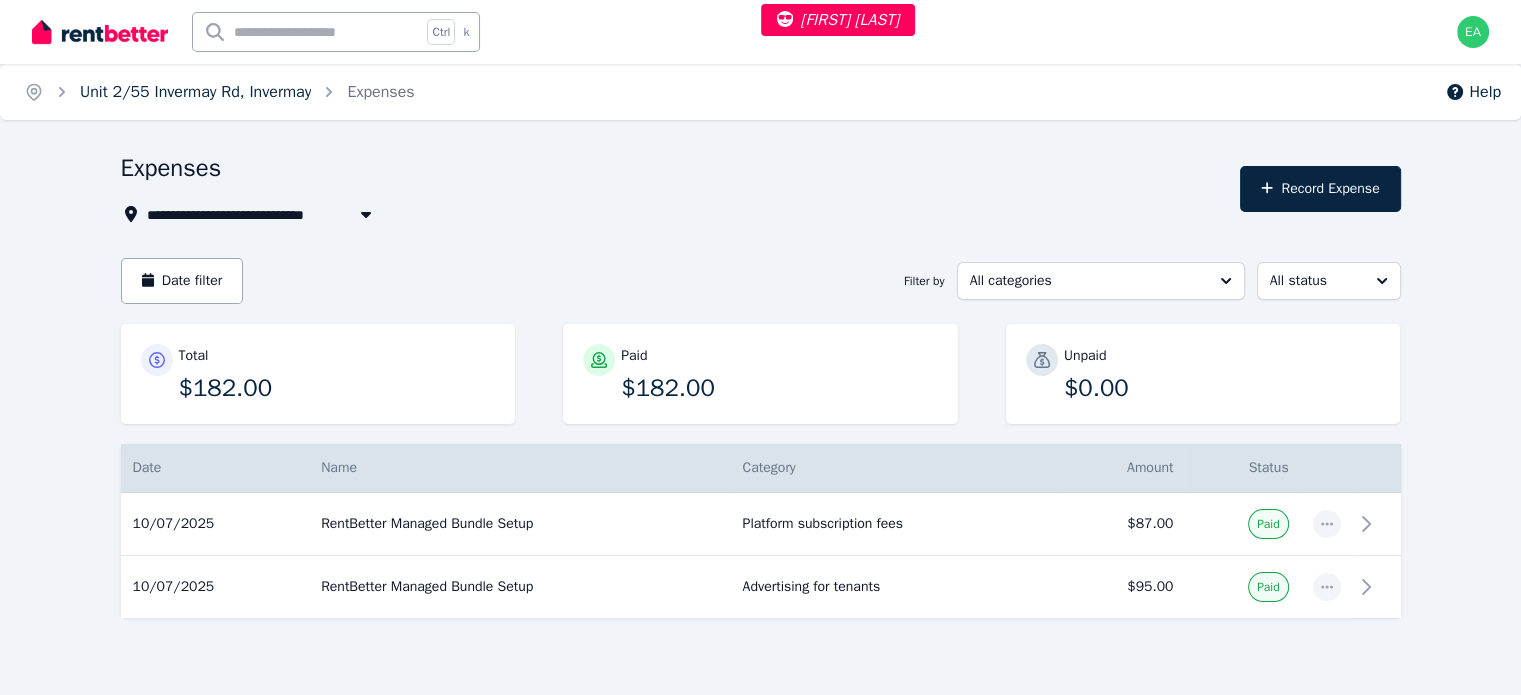 click on "Unit 2/55 Invermay Rd, Invermay" at bounding box center [195, 92] 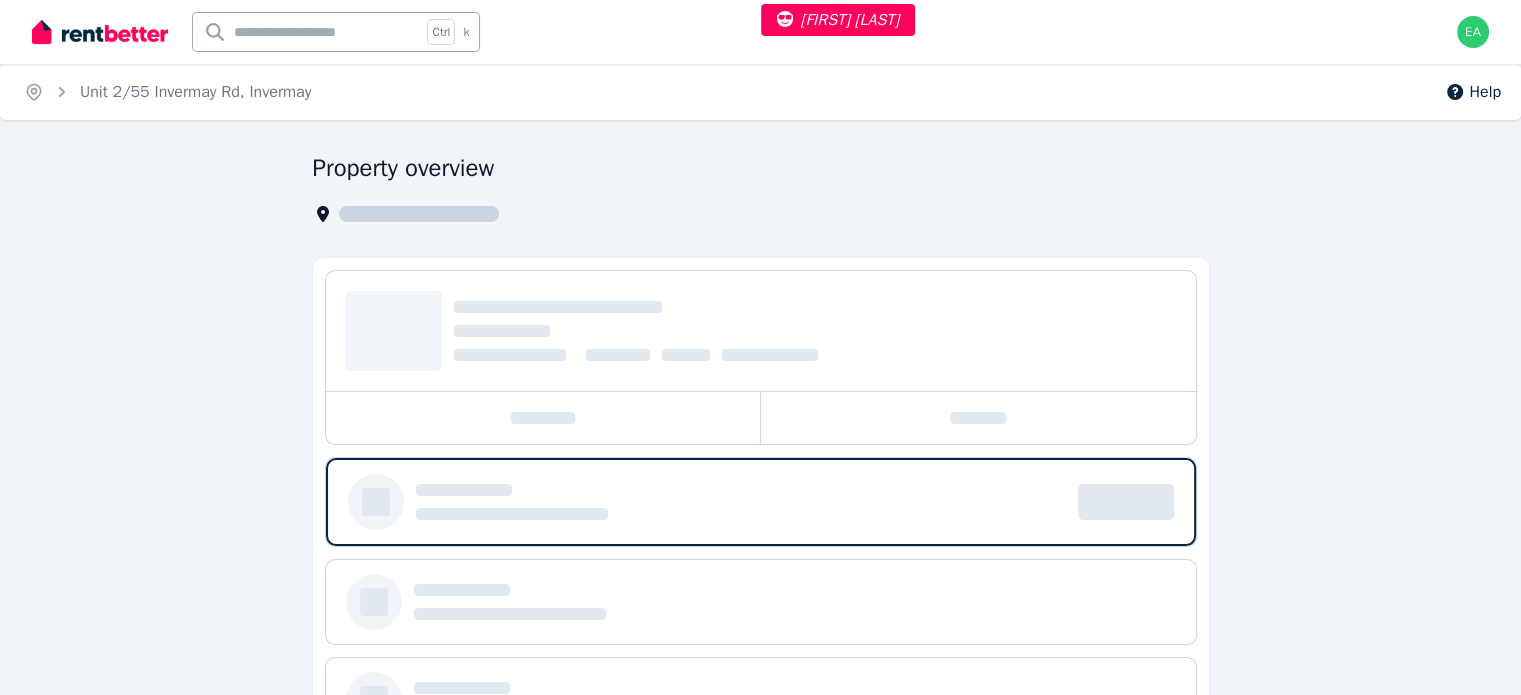 select on "***" 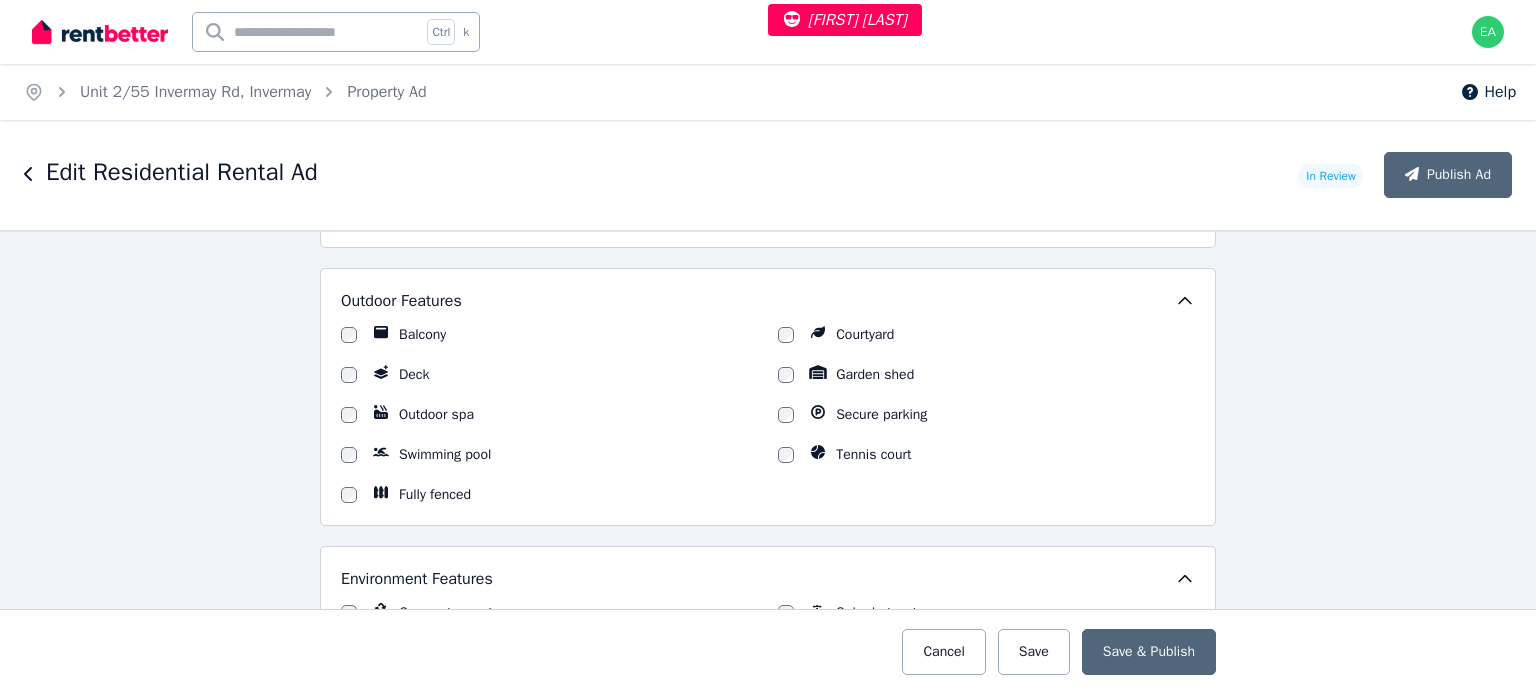 scroll, scrollTop: 2600, scrollLeft: 0, axis: vertical 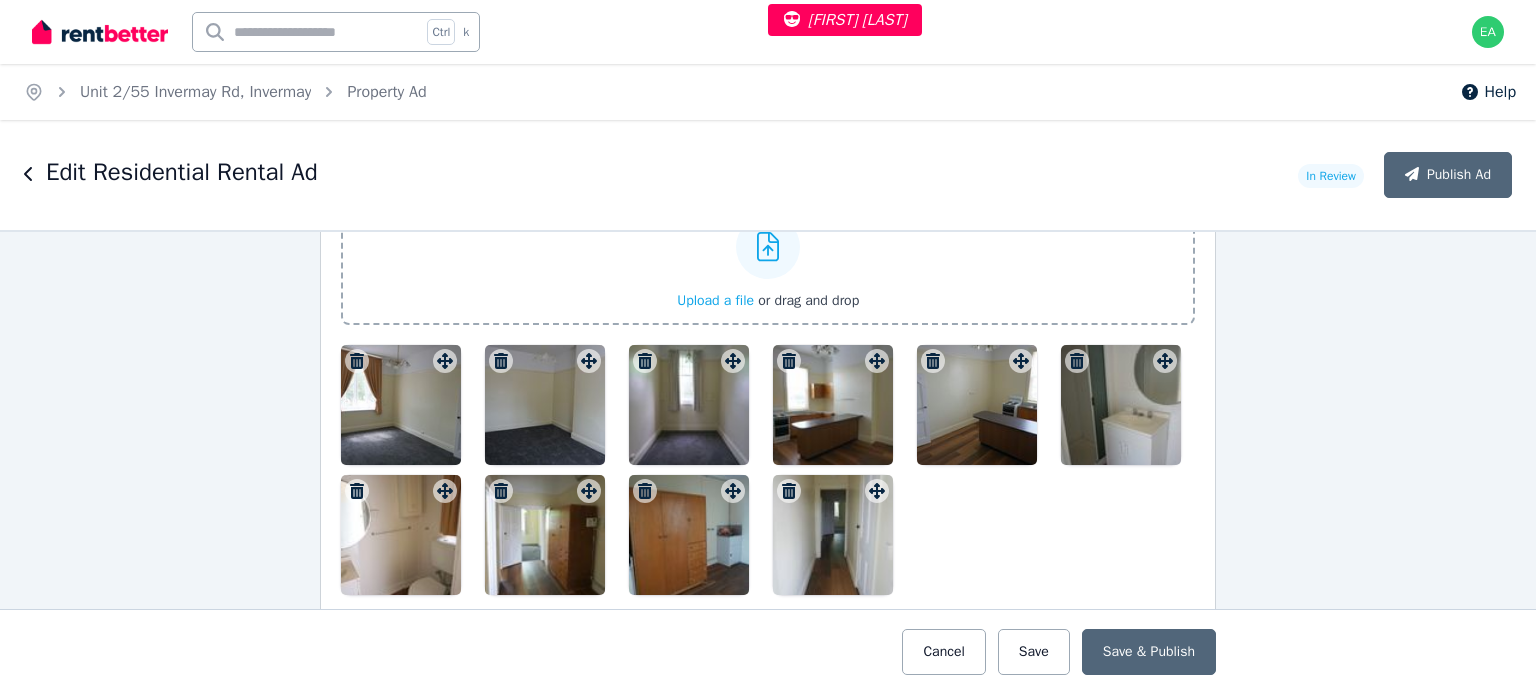 click at bounding box center [401, 405] 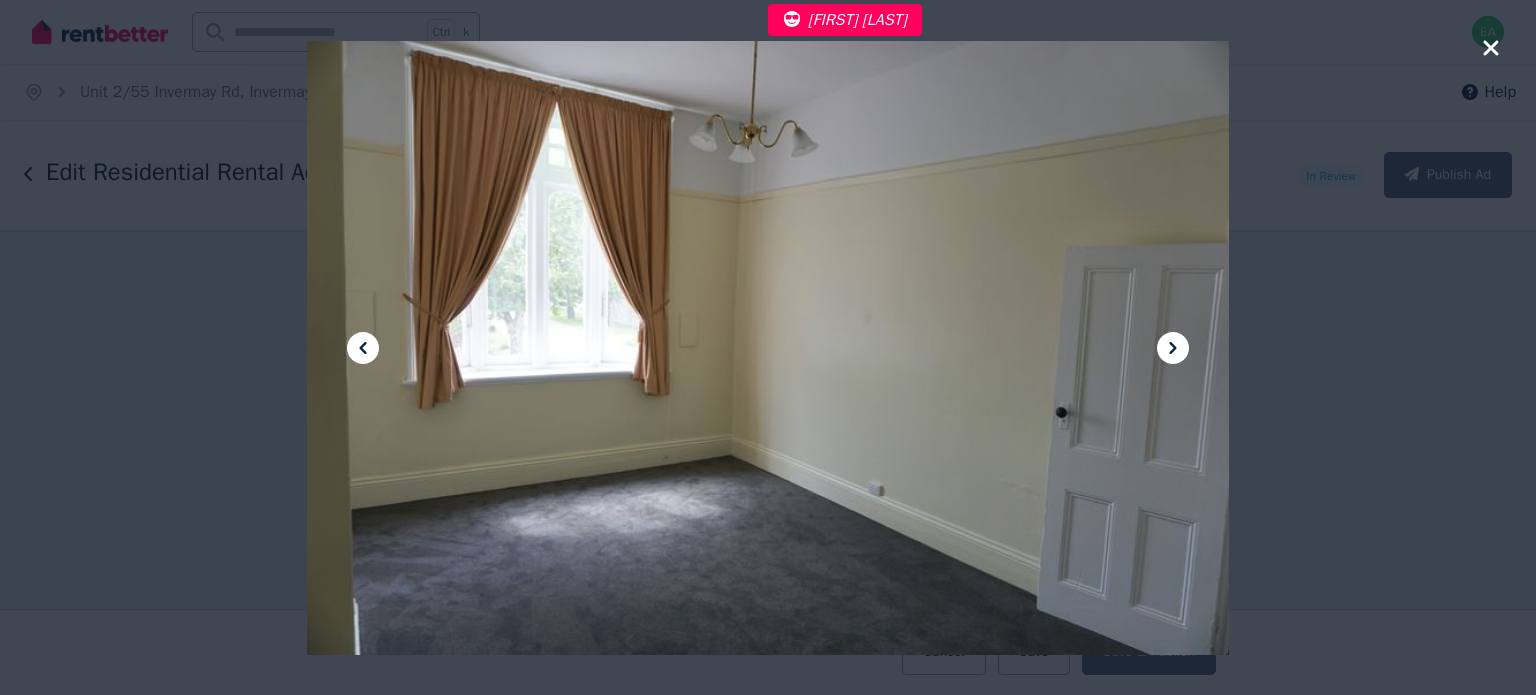 click 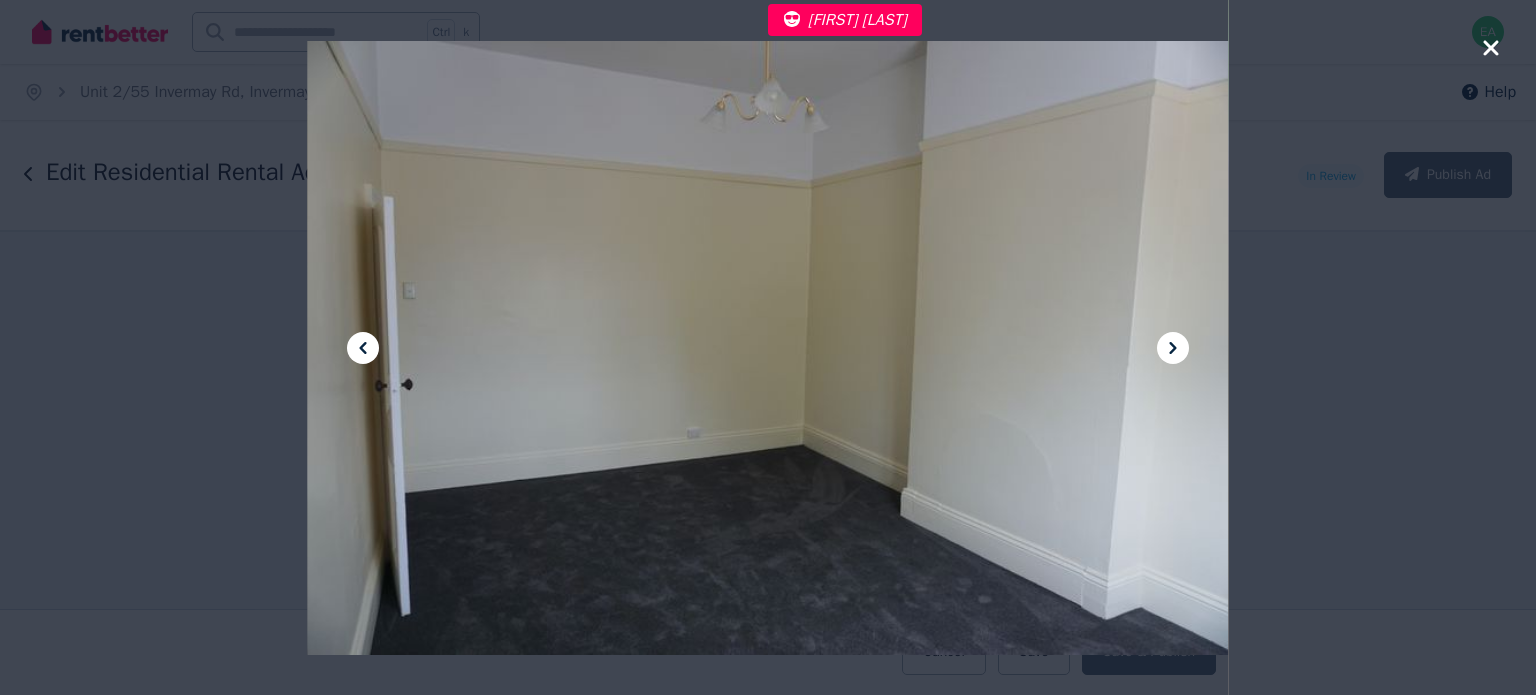 click 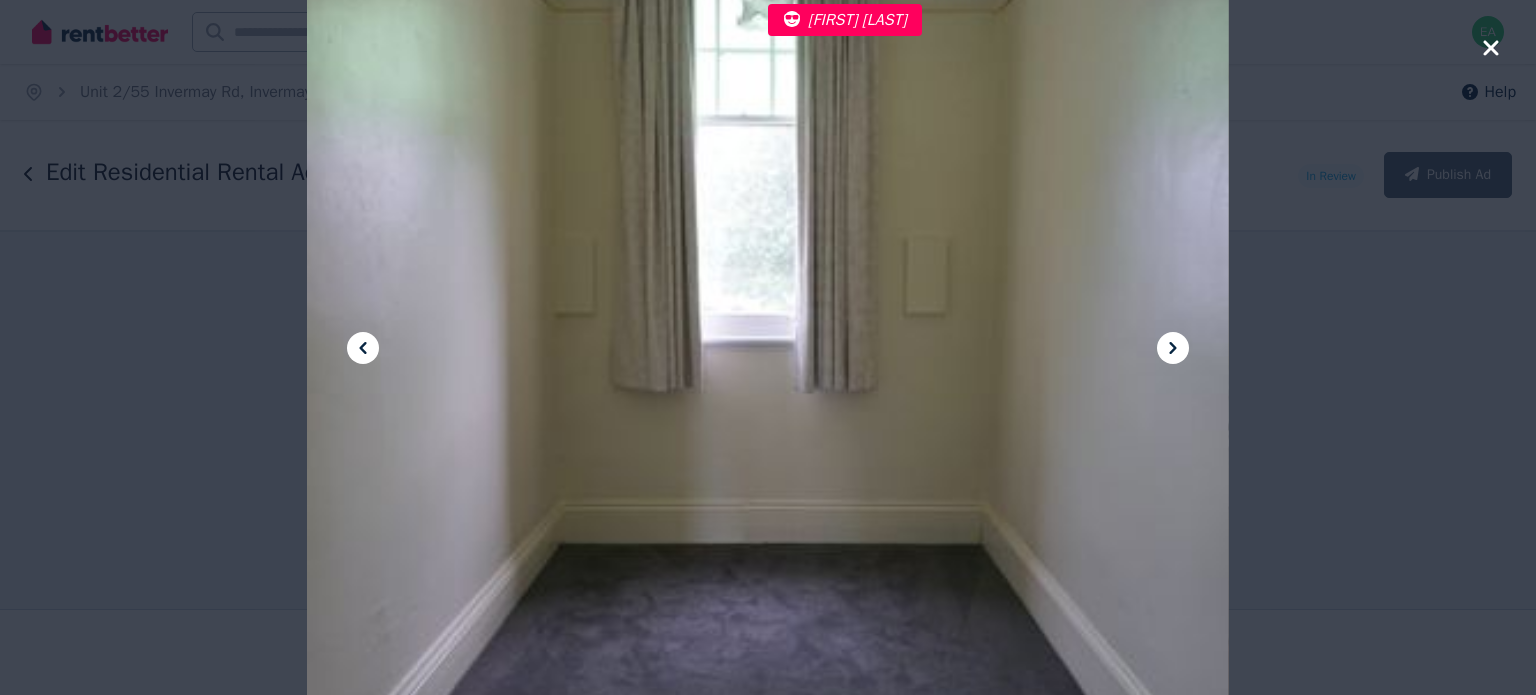 click 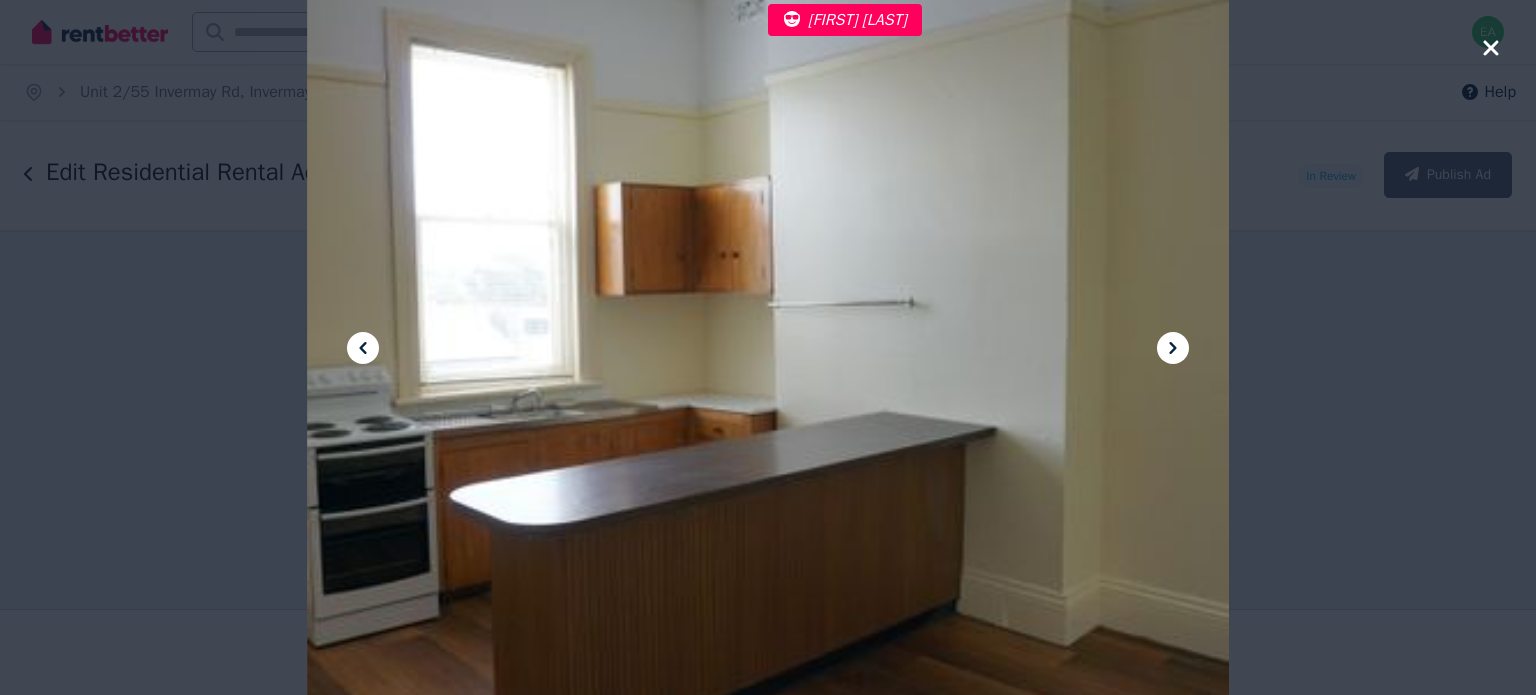 click 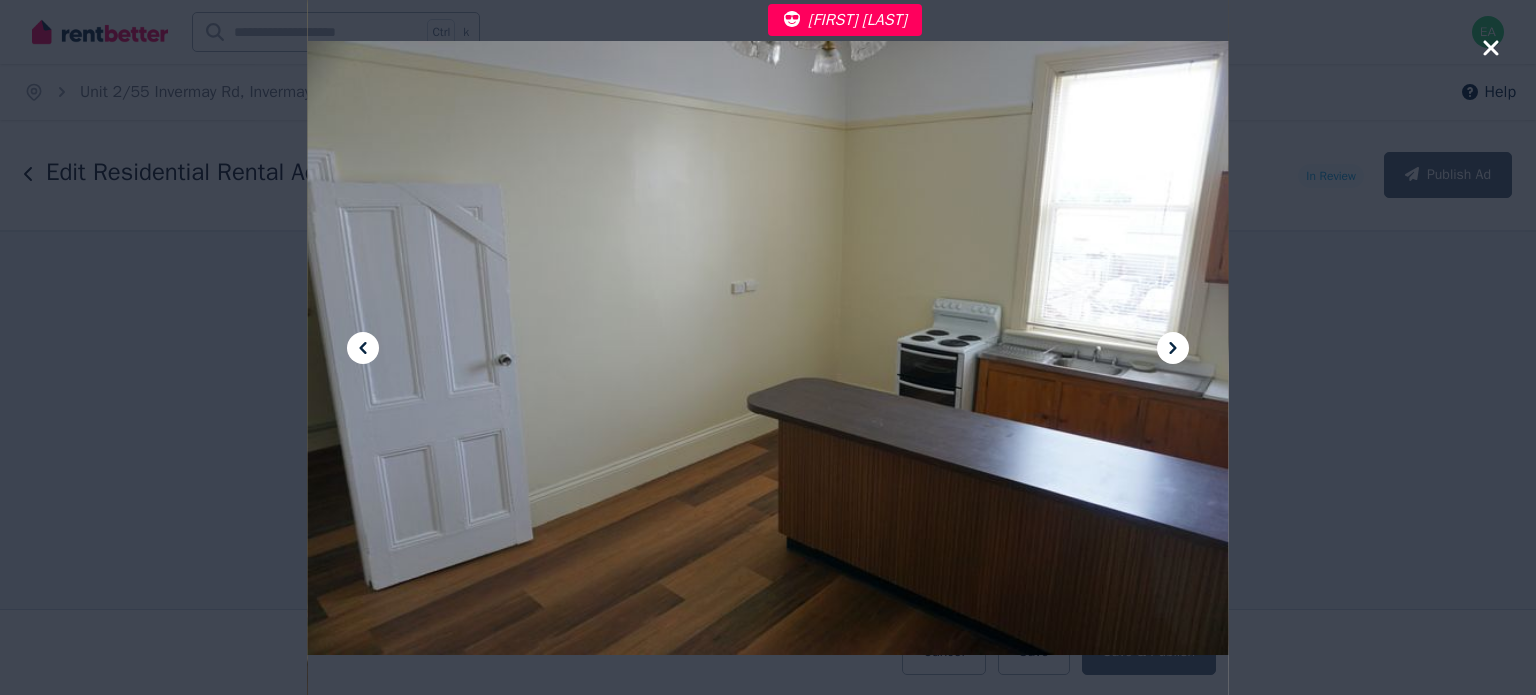 click 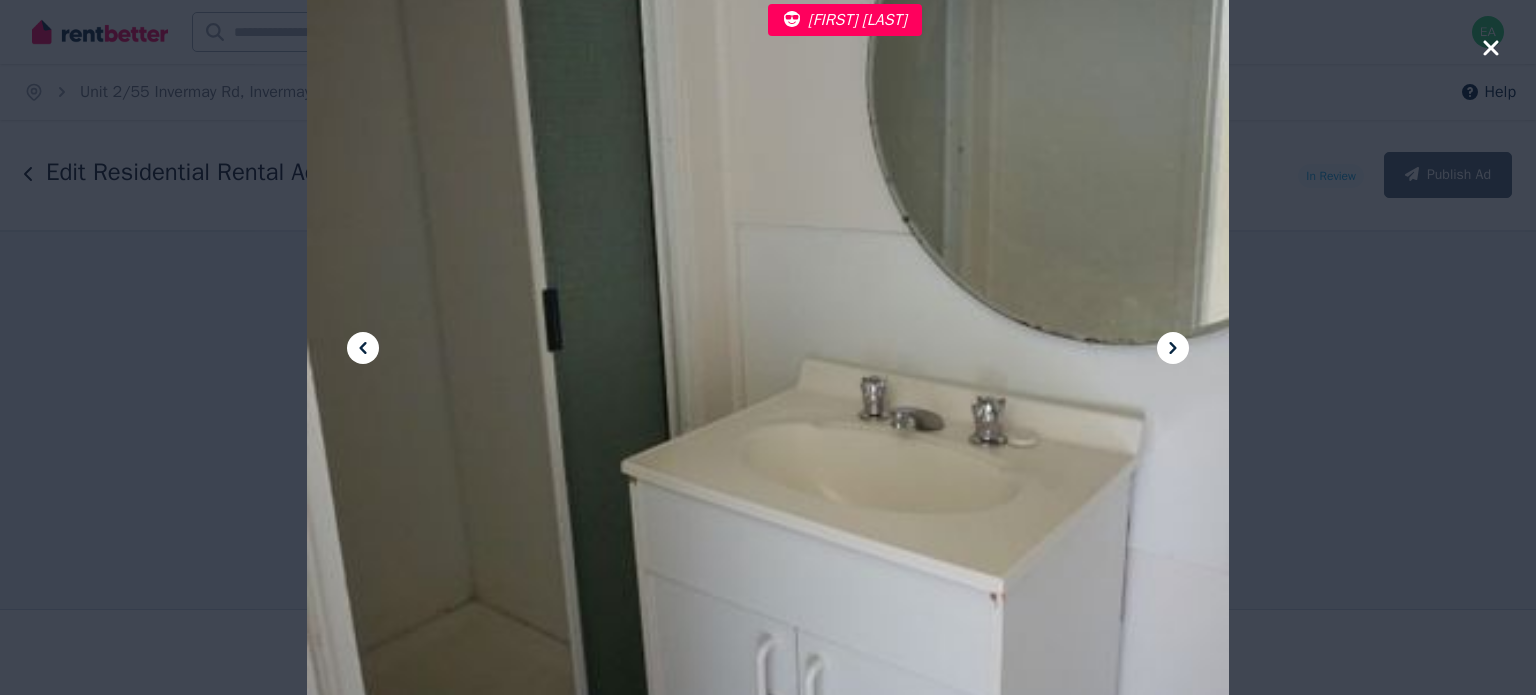 click 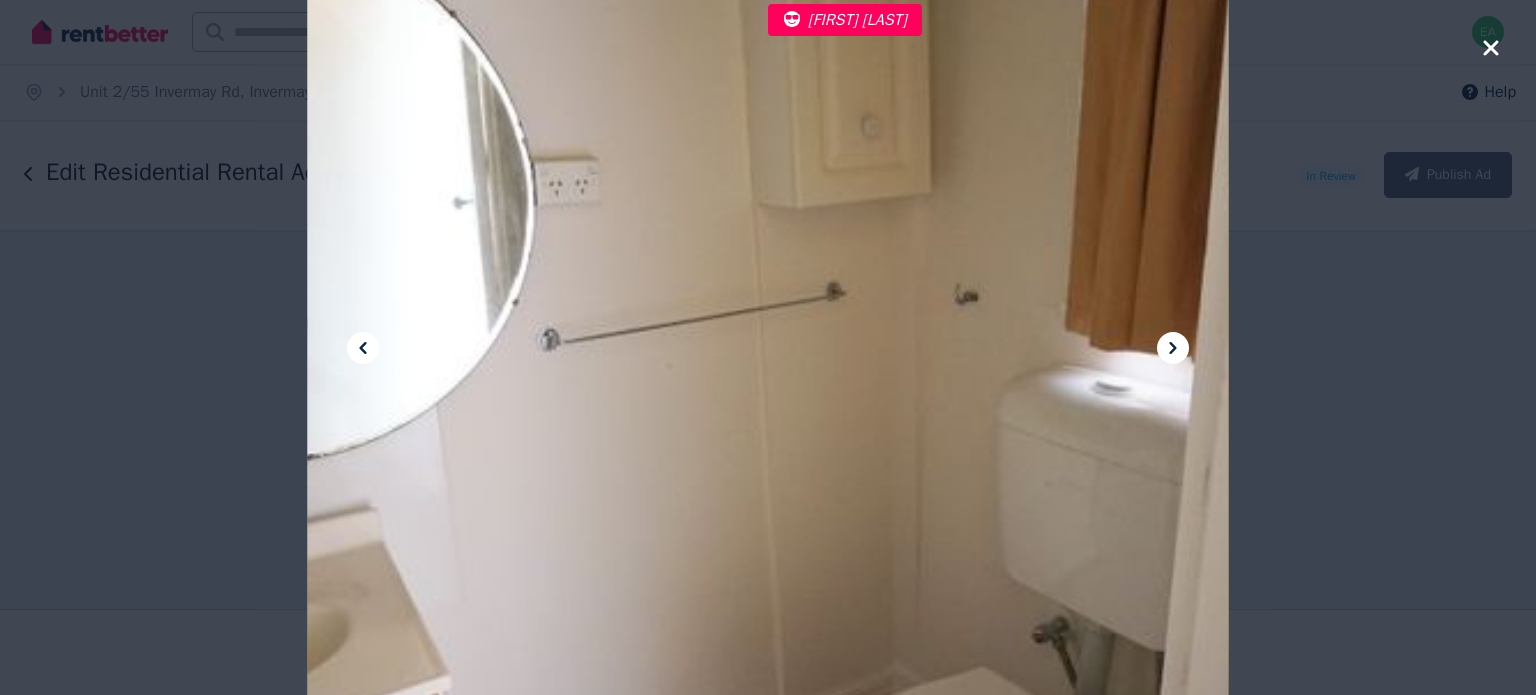 click 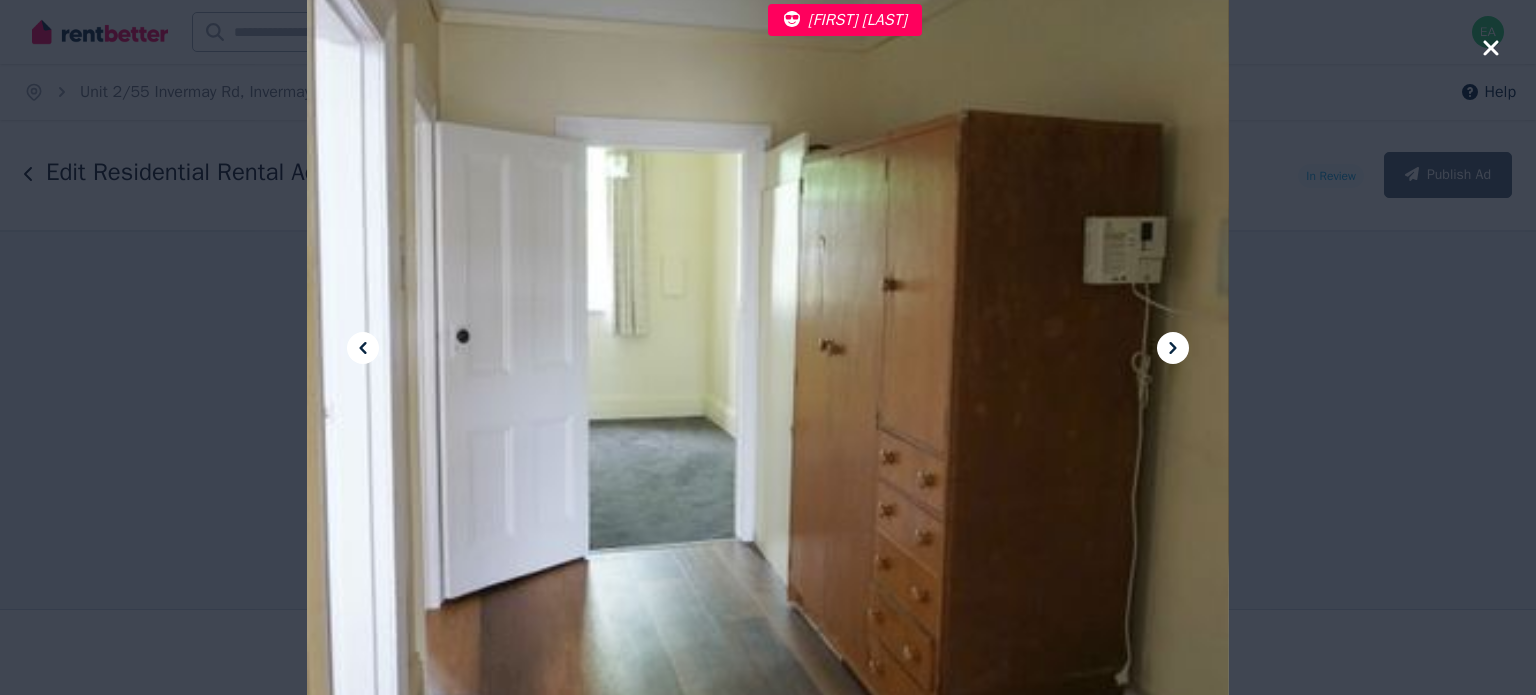 click 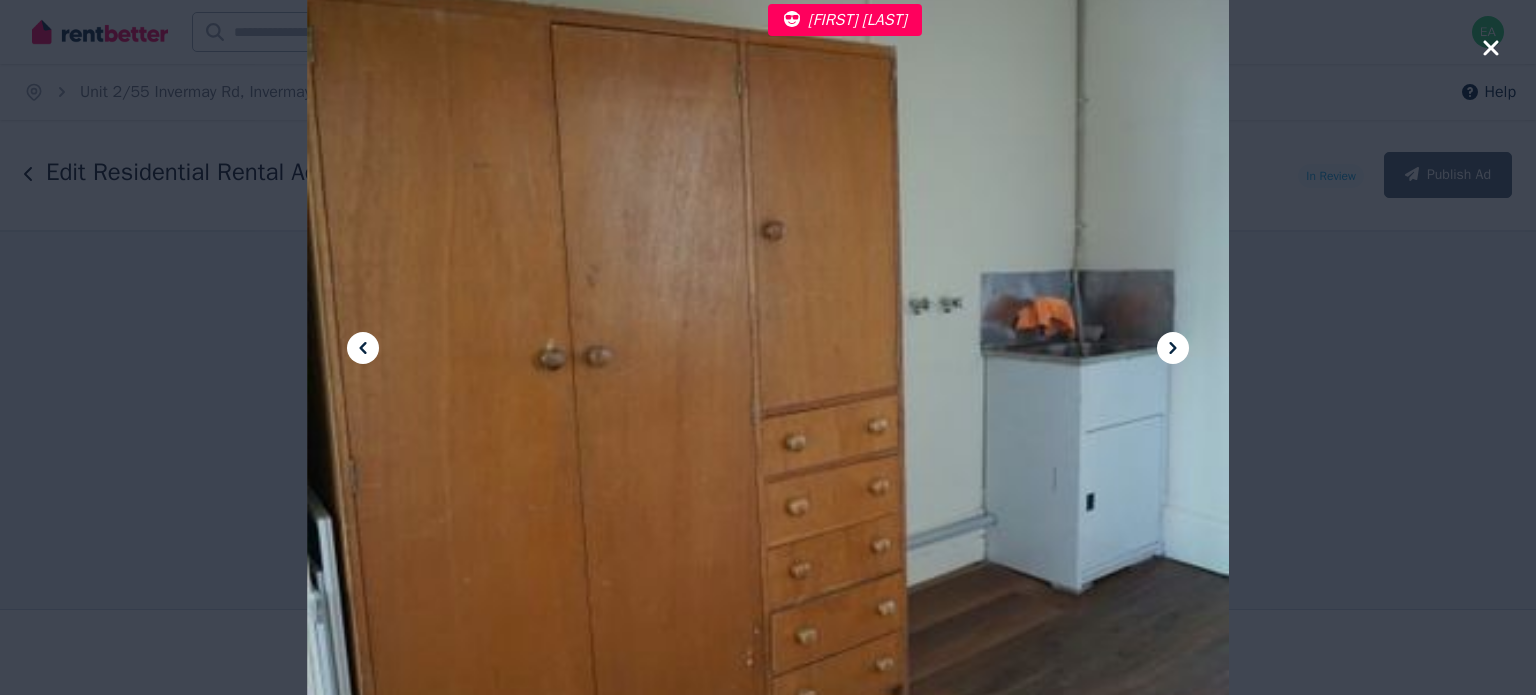 click 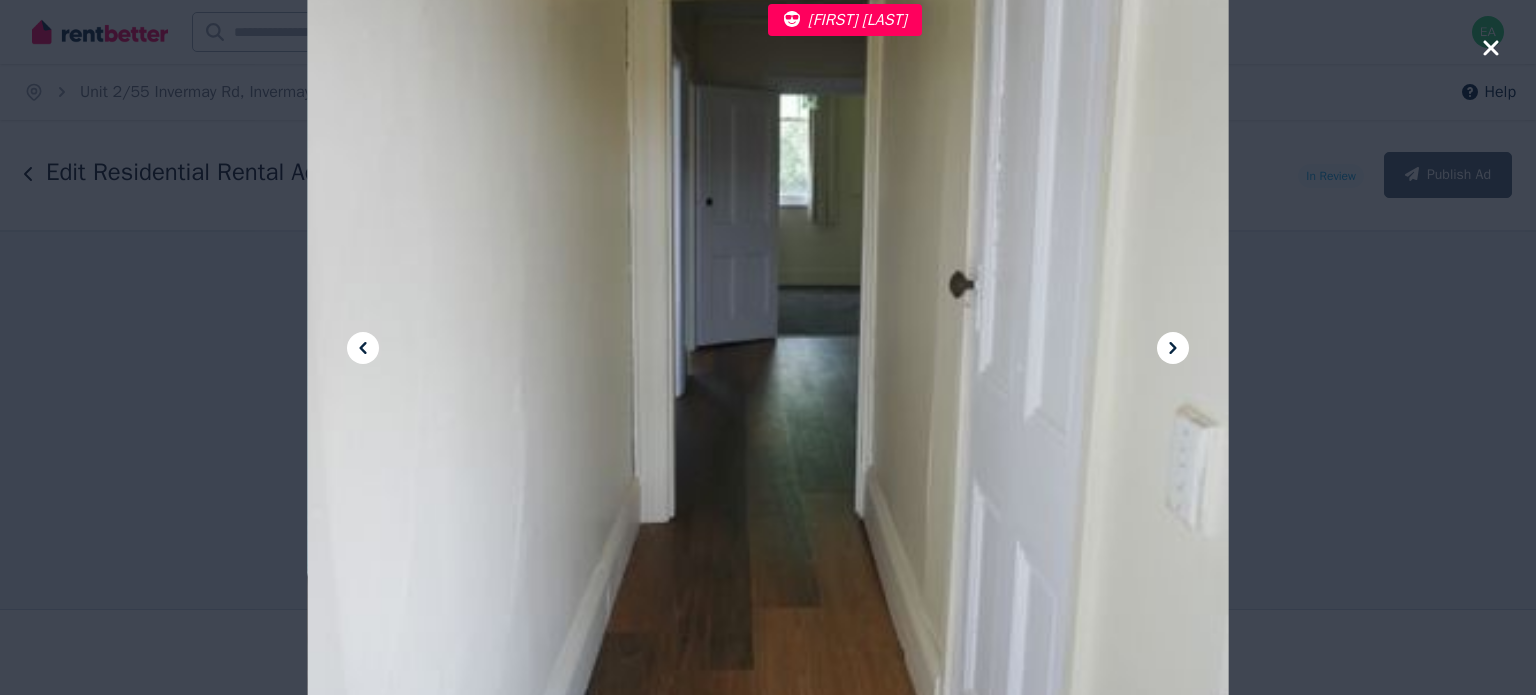 click 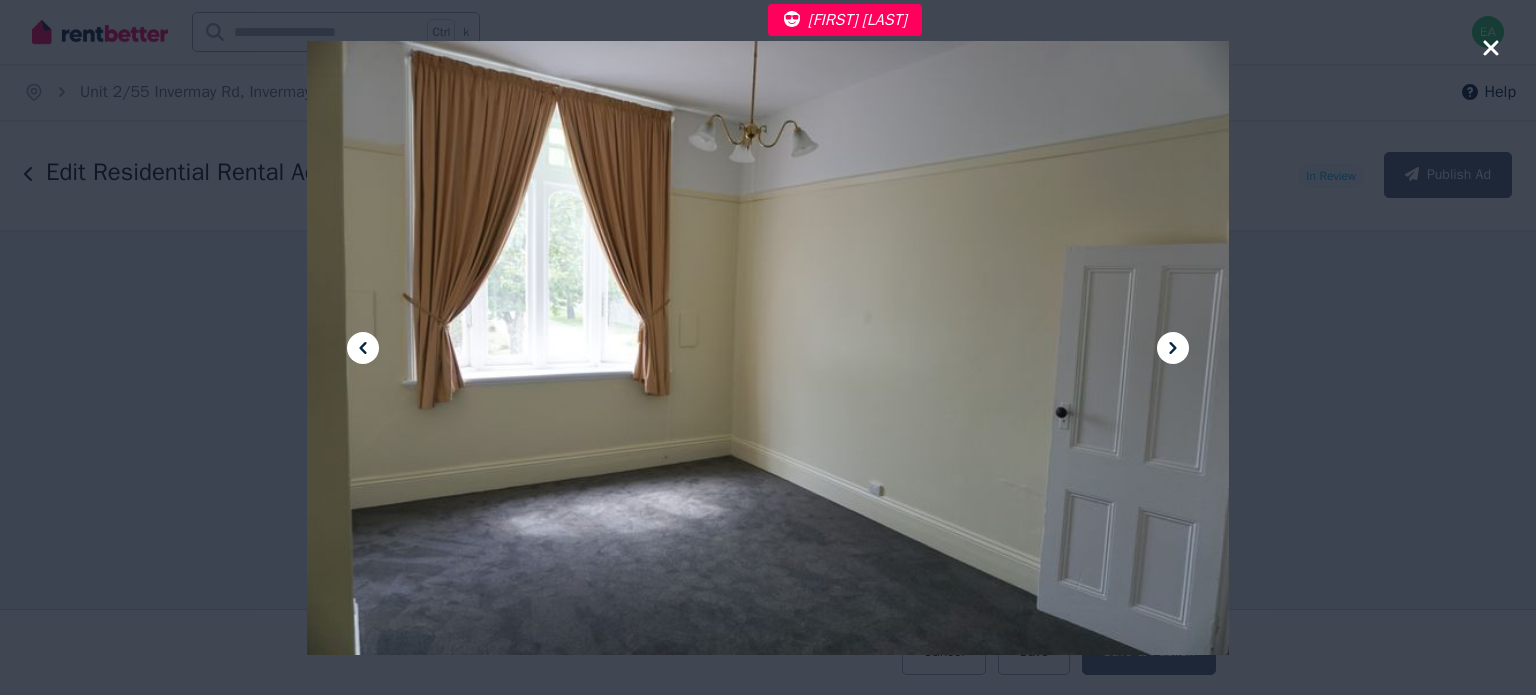 click 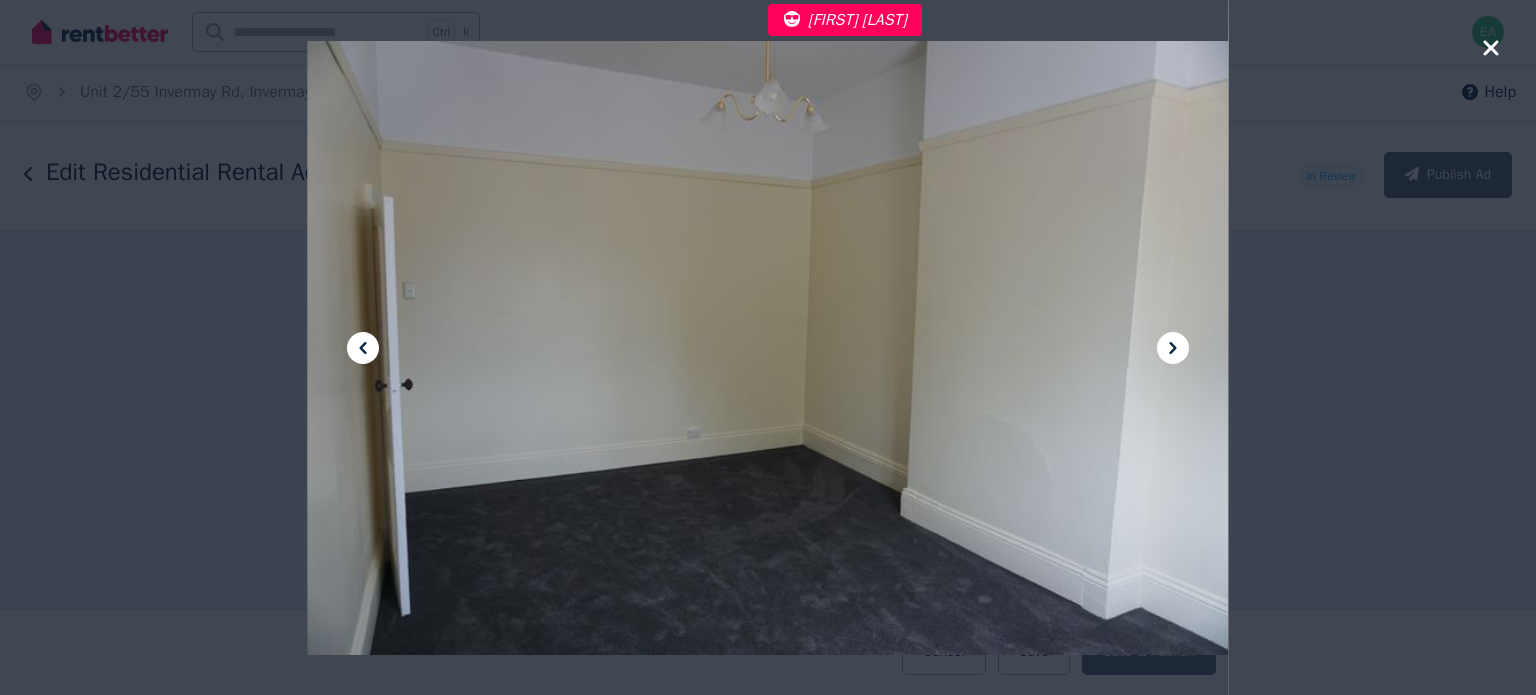 click 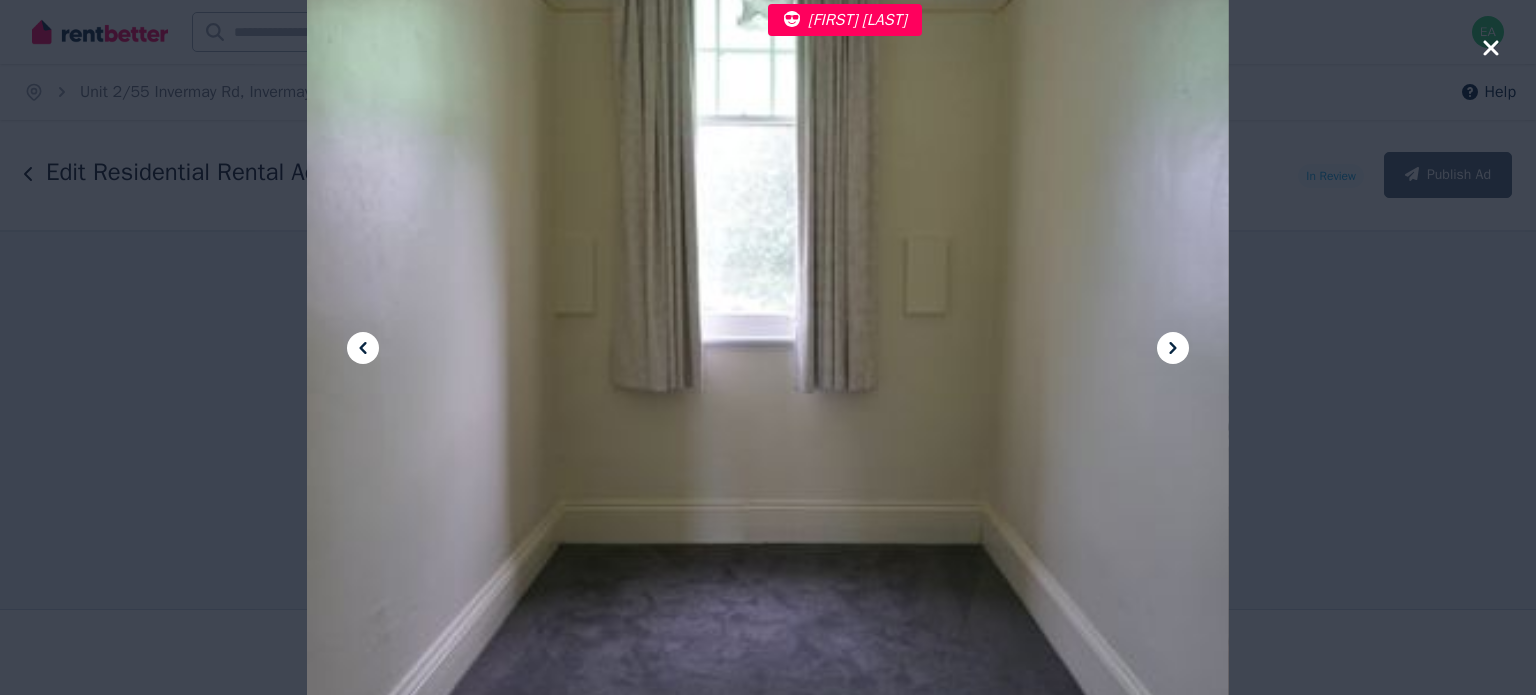 click 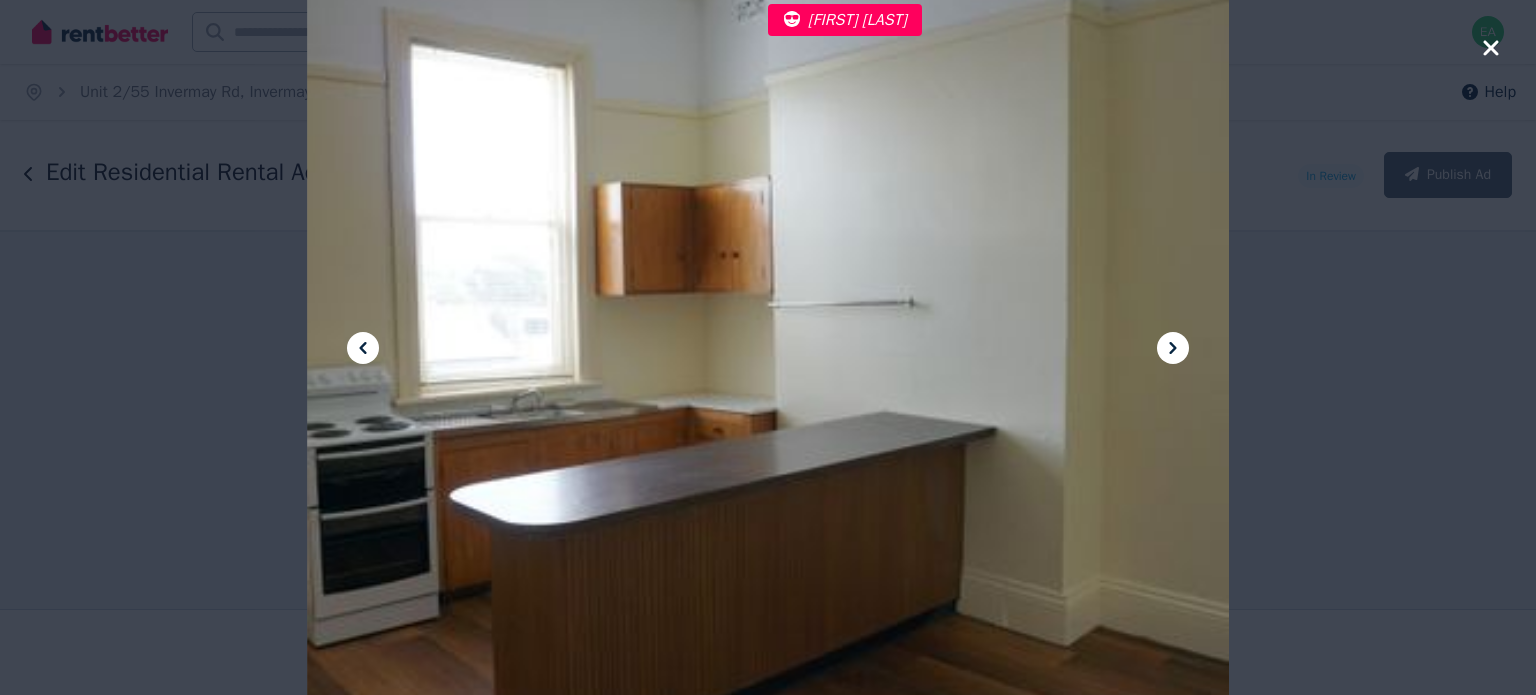 click 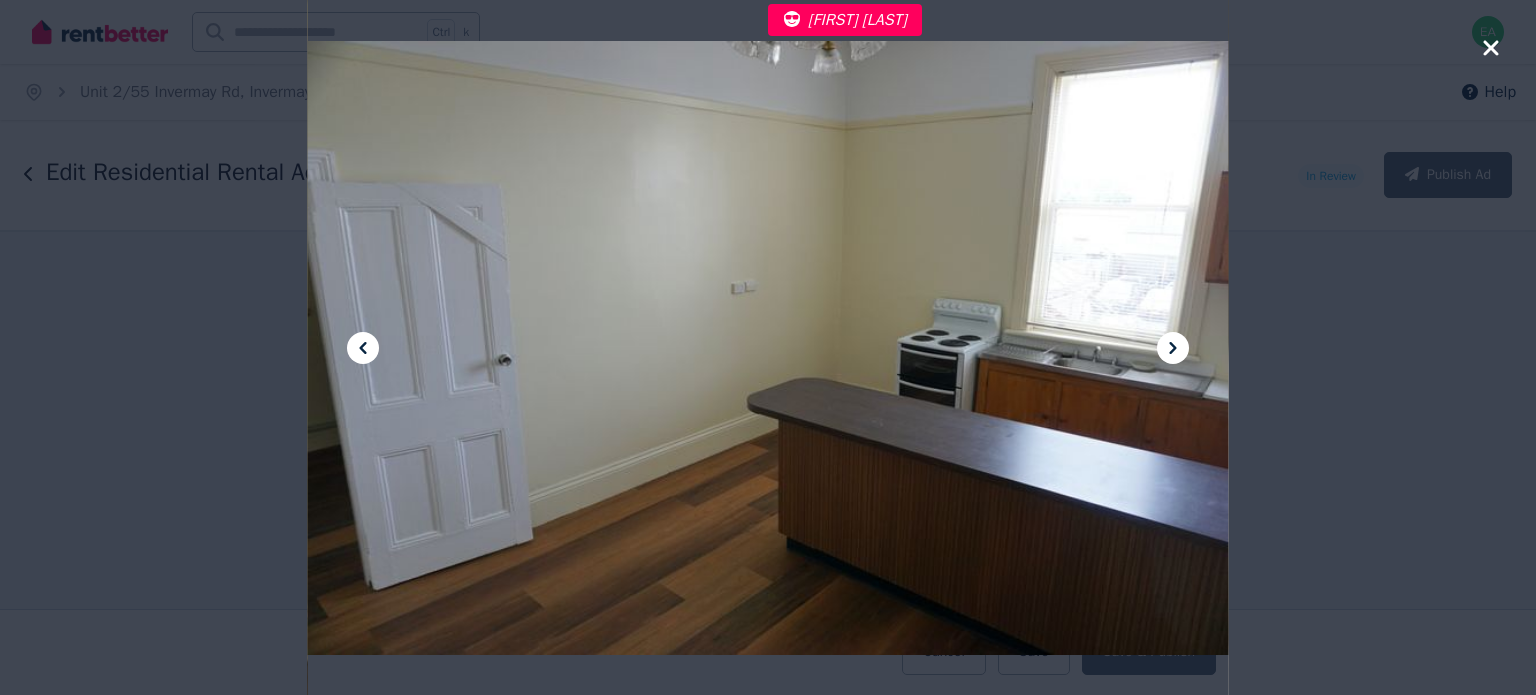 click 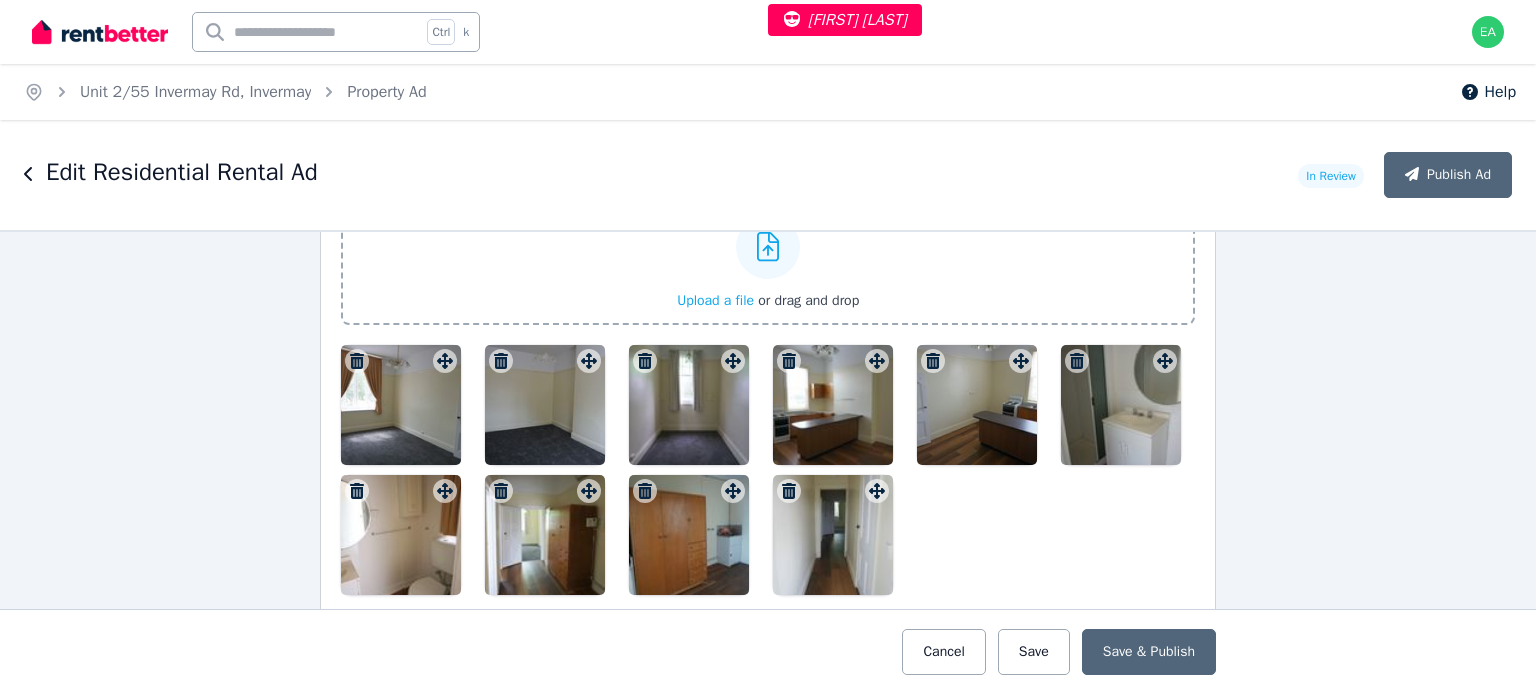 scroll, scrollTop: 2900, scrollLeft: 0, axis: vertical 